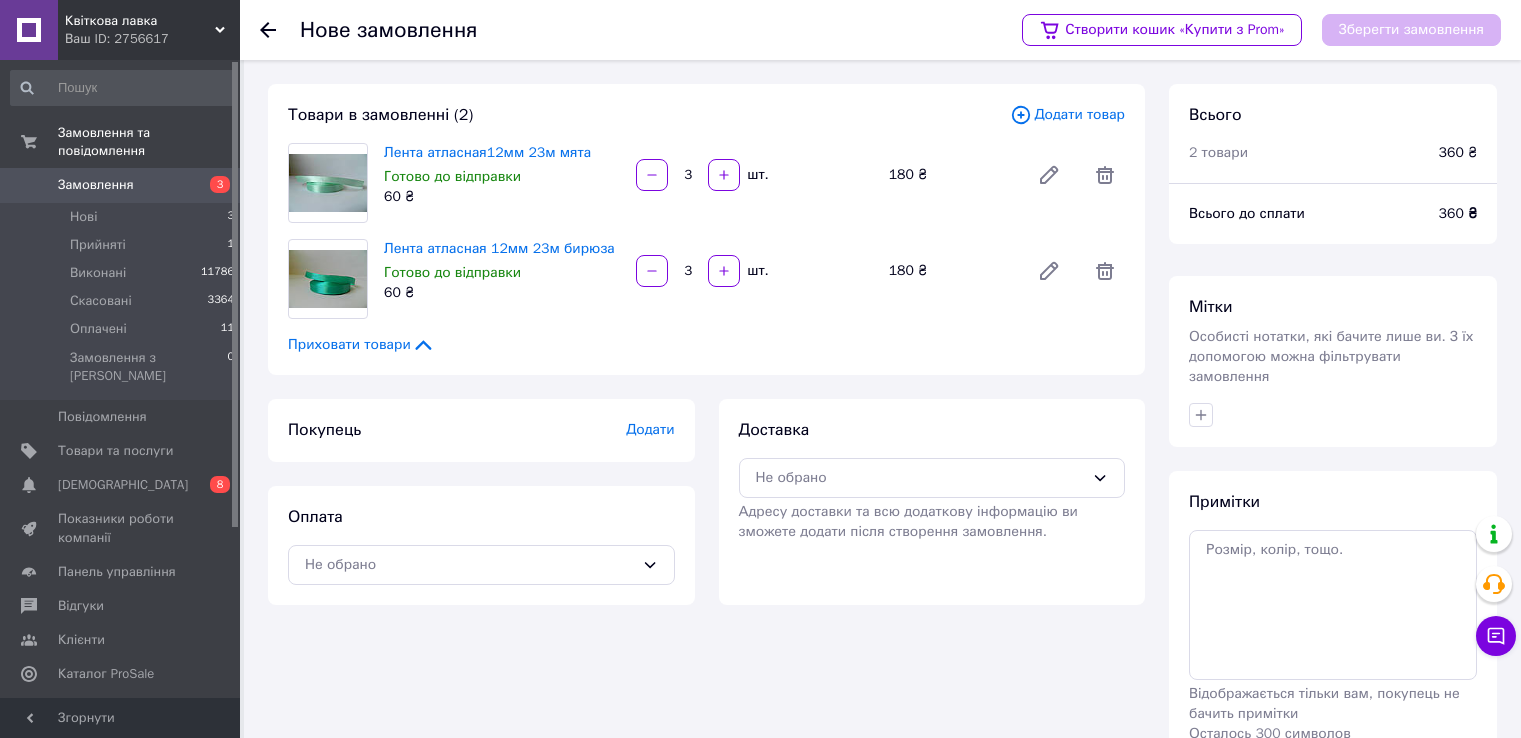 scroll, scrollTop: 0, scrollLeft: 0, axis: both 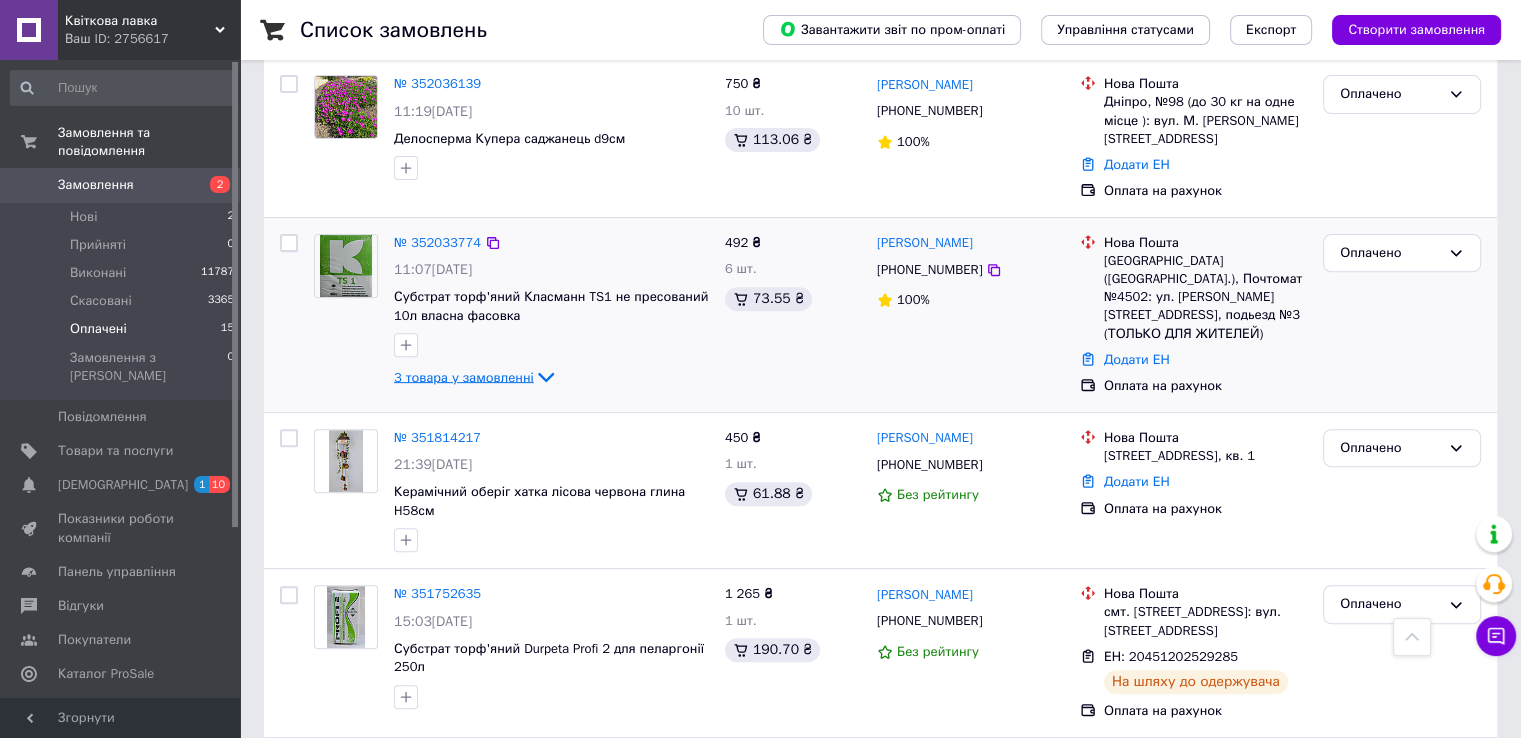 click on "3 товара у замовленні" at bounding box center [464, 376] 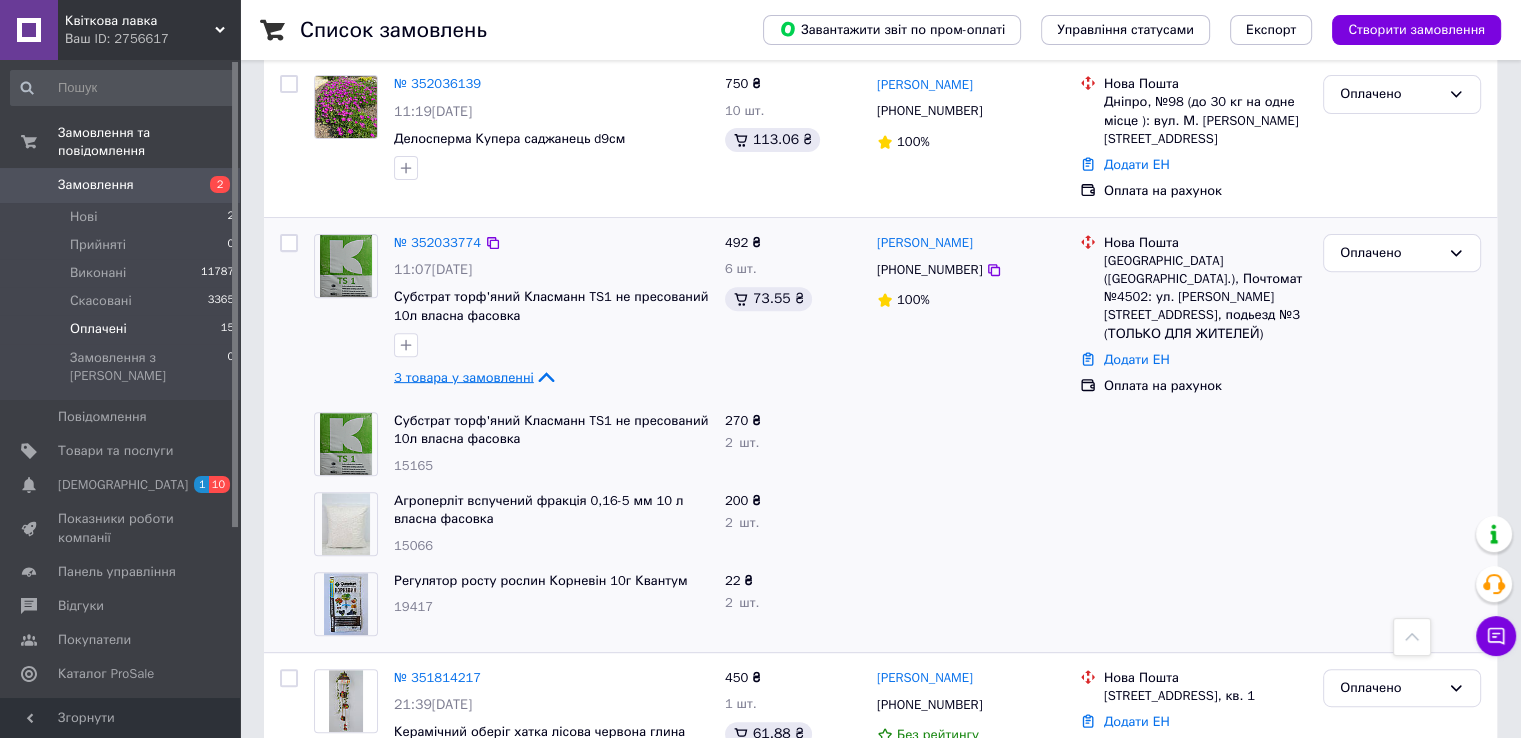 click on "3 товара у замовленні" at bounding box center (464, 376) 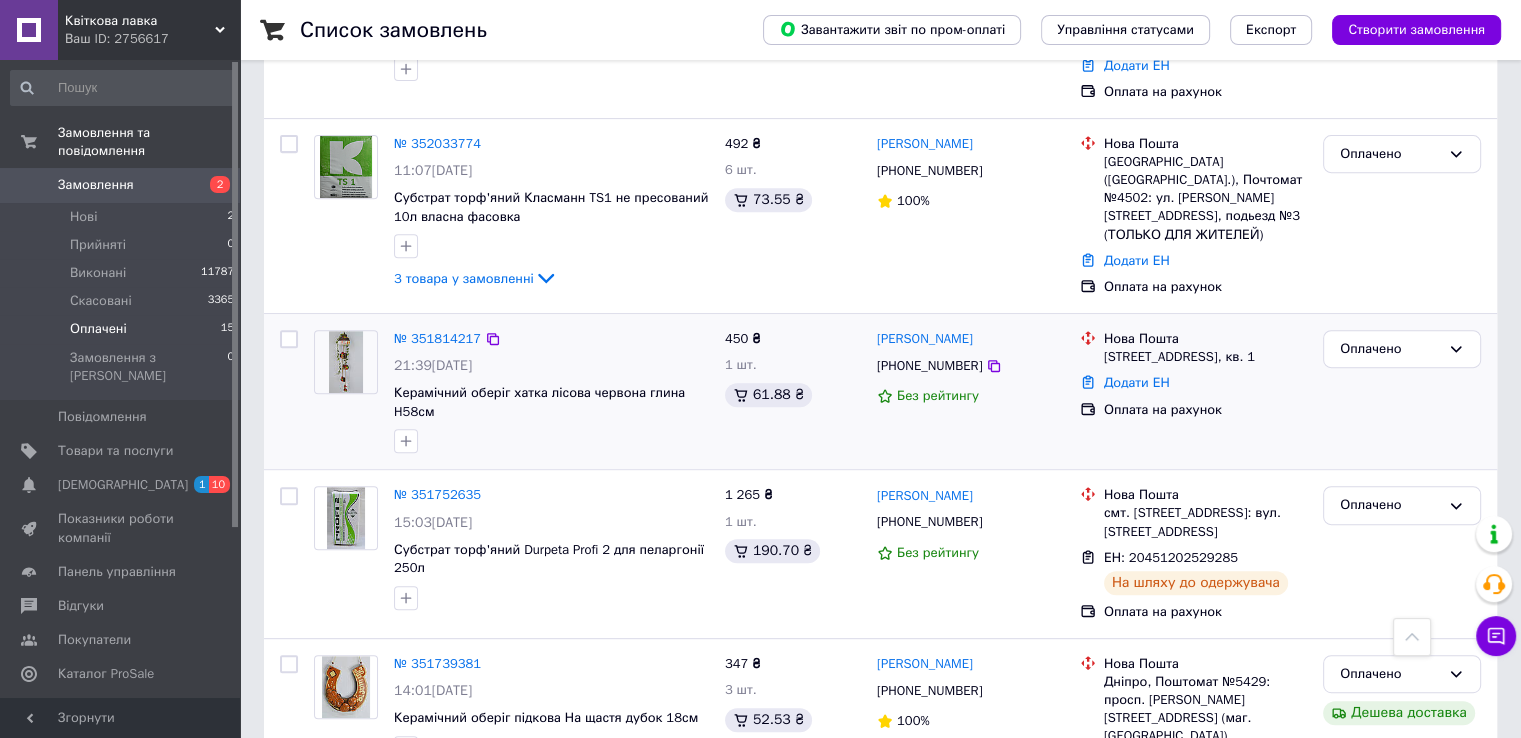 scroll, scrollTop: 800, scrollLeft: 0, axis: vertical 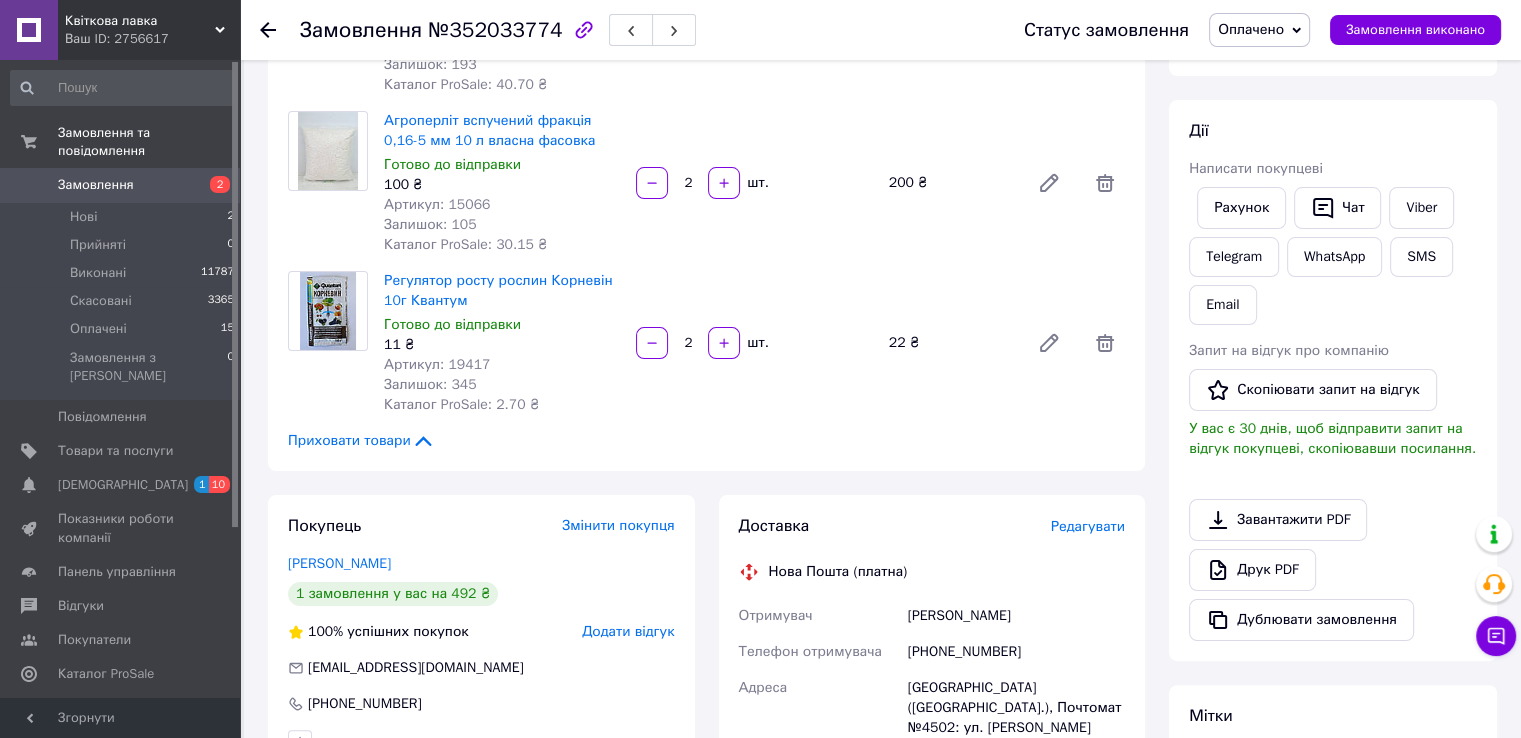 click on "Редагувати" at bounding box center (1088, 526) 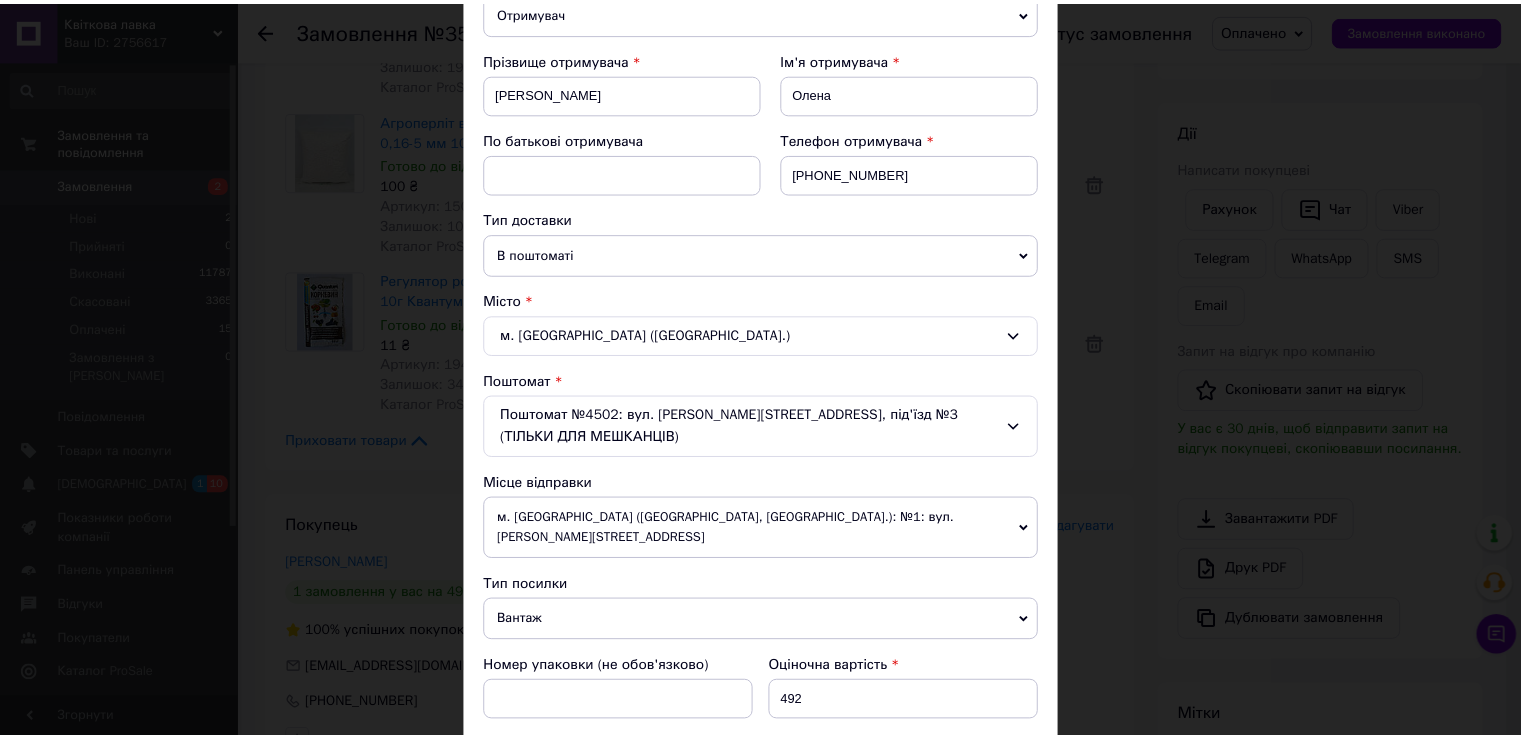 scroll, scrollTop: 822, scrollLeft: 0, axis: vertical 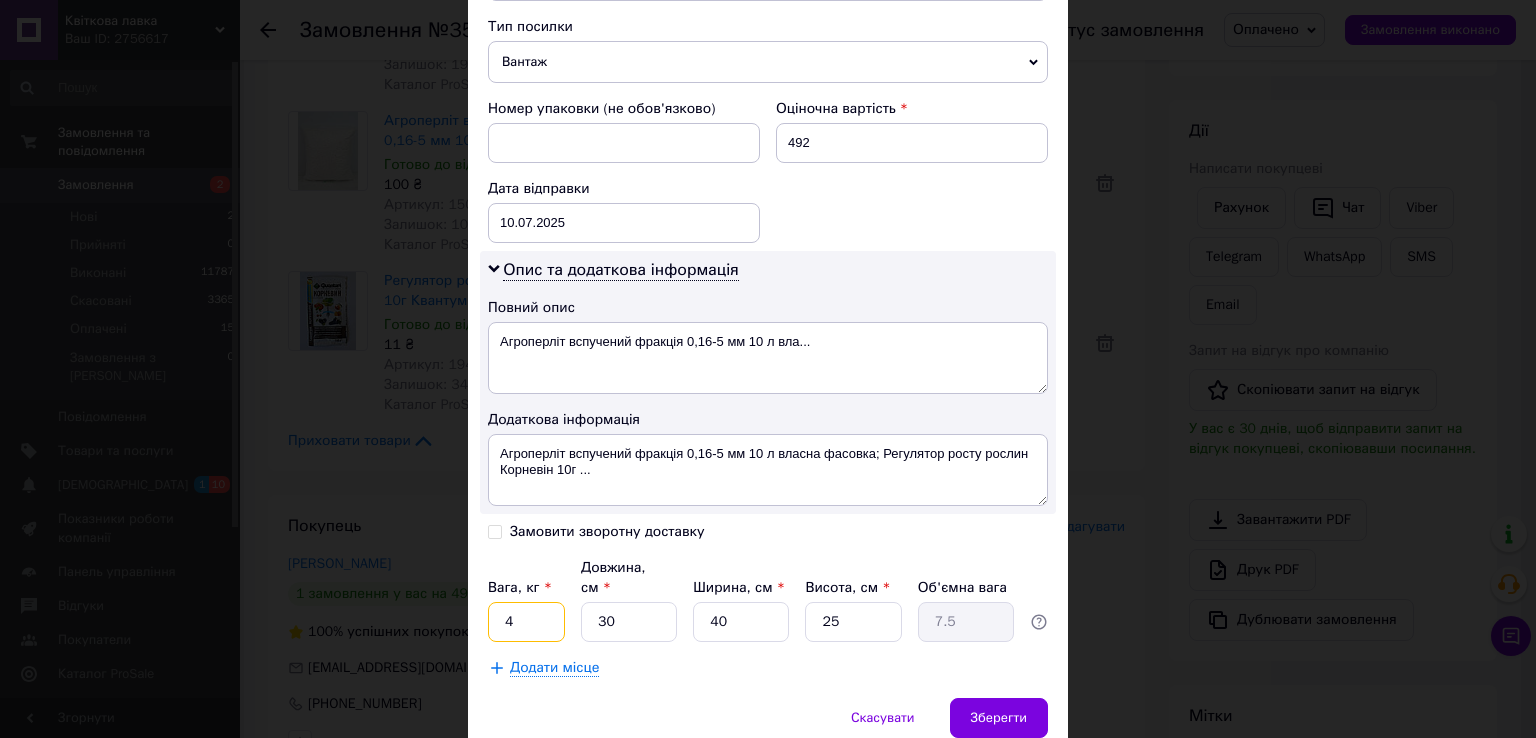 click on "4" at bounding box center [526, 622] 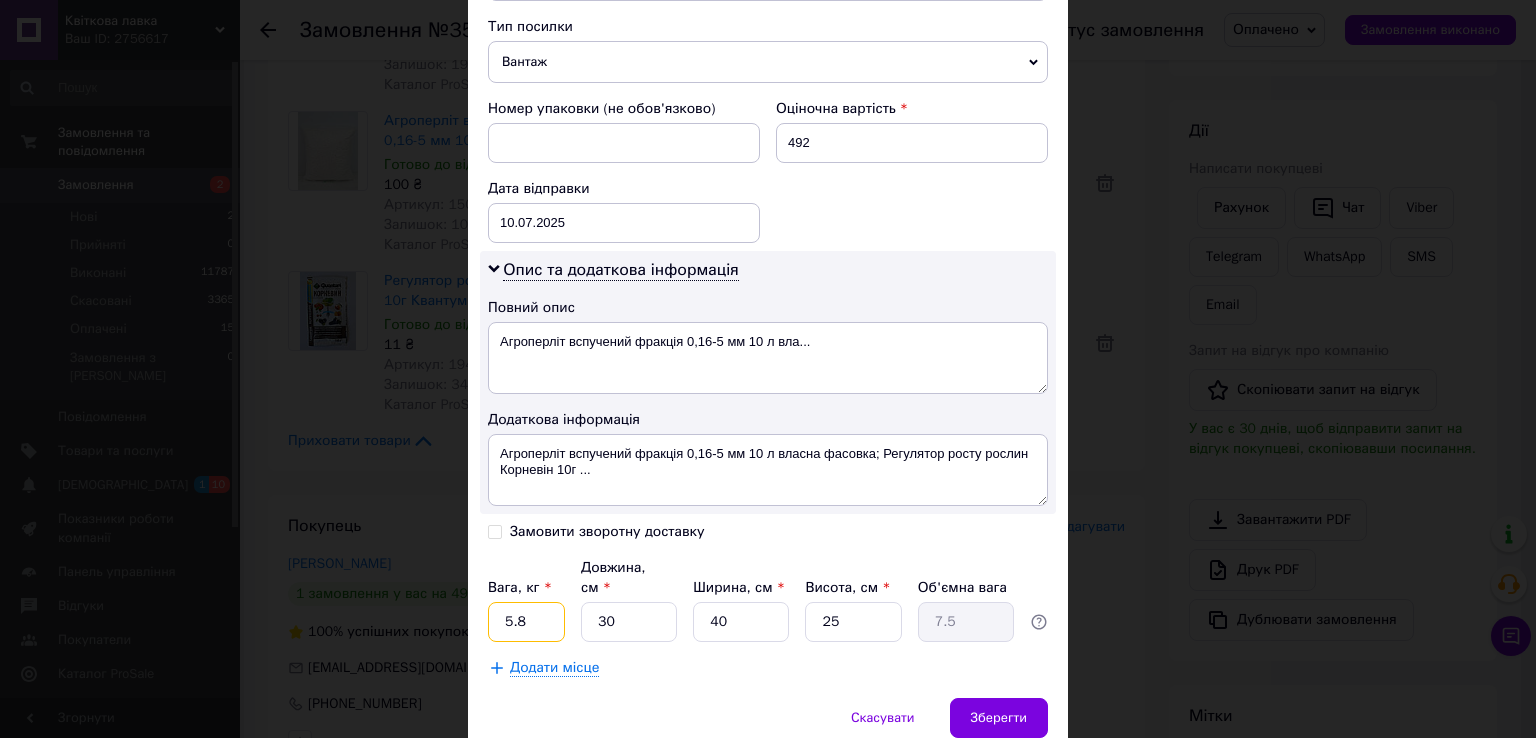 type on "5.8" 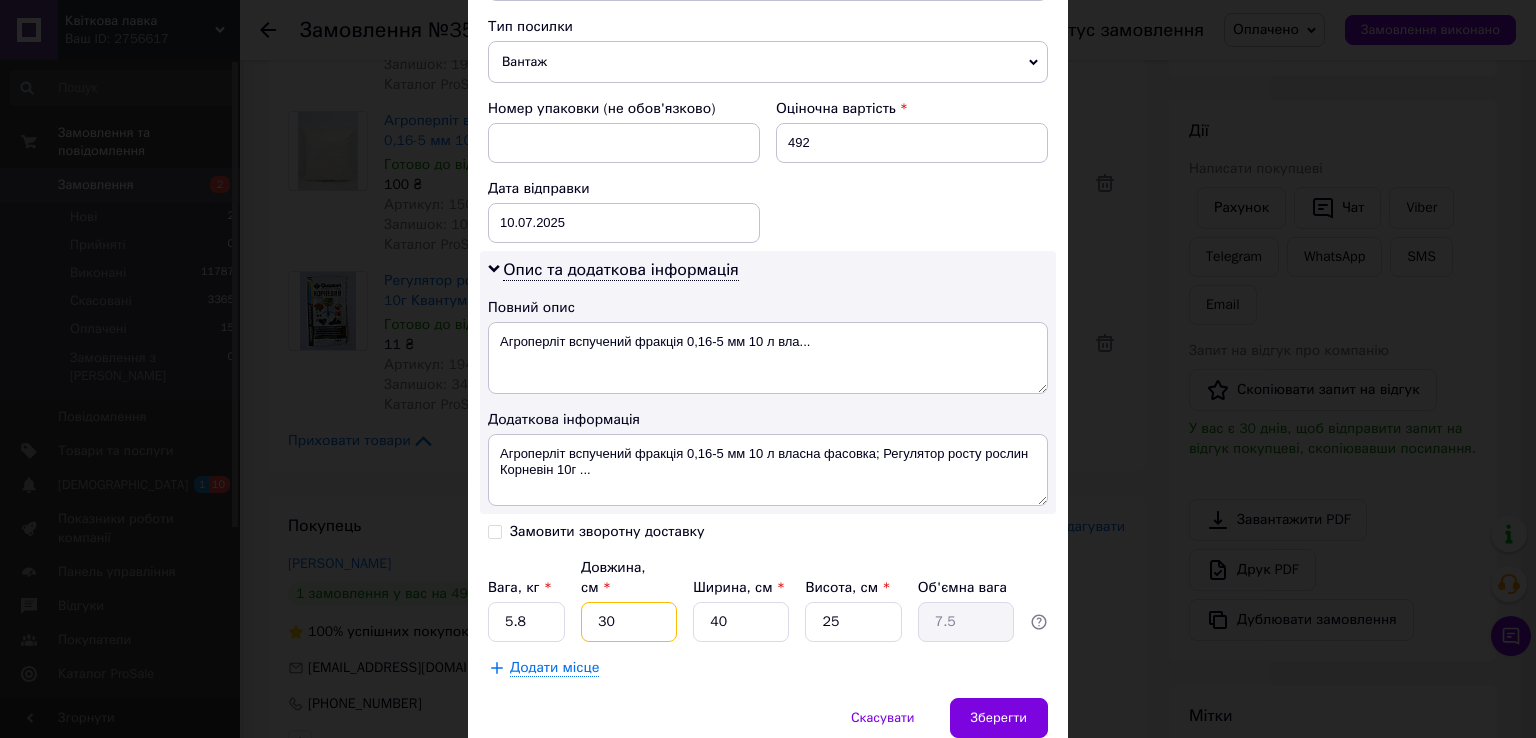 click on "30" at bounding box center [629, 622] 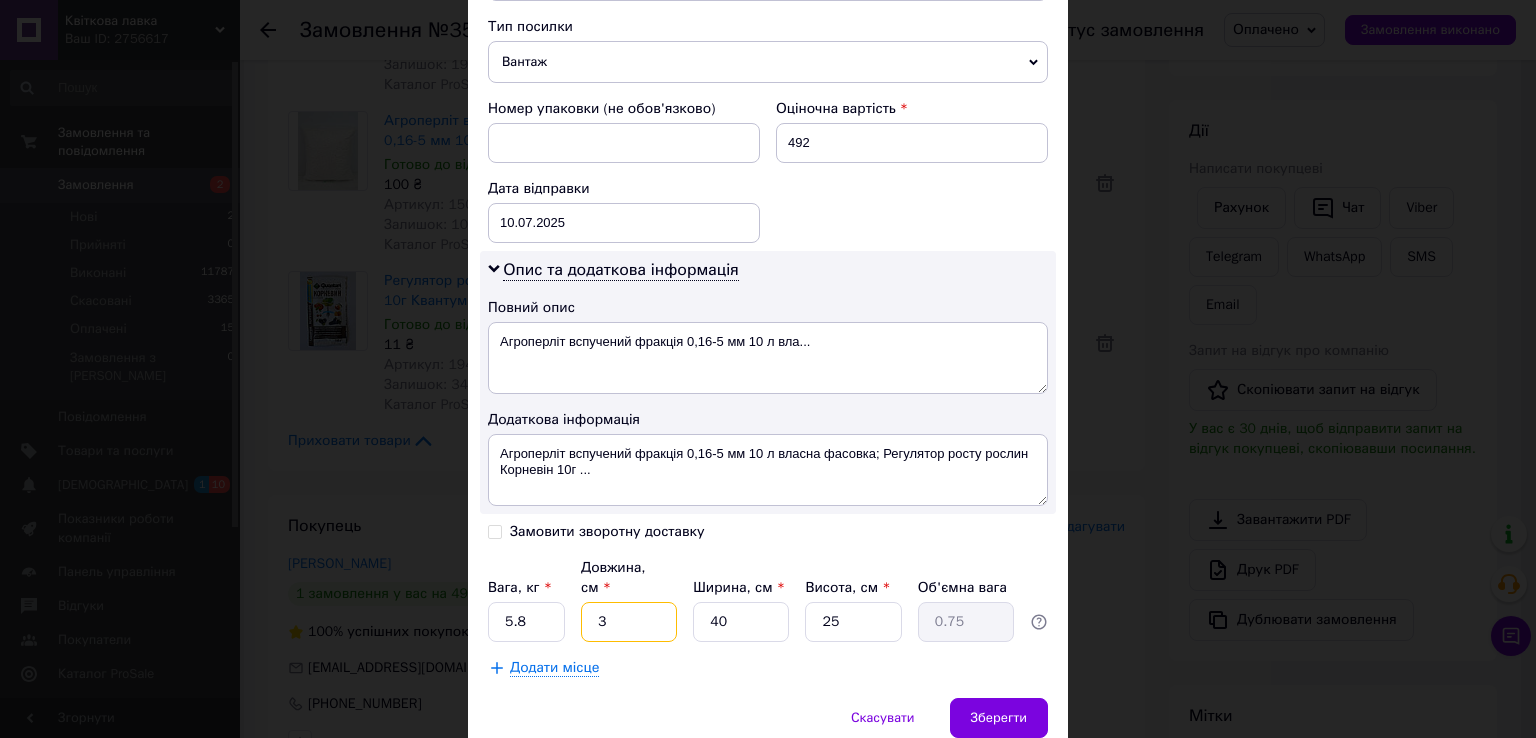 type on "32" 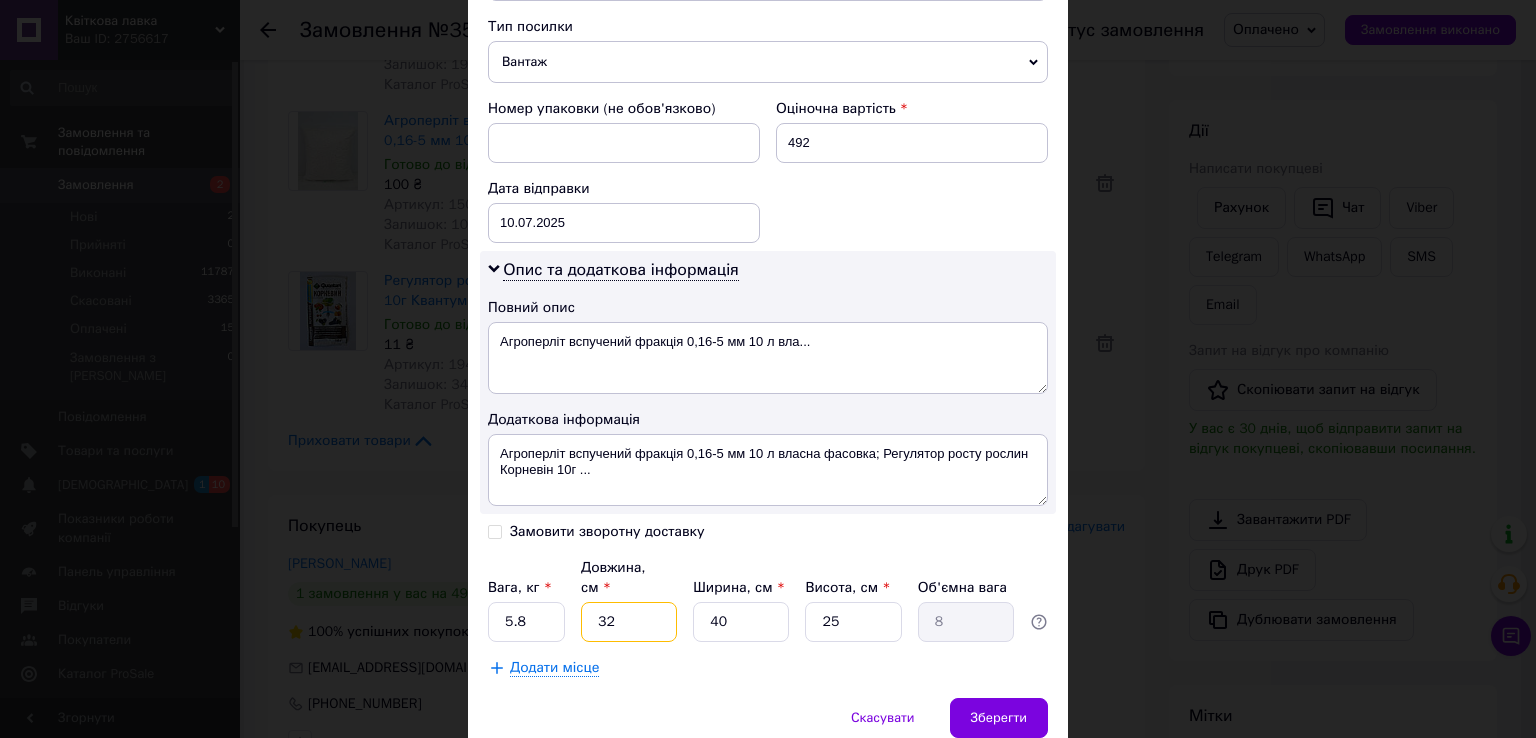 type on "32" 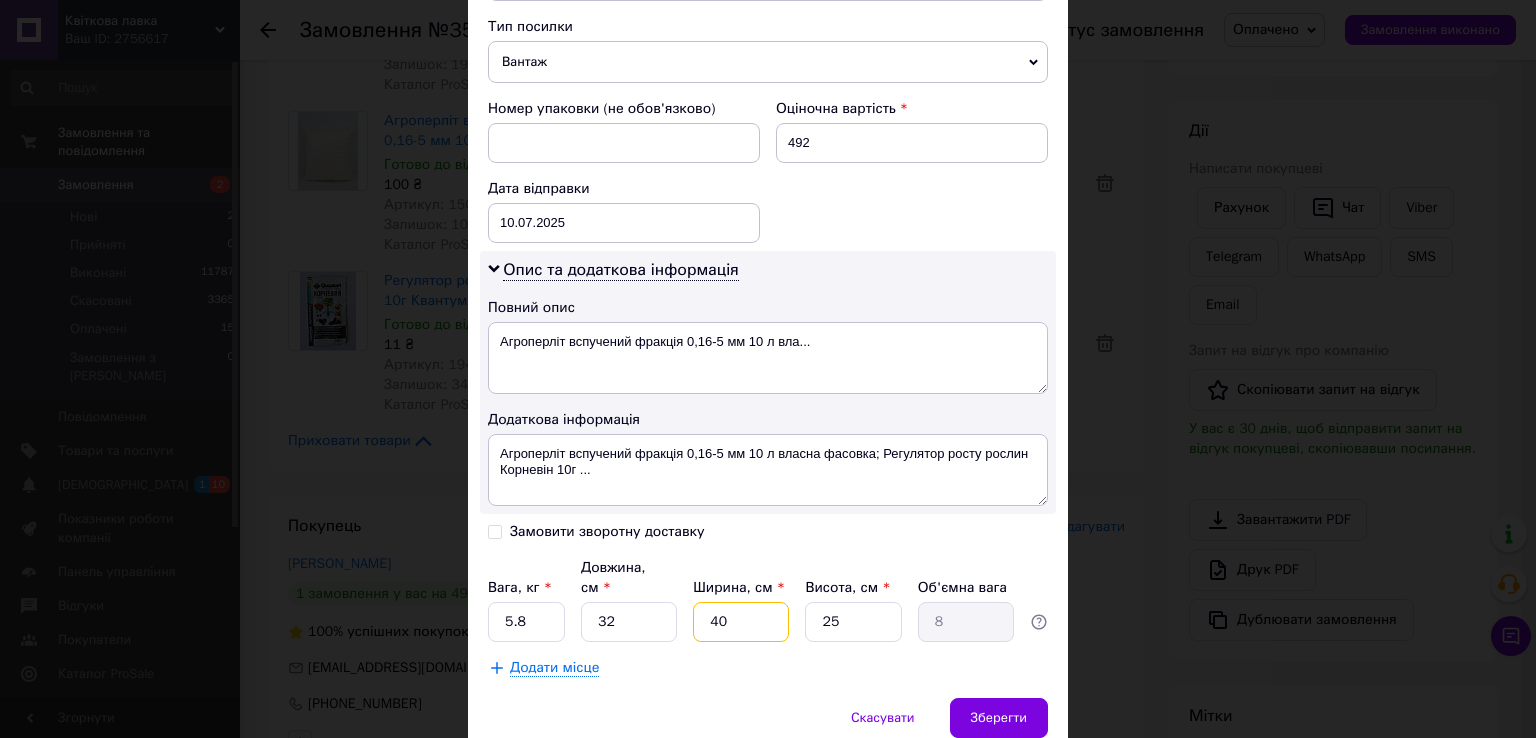 click on "40" at bounding box center [741, 622] 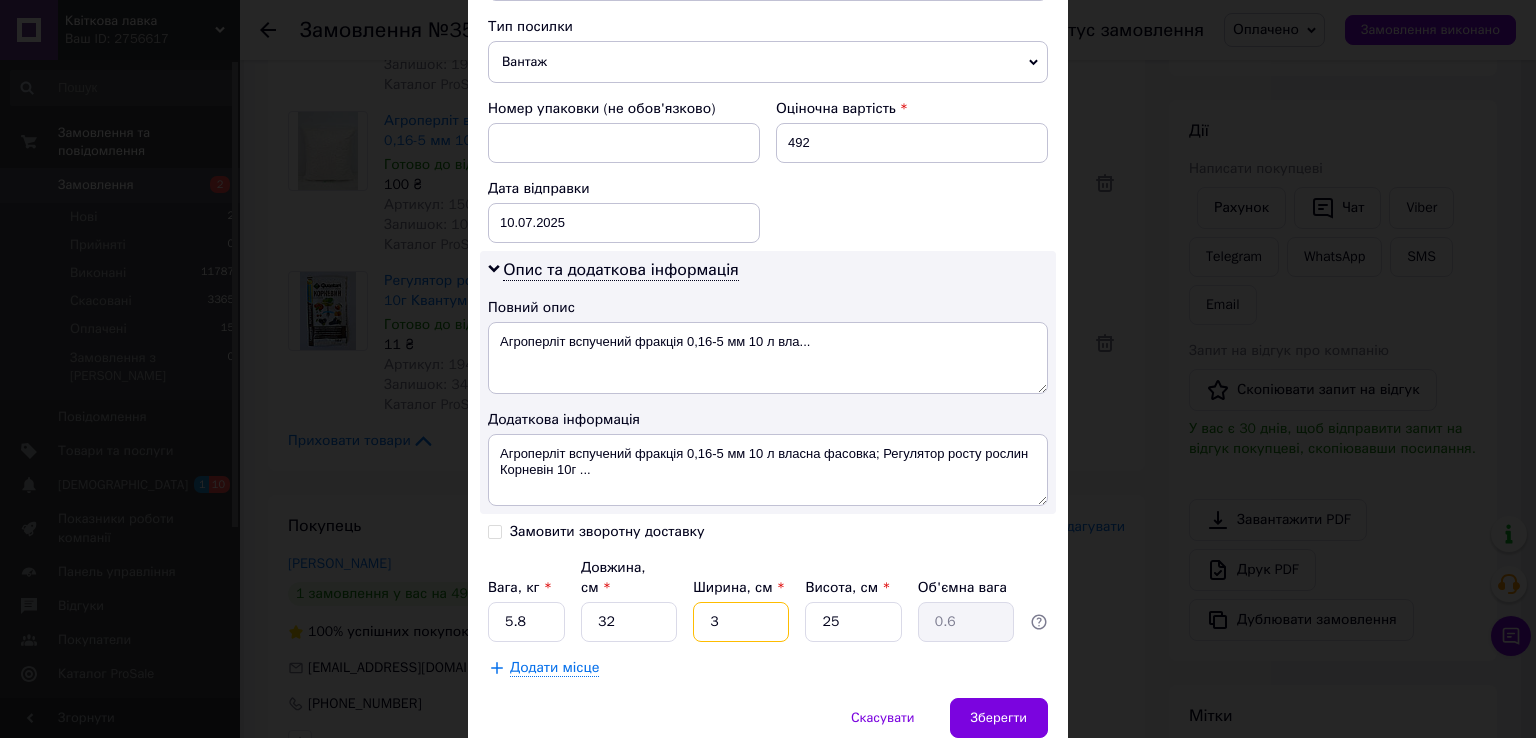 type on "32" 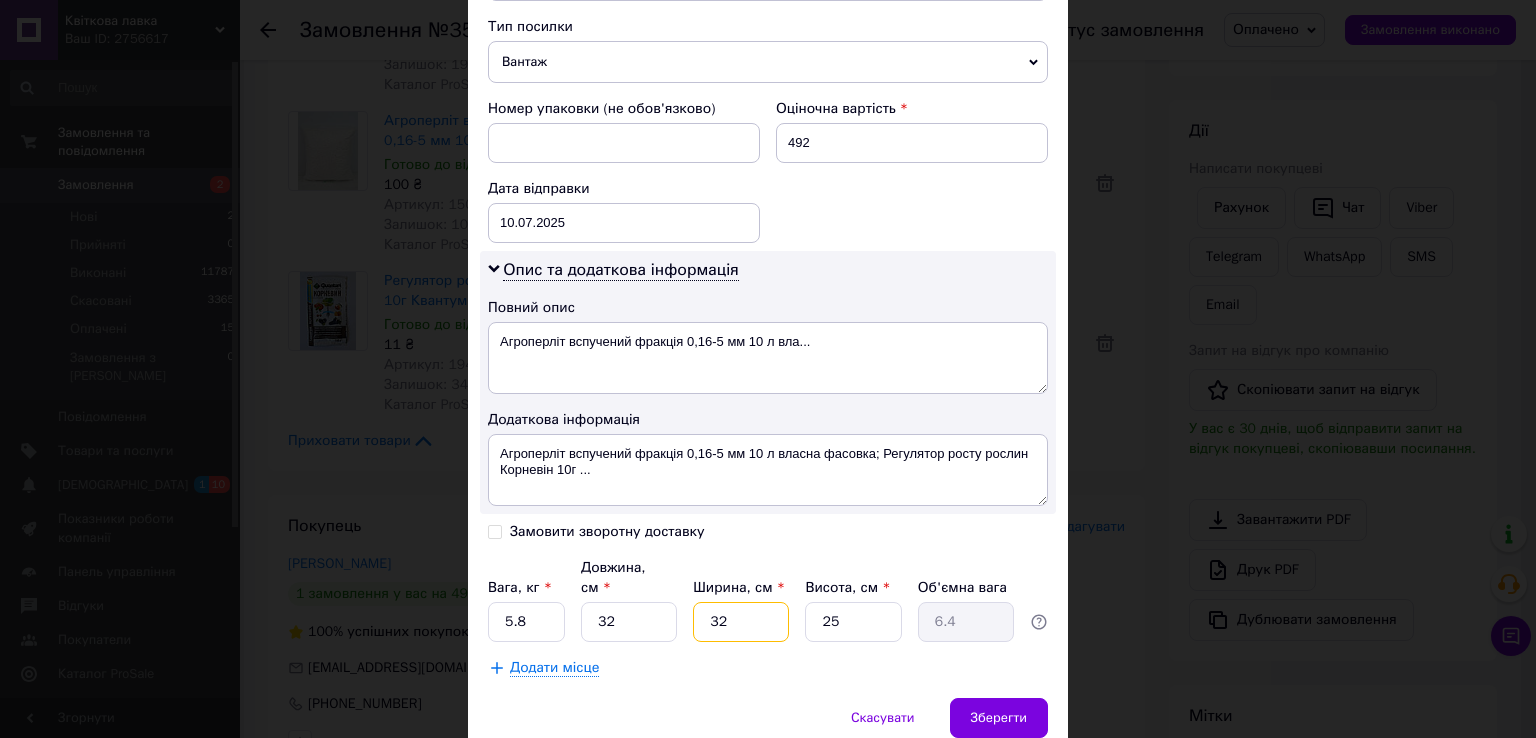 type on "32" 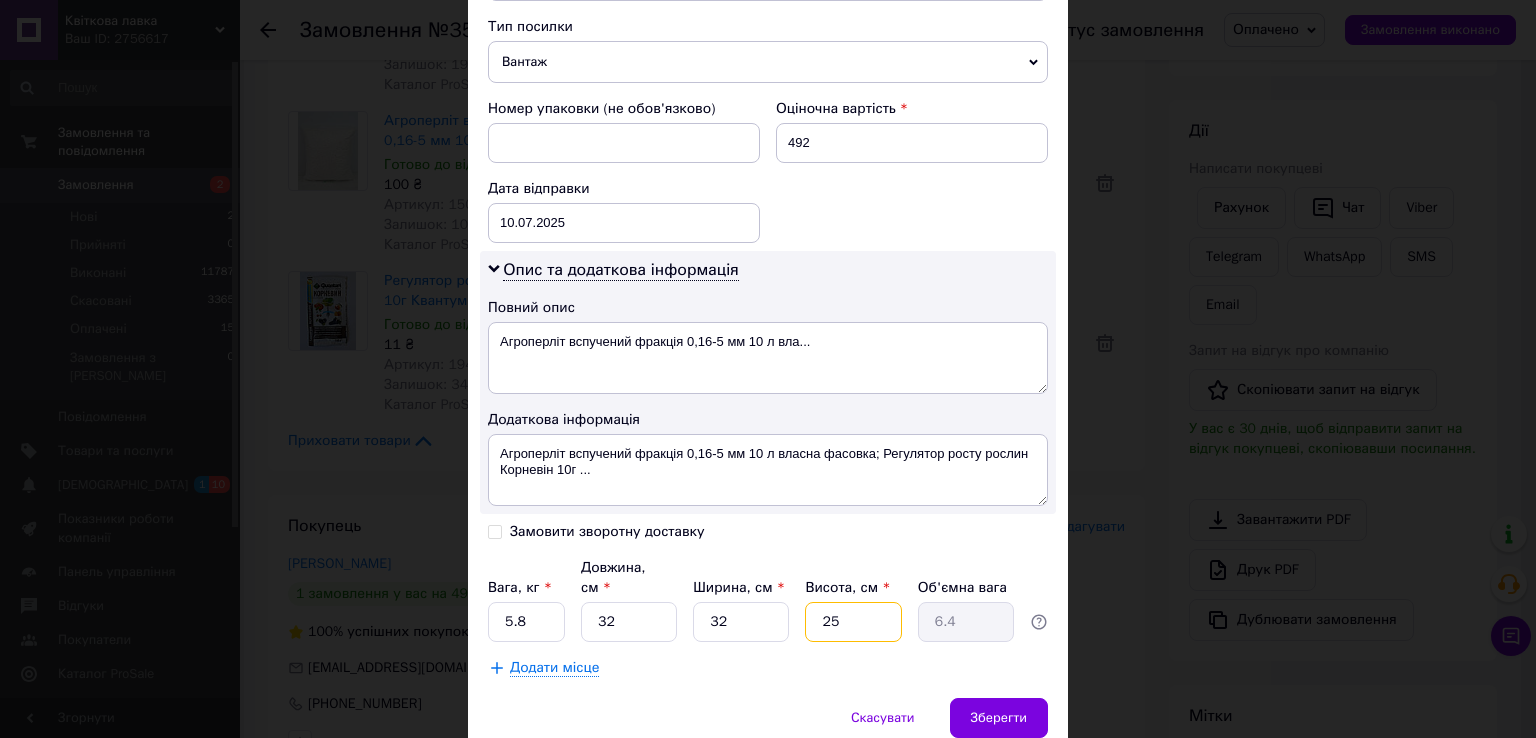 click on "25" at bounding box center (853, 622) 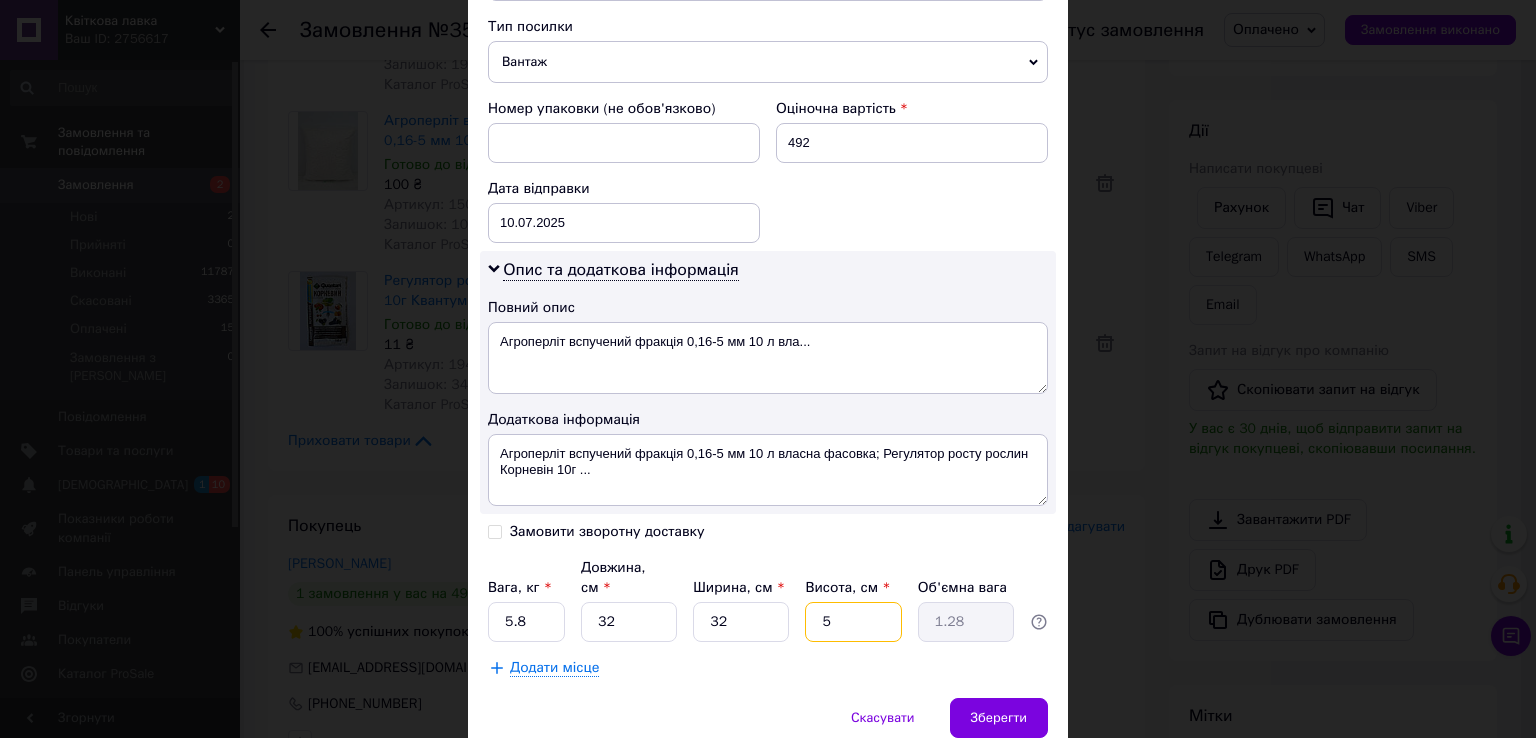 type on "51" 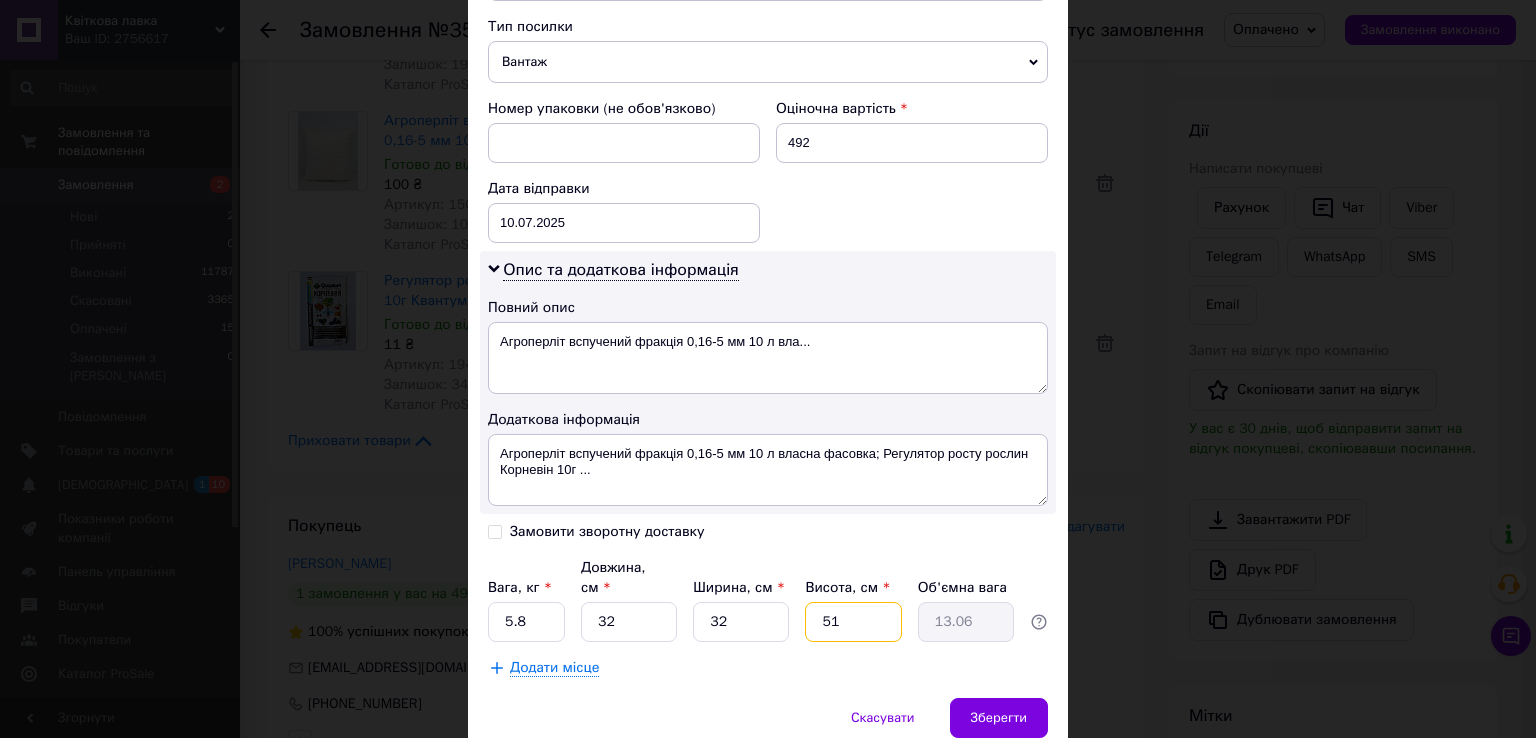 type on "5" 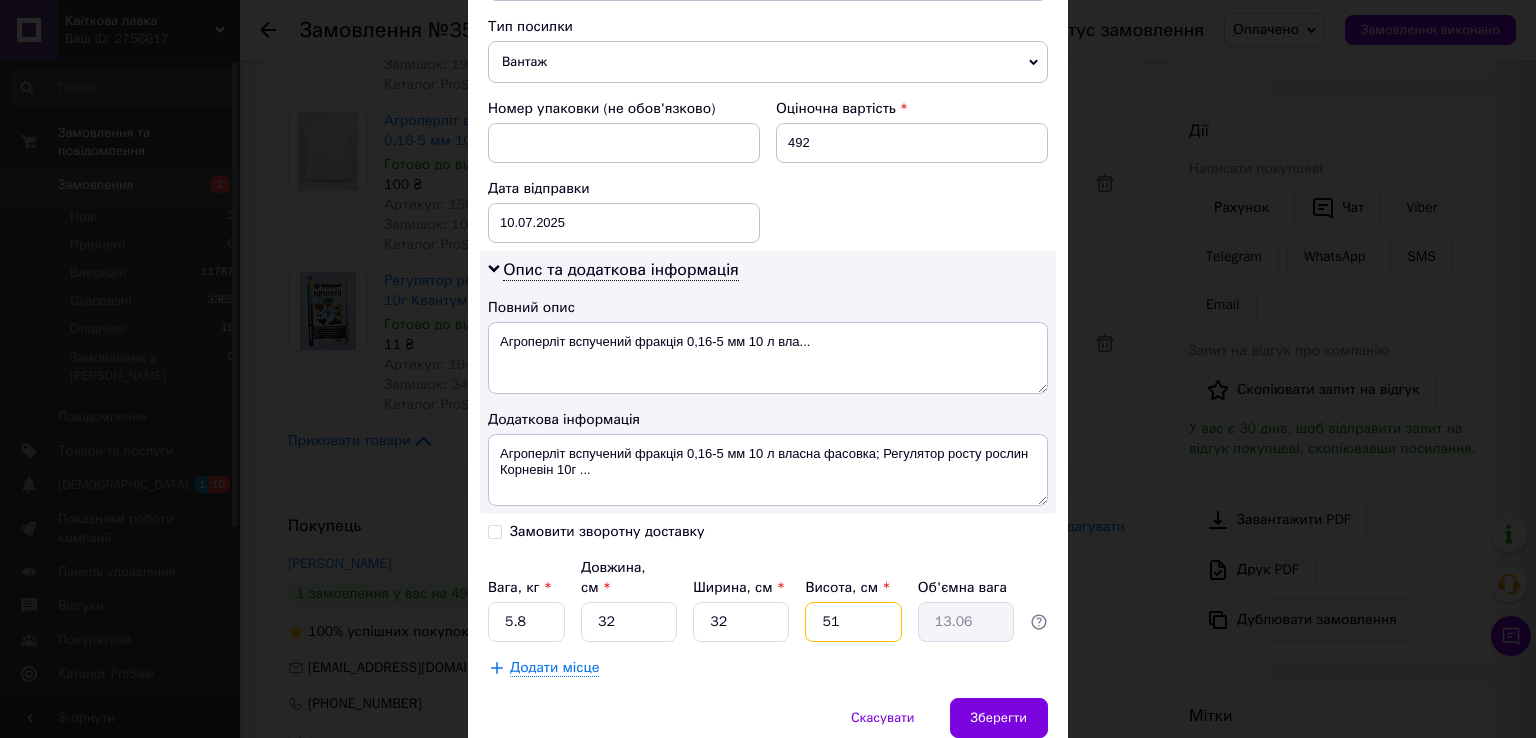 type on "1.28" 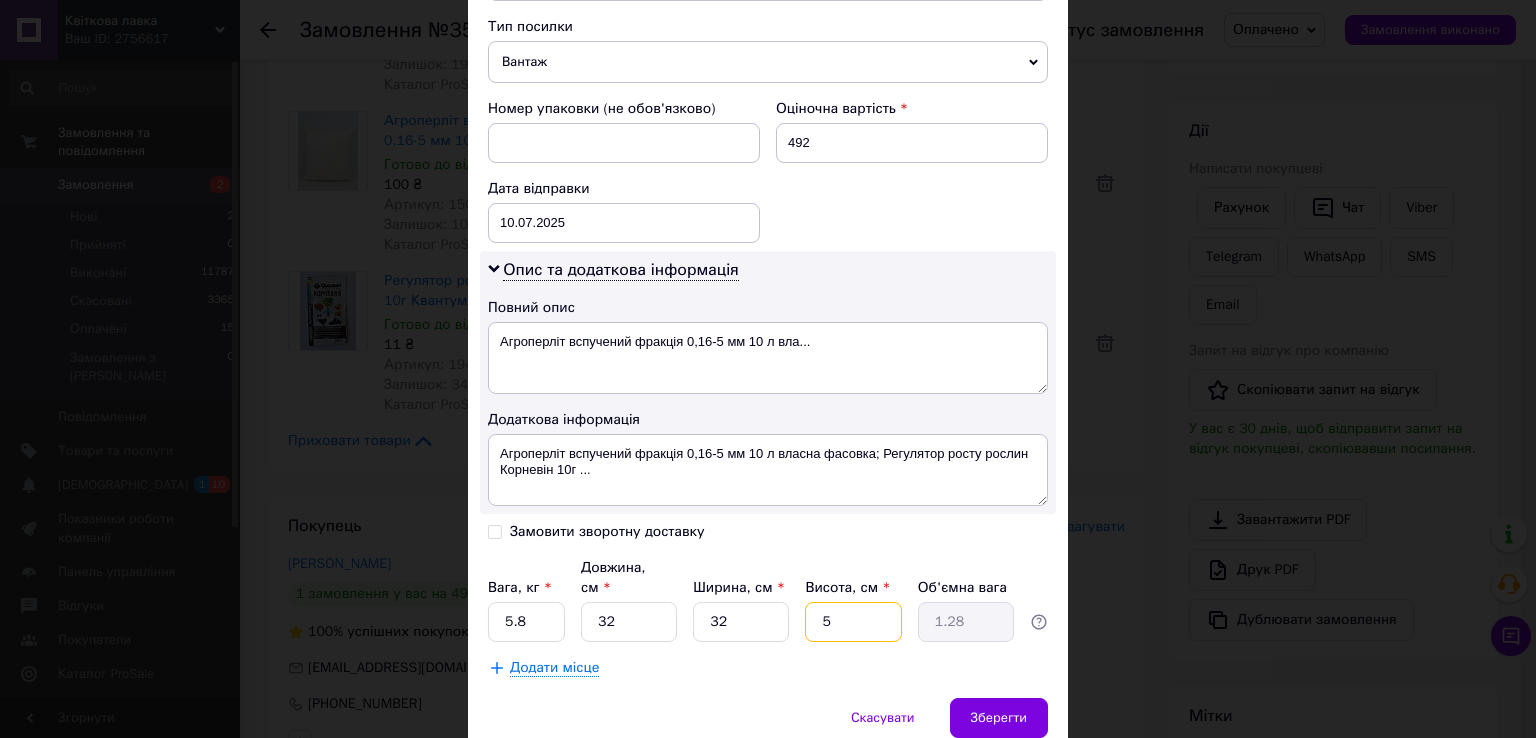 type on "50" 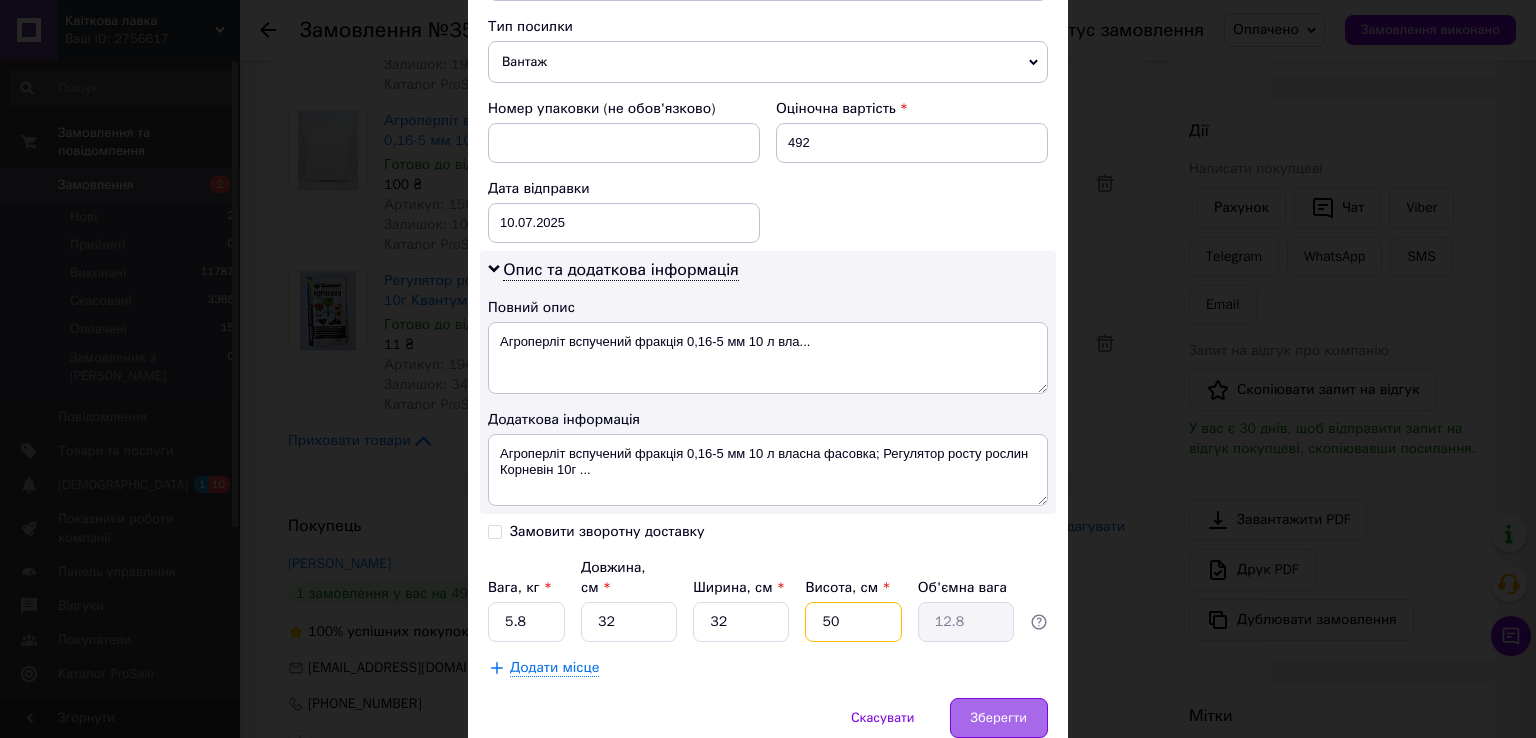 type on "50" 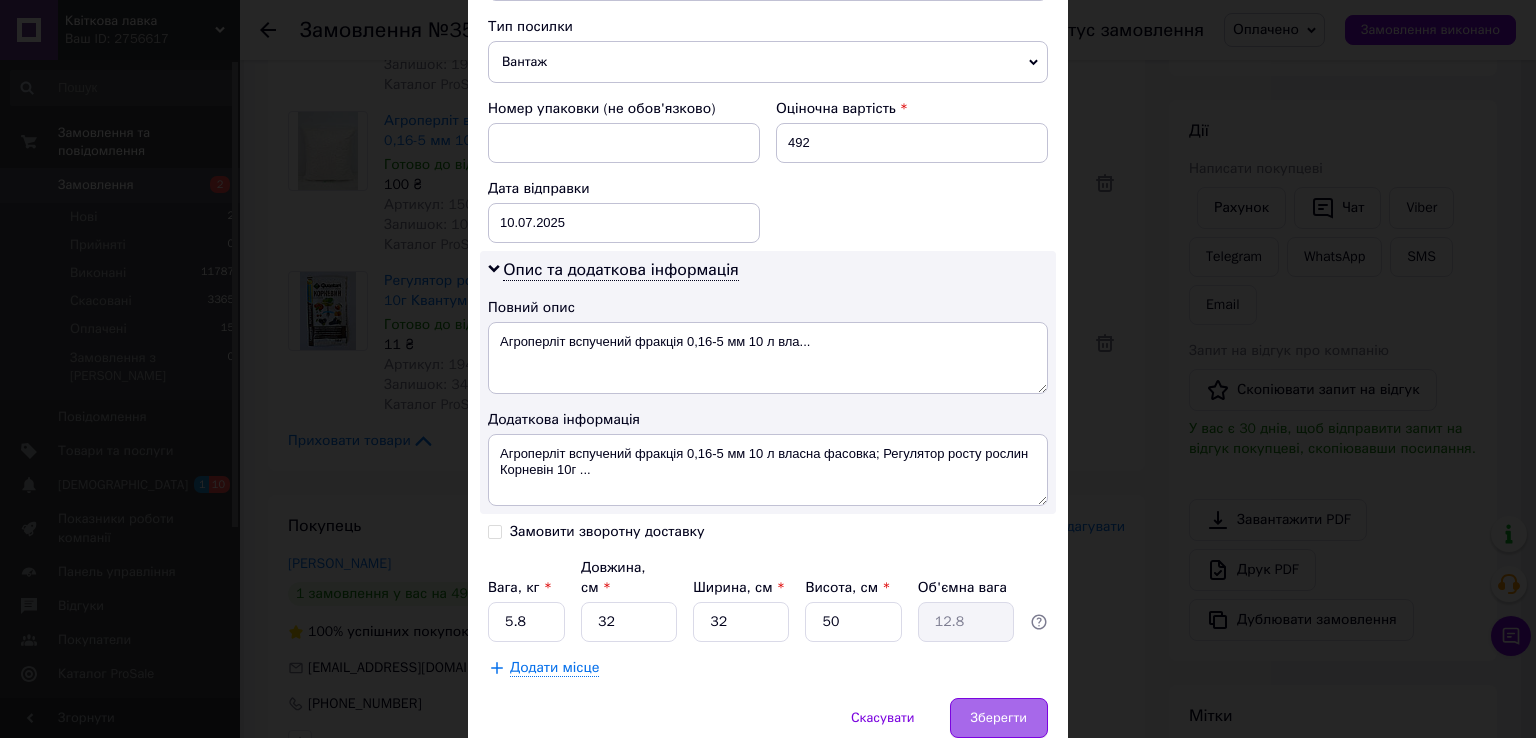 click on "Зберегти" at bounding box center [999, 718] 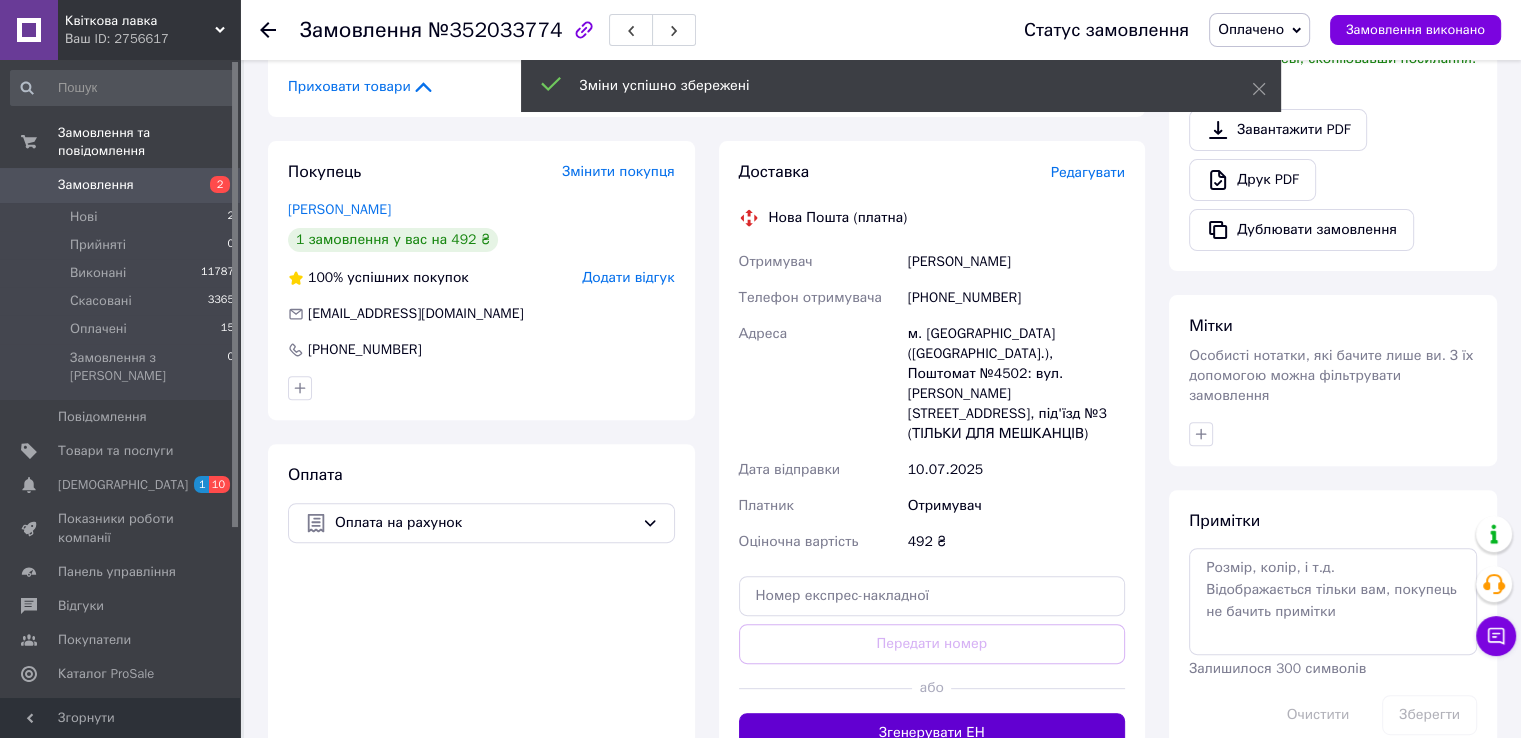 scroll, scrollTop: 700, scrollLeft: 0, axis: vertical 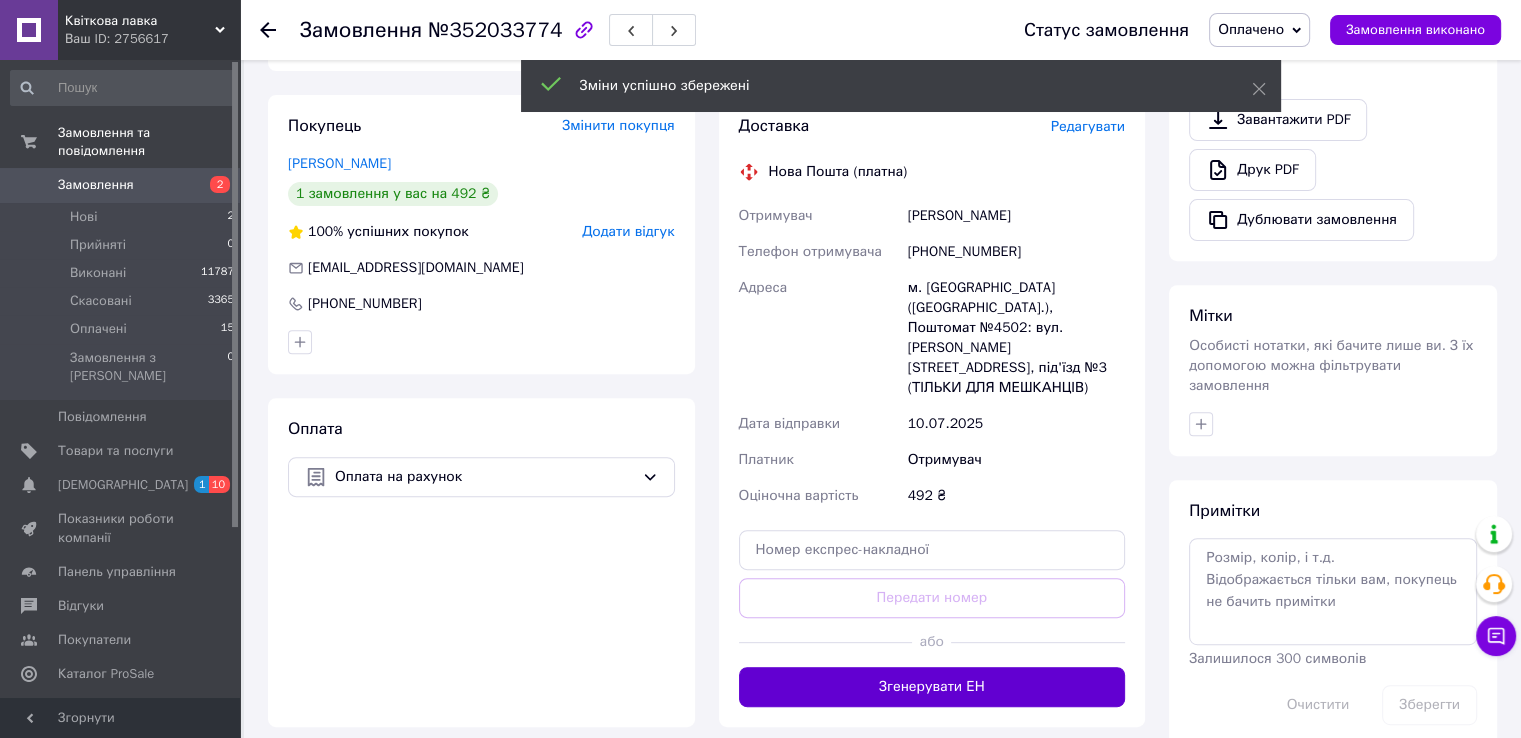 drag, startPoint x: 969, startPoint y: 645, endPoint x: 966, endPoint y: 634, distance: 11.401754 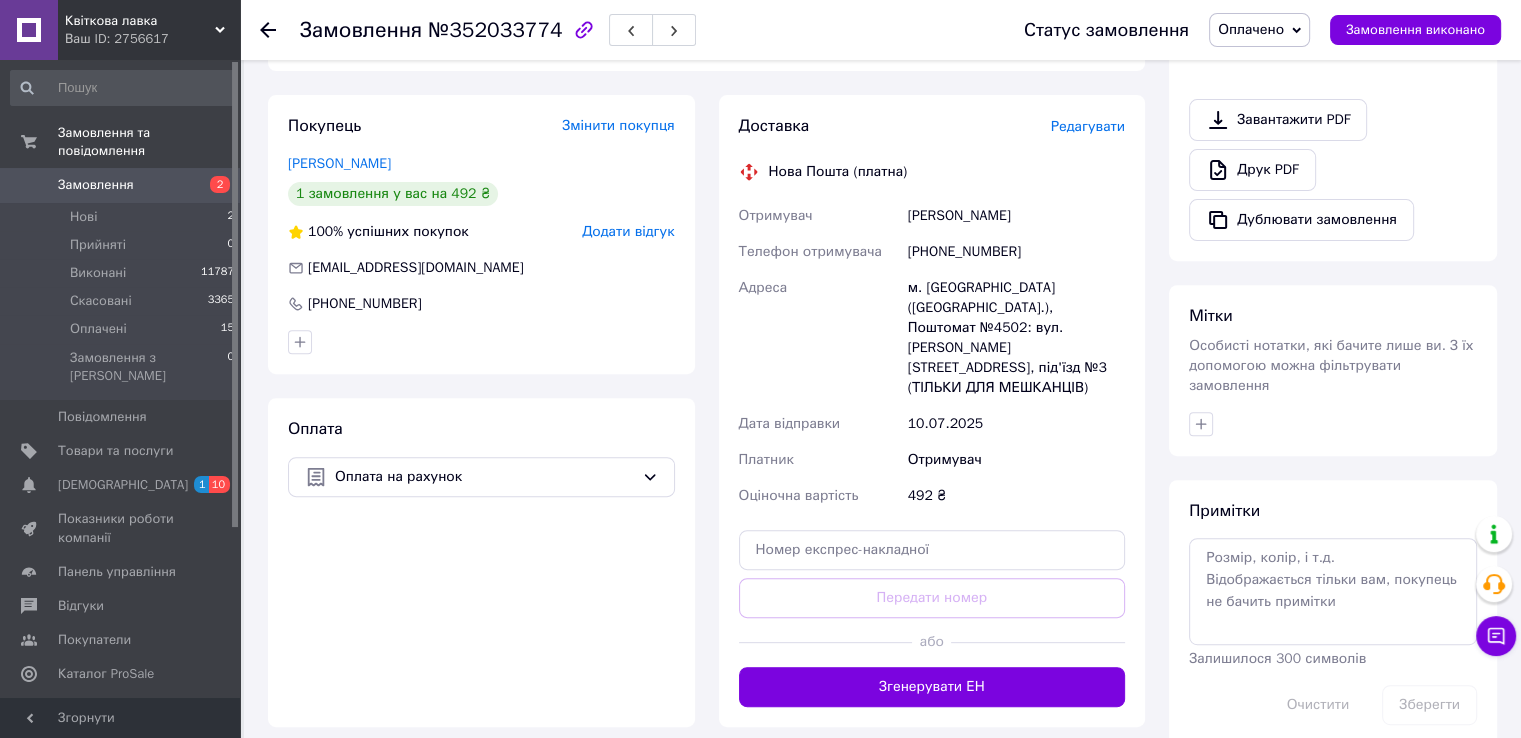 click on "Згенерувати ЕН" at bounding box center [932, 687] 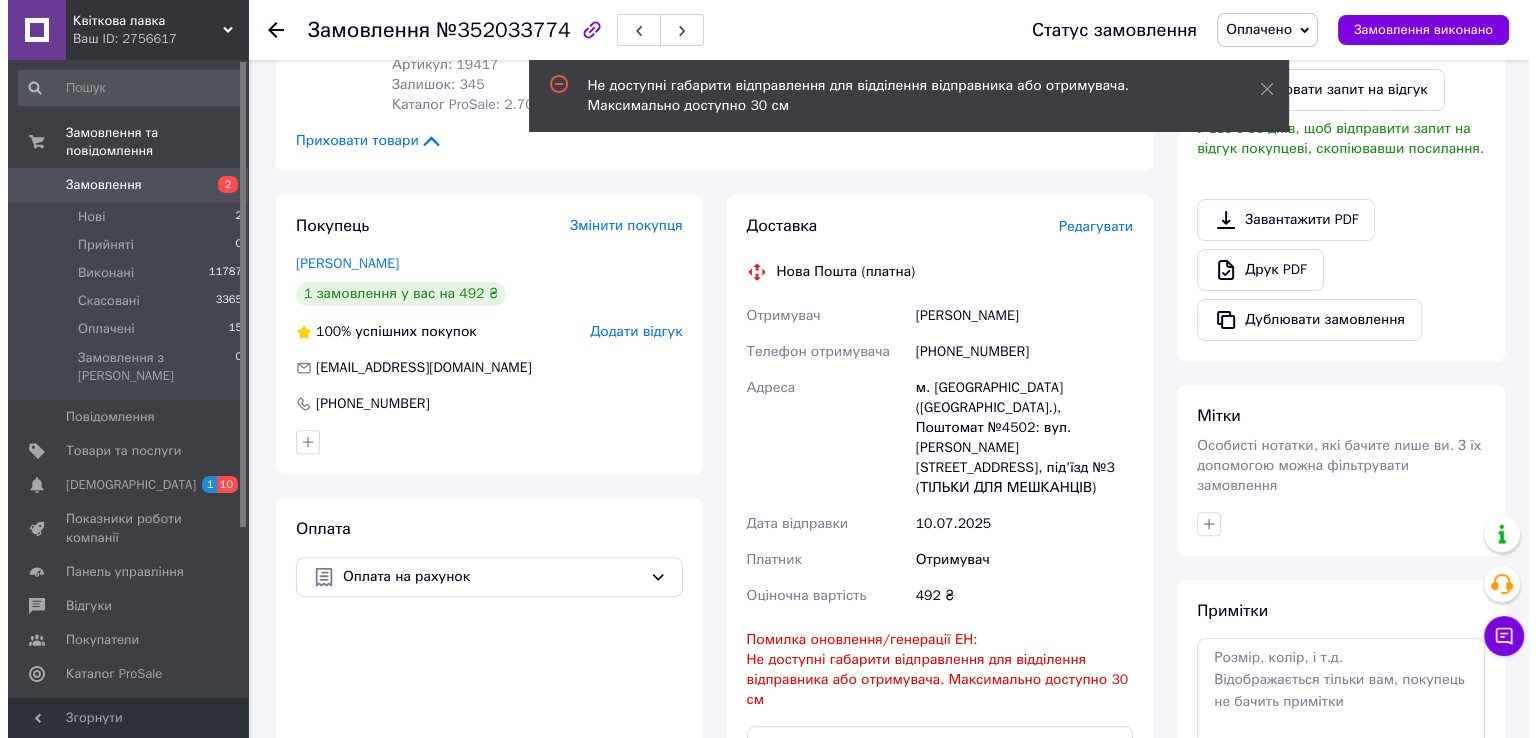 scroll, scrollTop: 500, scrollLeft: 0, axis: vertical 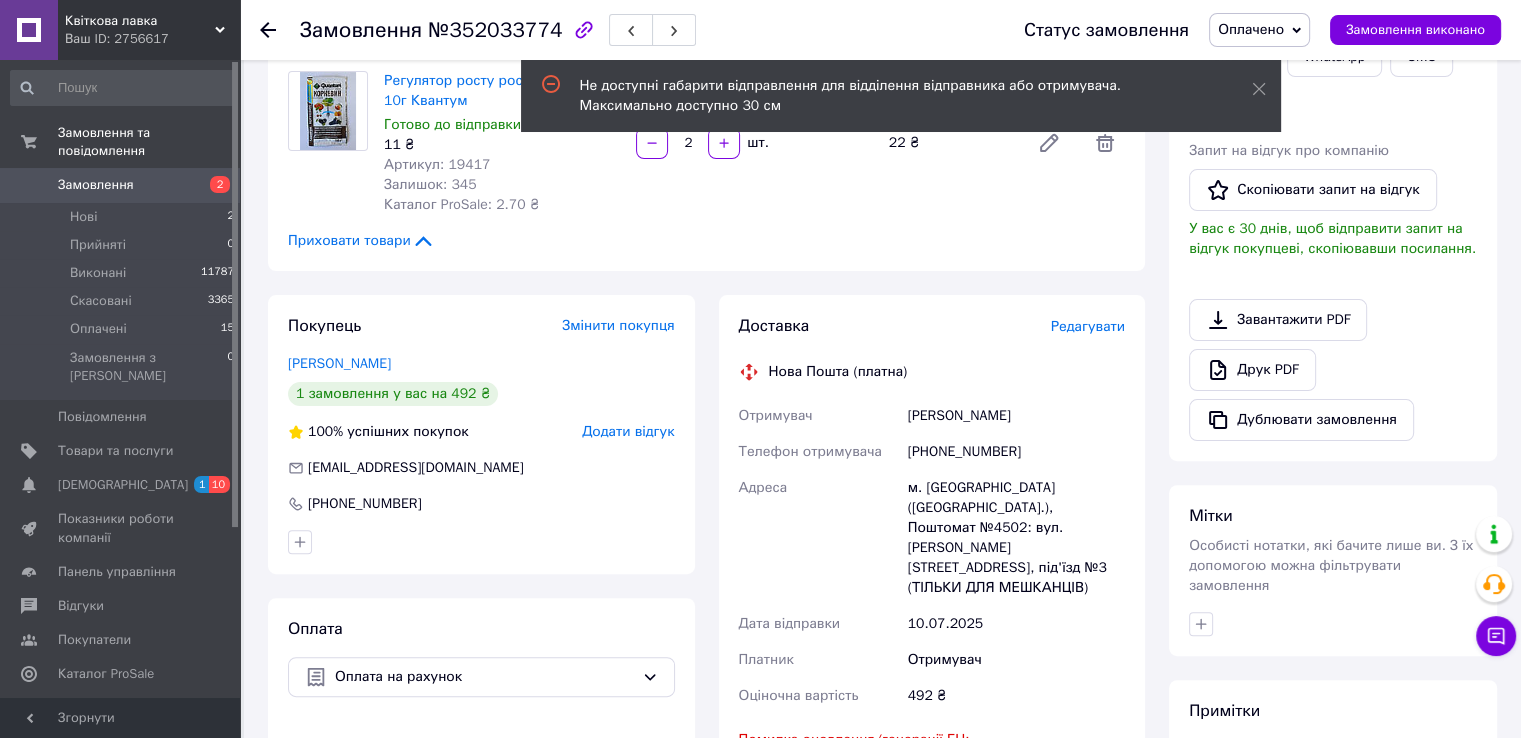 click on "Редагувати" at bounding box center (1088, 327) 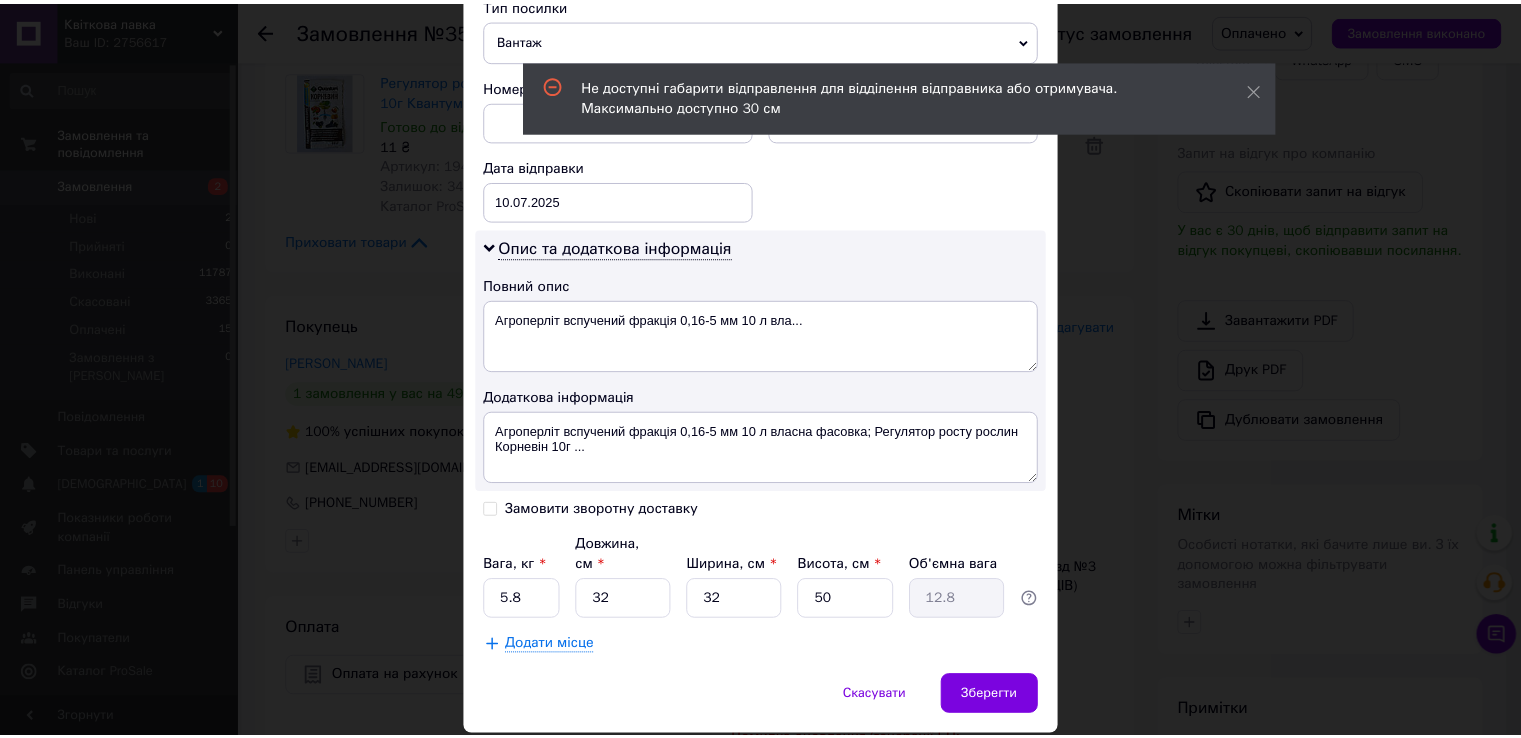 scroll, scrollTop: 865, scrollLeft: 0, axis: vertical 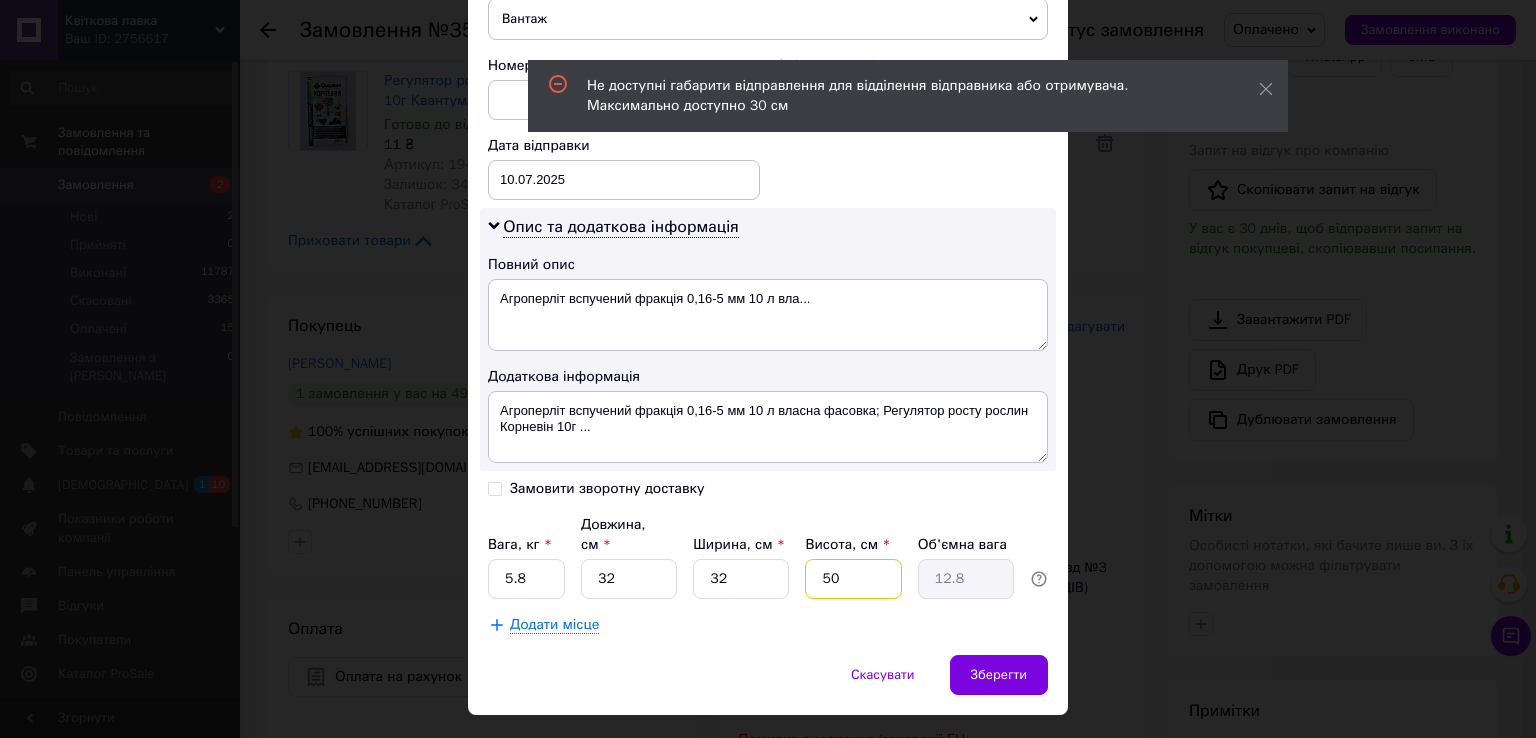 click on "50" at bounding box center [853, 579] 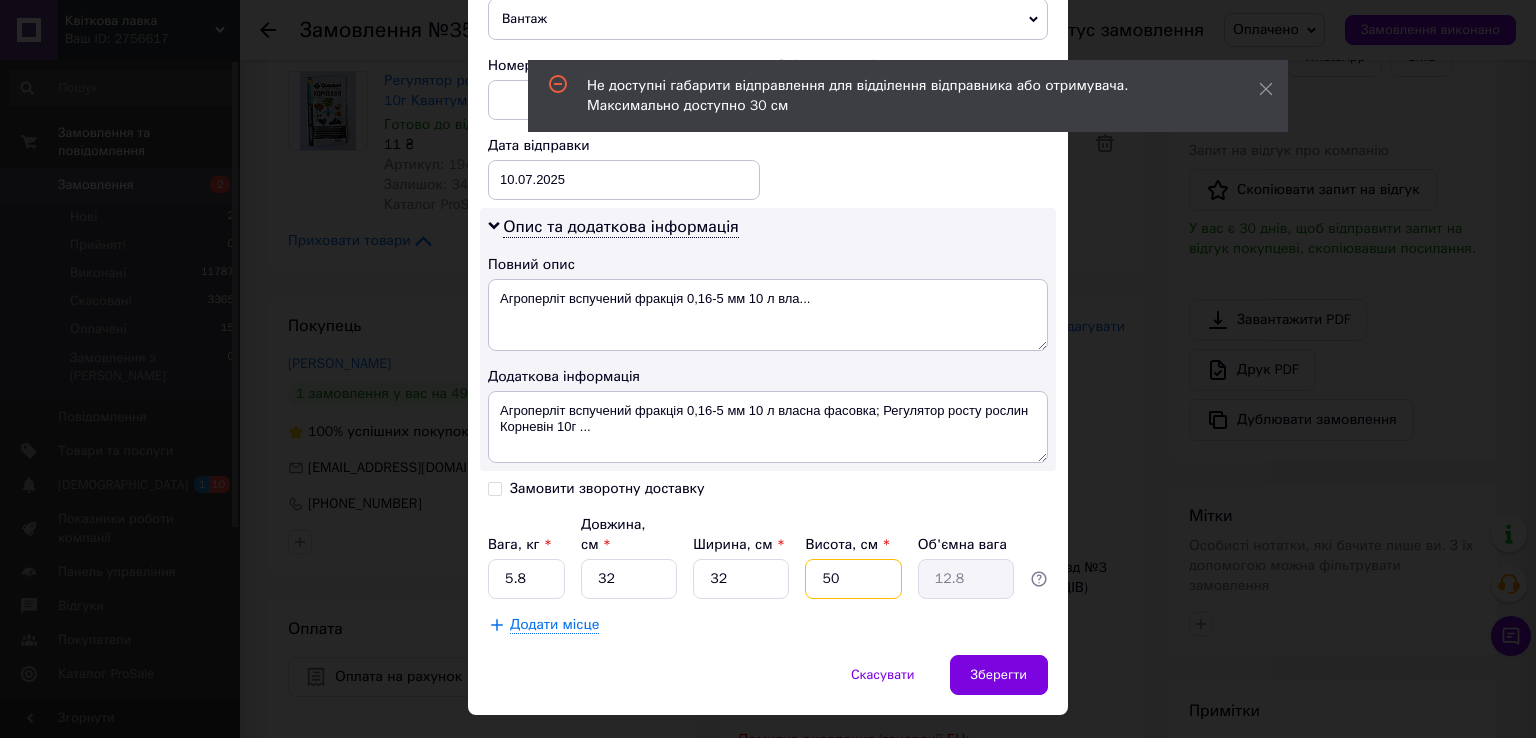 type on "4" 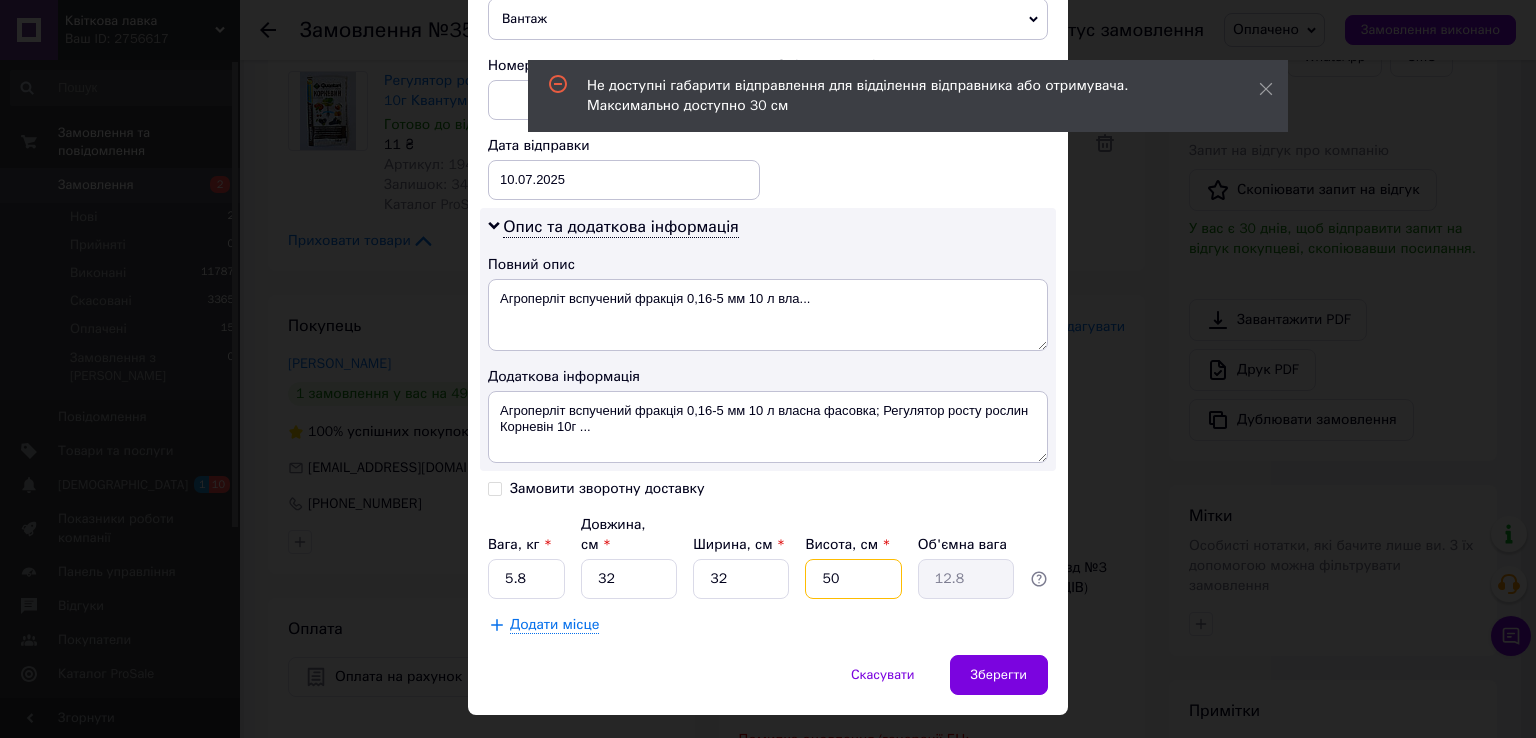 type on "1.02" 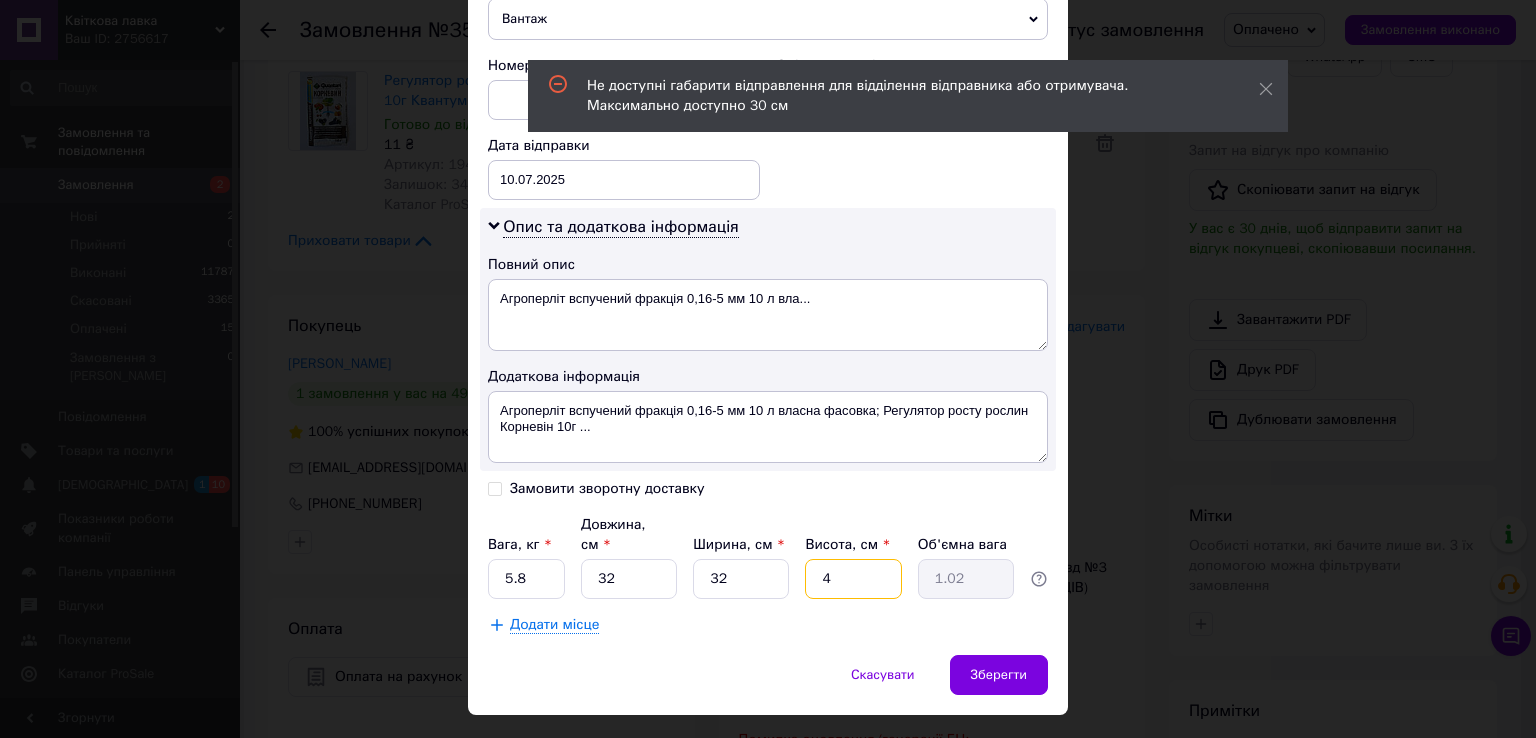 type on "48" 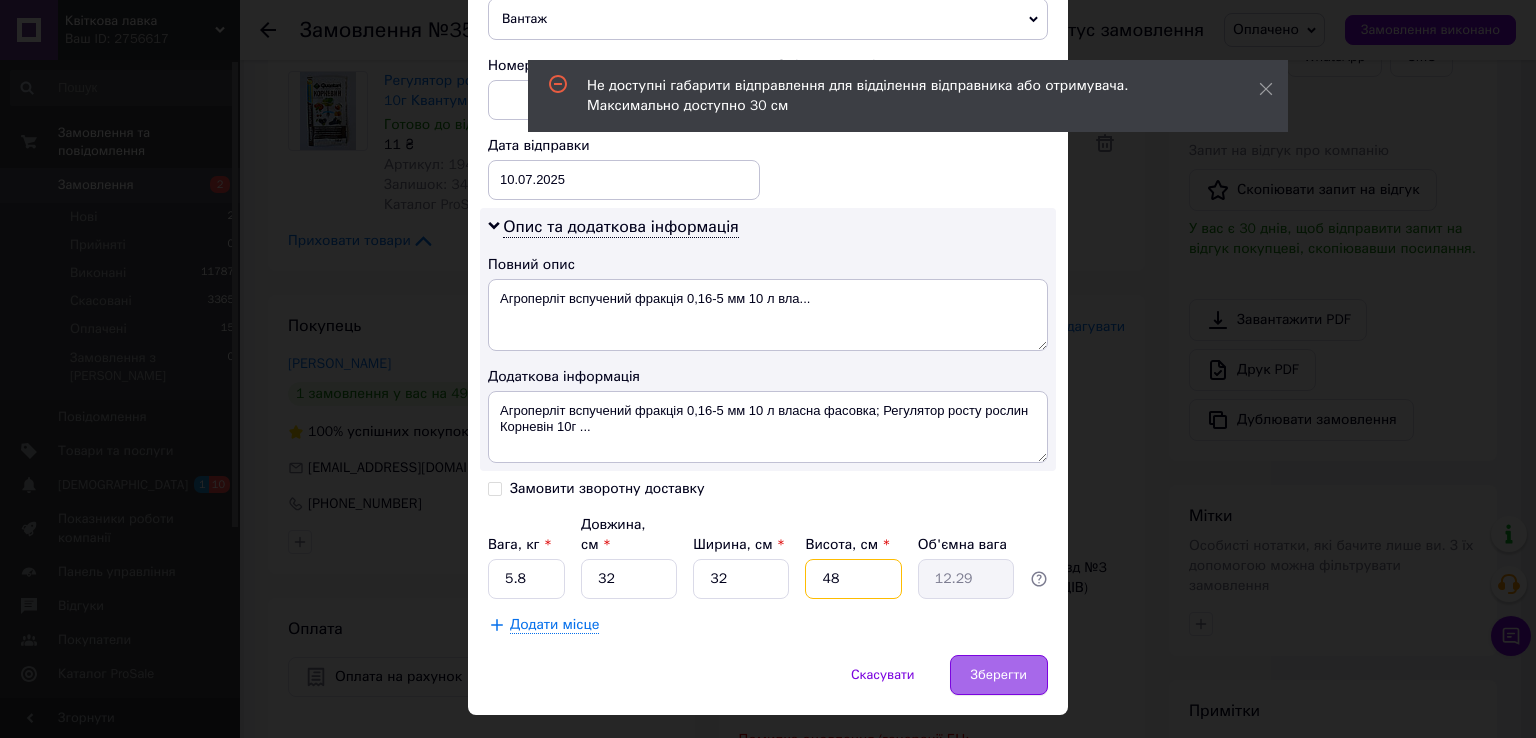 type on "48" 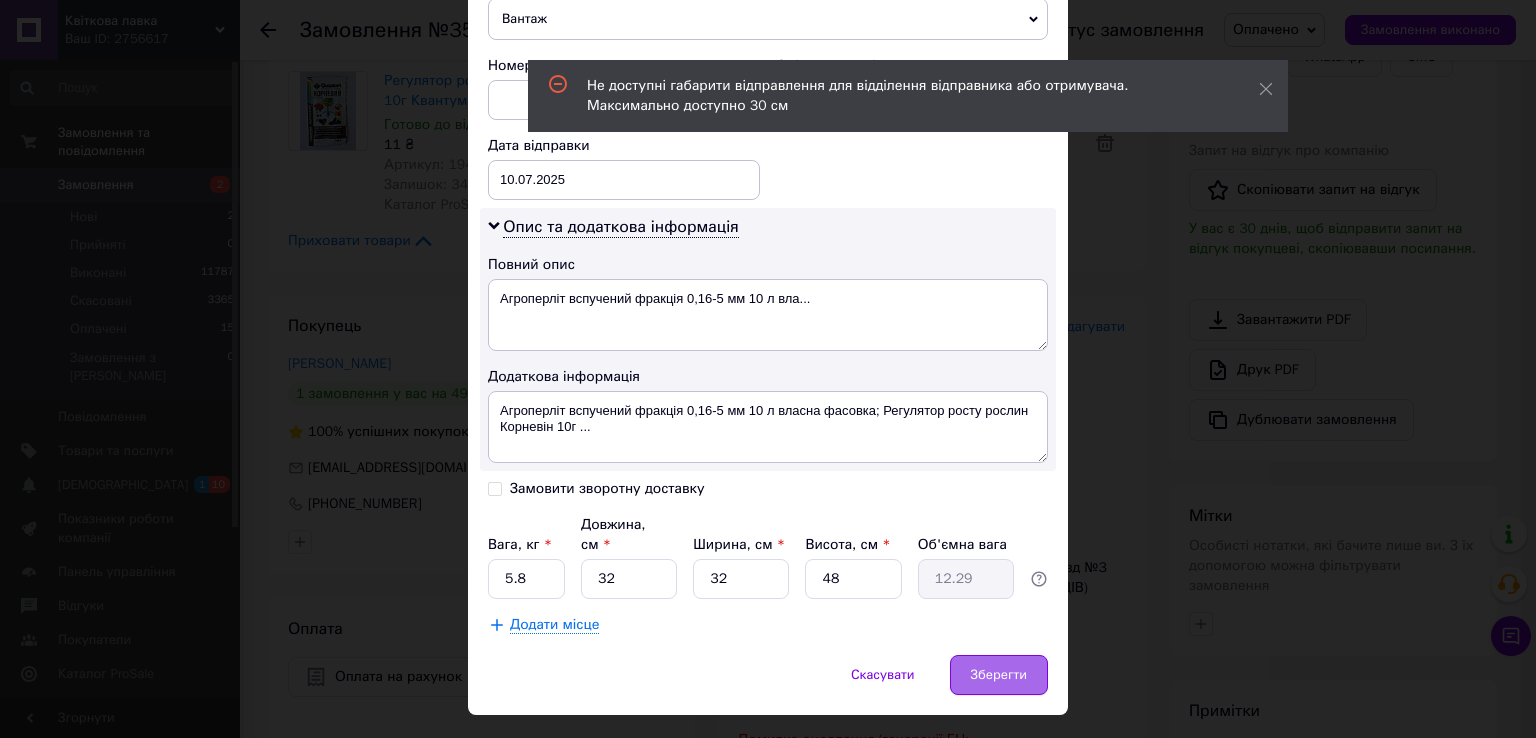 click on "Зберегти" at bounding box center [999, 675] 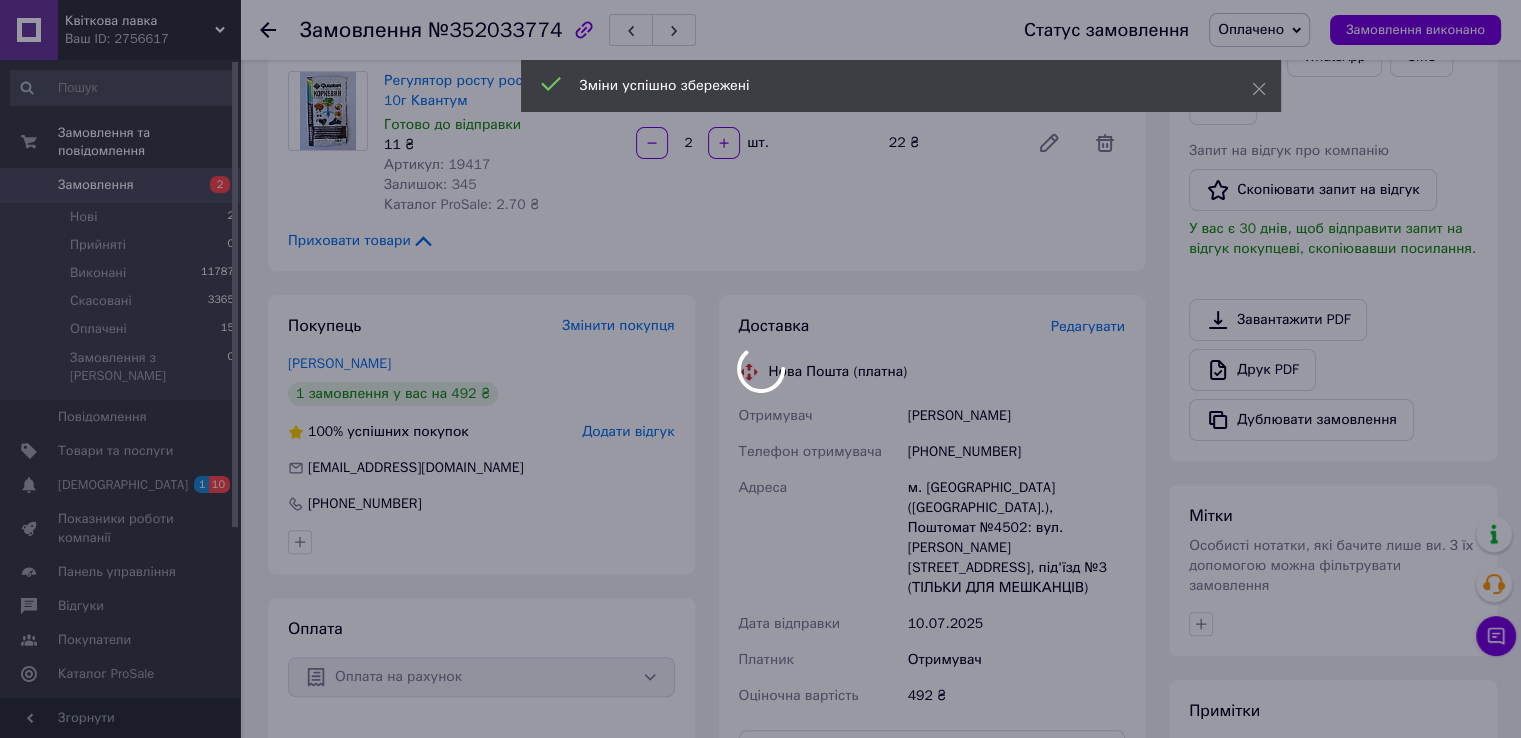 scroll, scrollTop: 900, scrollLeft: 0, axis: vertical 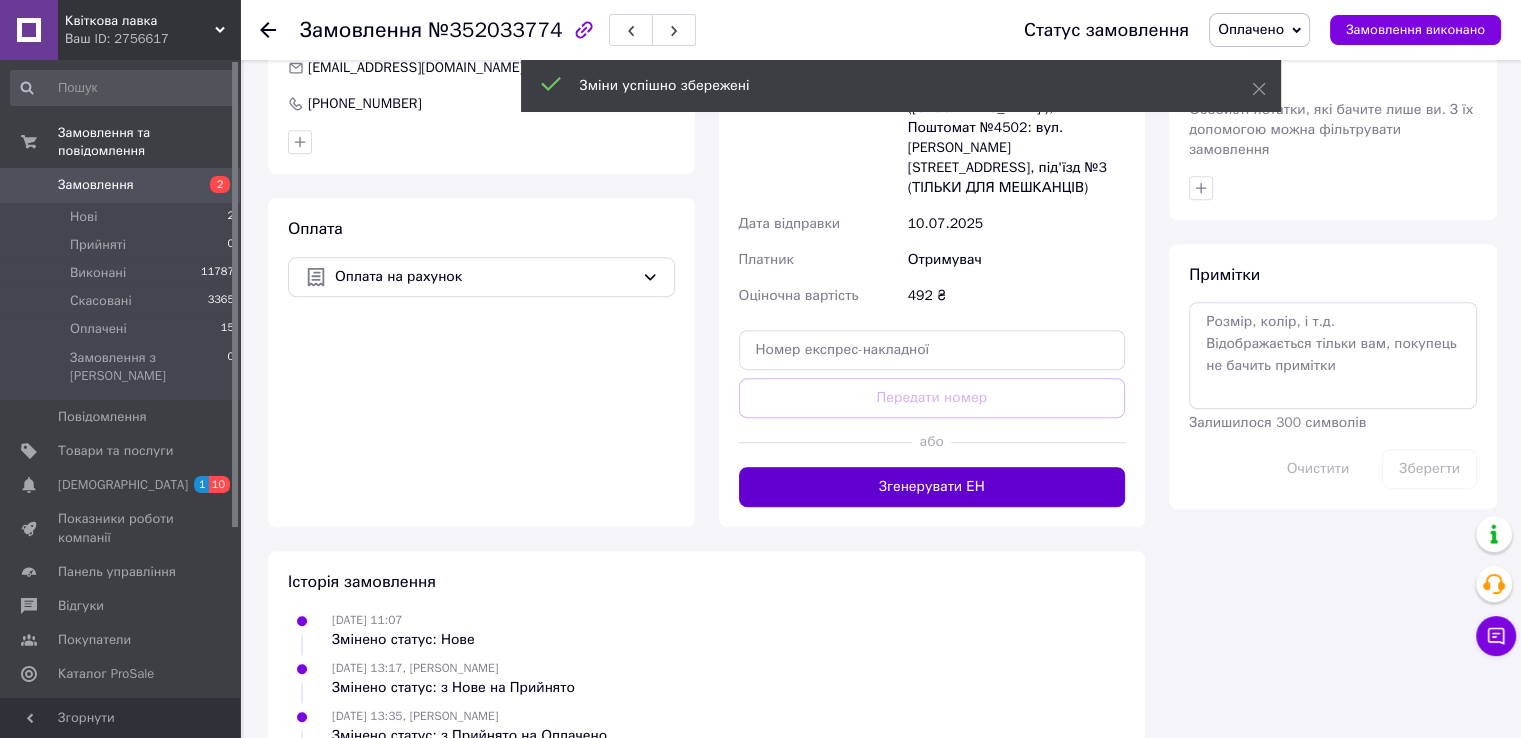 click on "Згенерувати ЕН" at bounding box center (932, 487) 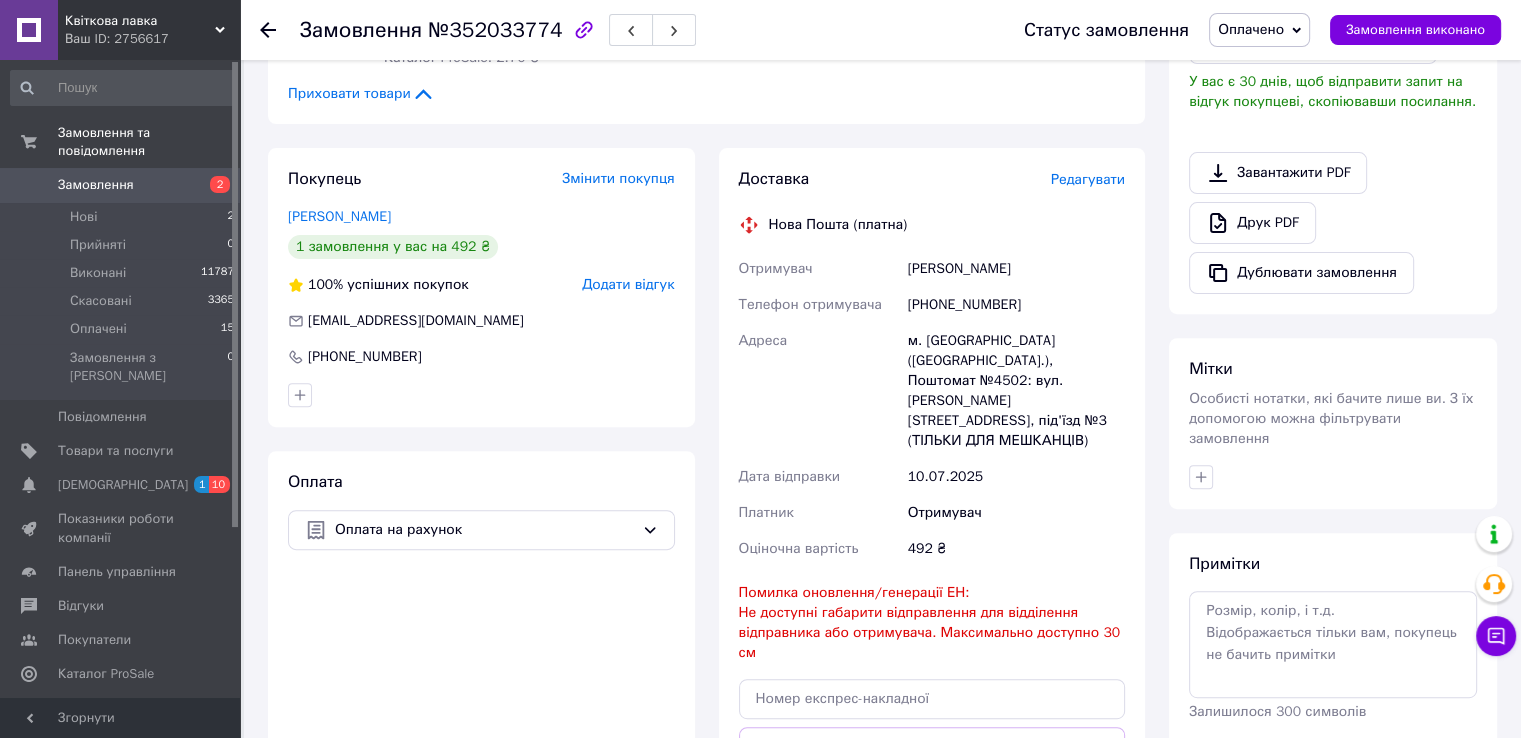 scroll, scrollTop: 600, scrollLeft: 0, axis: vertical 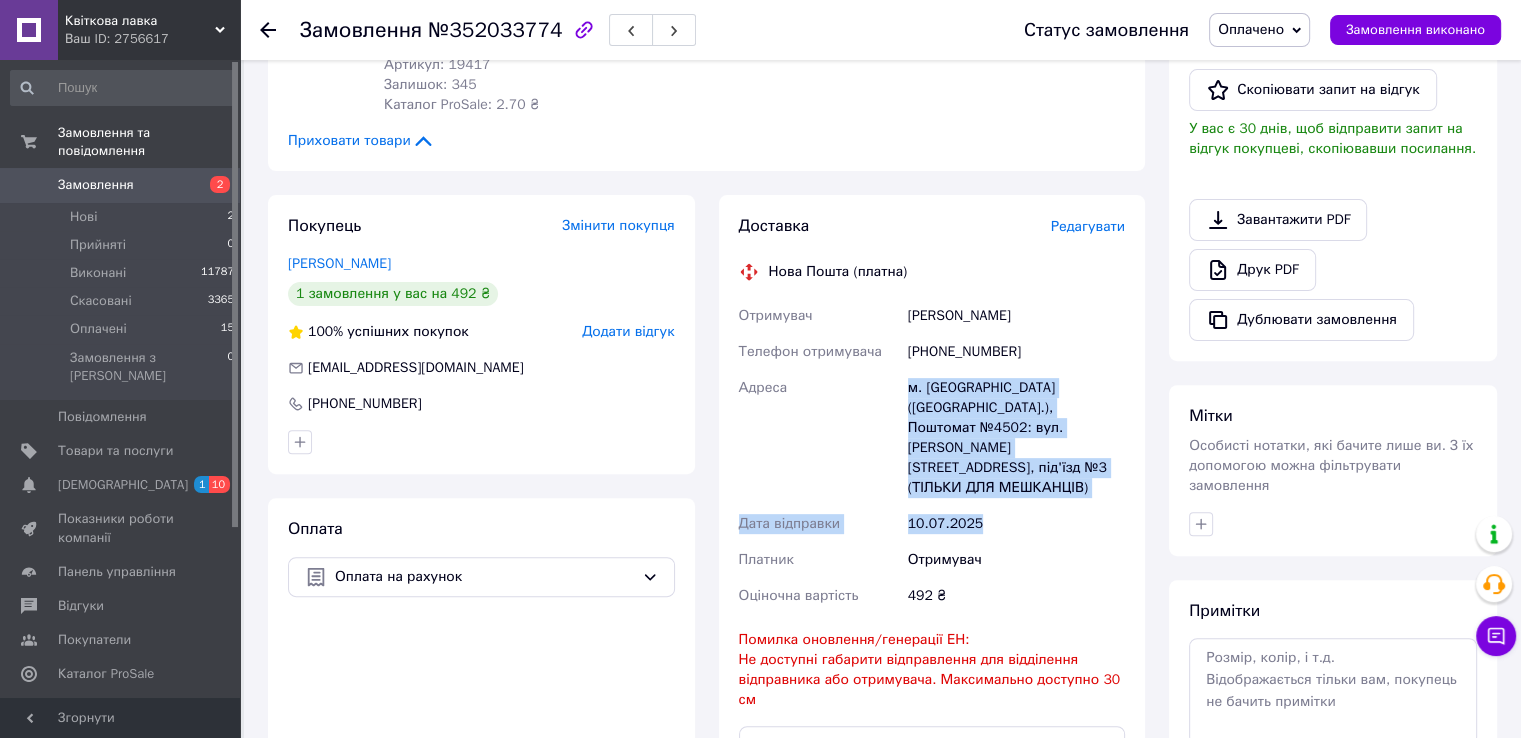 drag, startPoint x: 997, startPoint y: 413, endPoint x: 1041, endPoint y: 449, distance: 56.85068 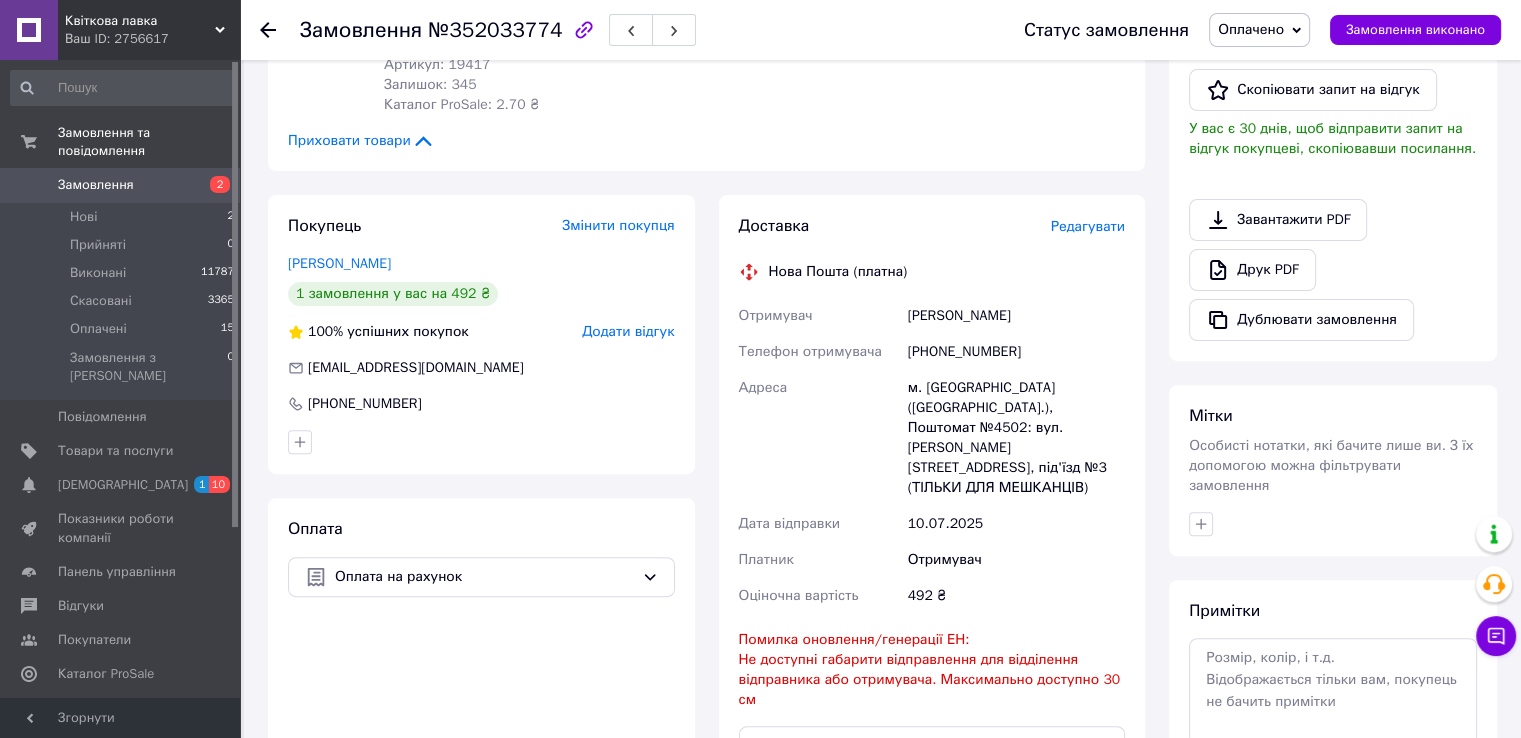 click on "[PHONE_NUMBER]" at bounding box center [1016, 352] 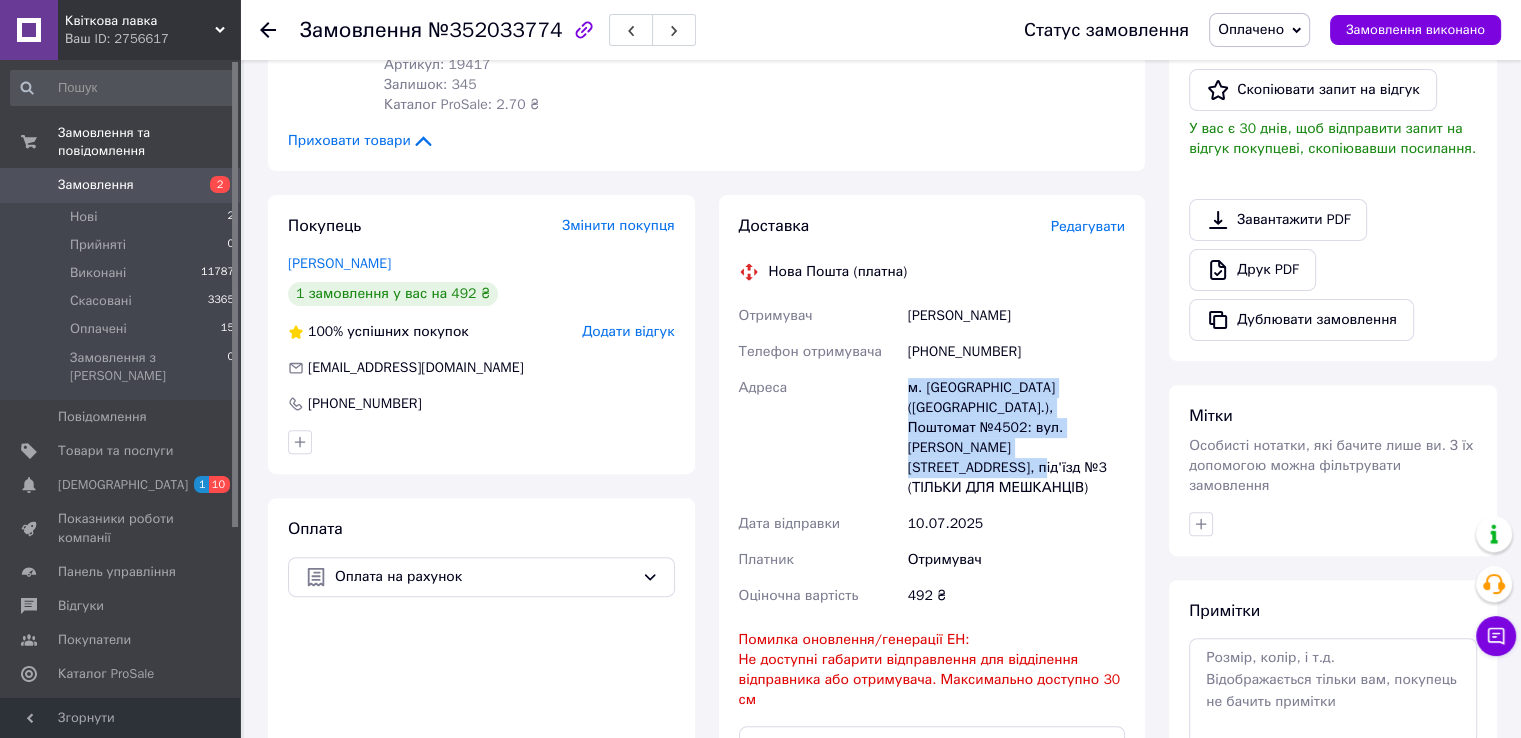 drag, startPoint x: 1003, startPoint y: 438, endPoint x: 891, endPoint y: 362, distance: 135.3514 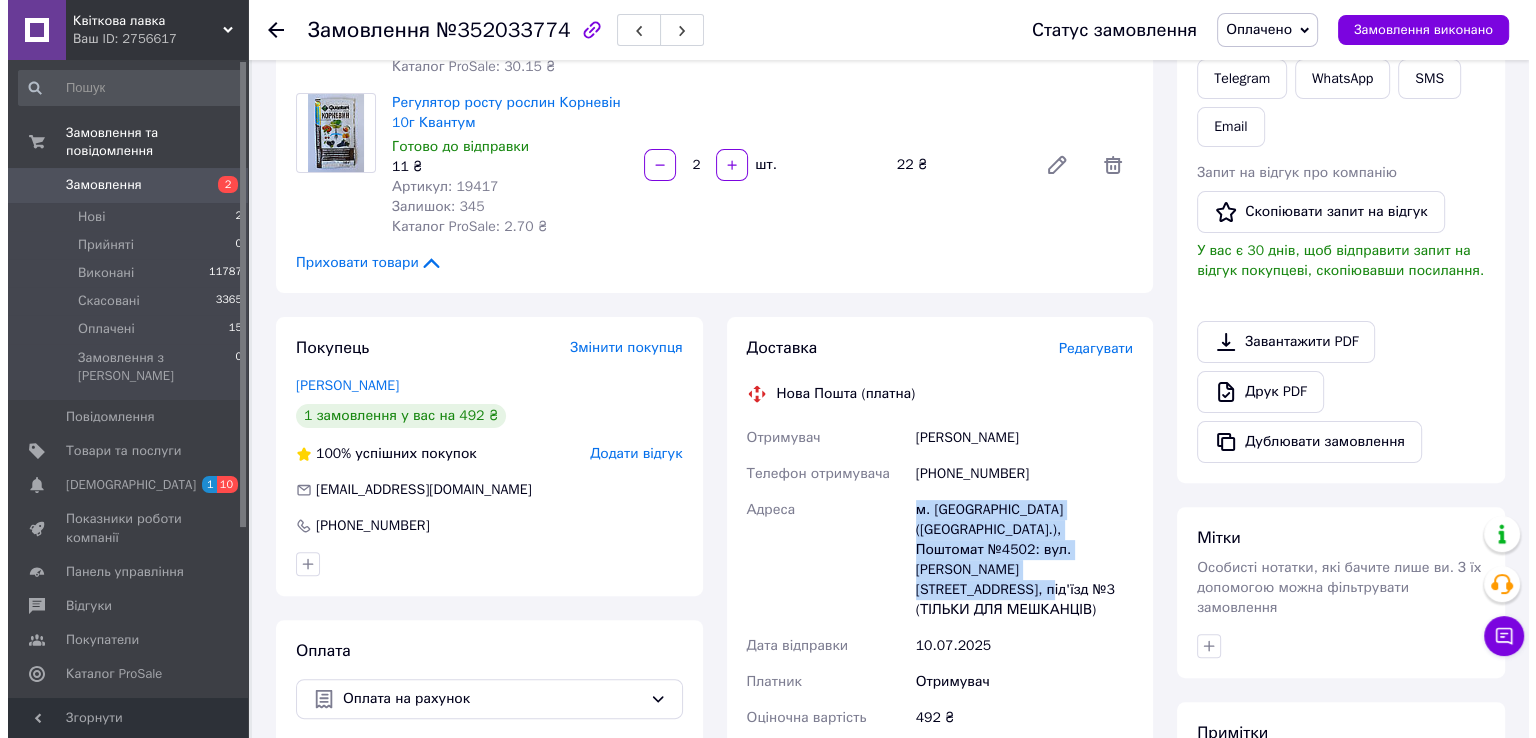 scroll, scrollTop: 500, scrollLeft: 0, axis: vertical 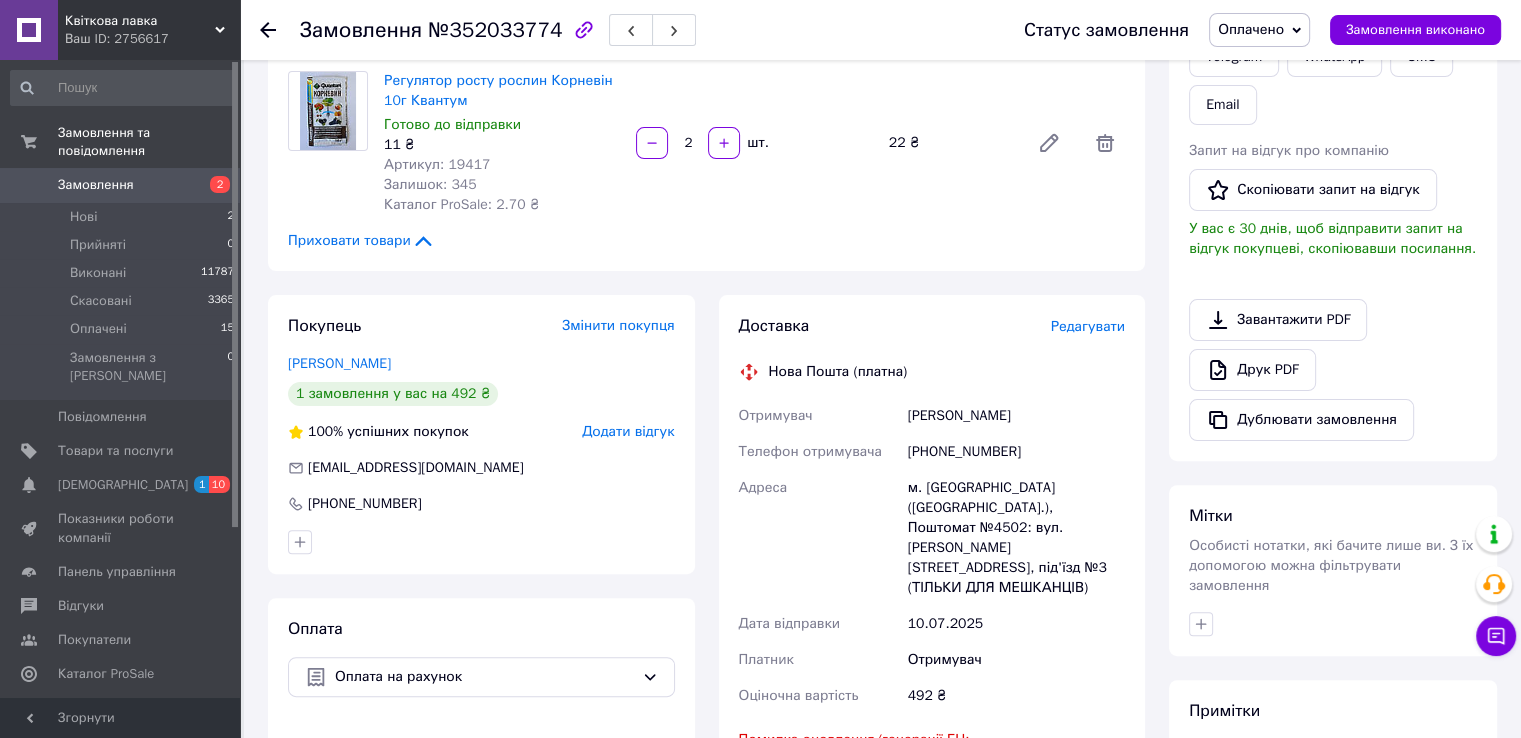 click on "Редагувати" at bounding box center [1088, 326] 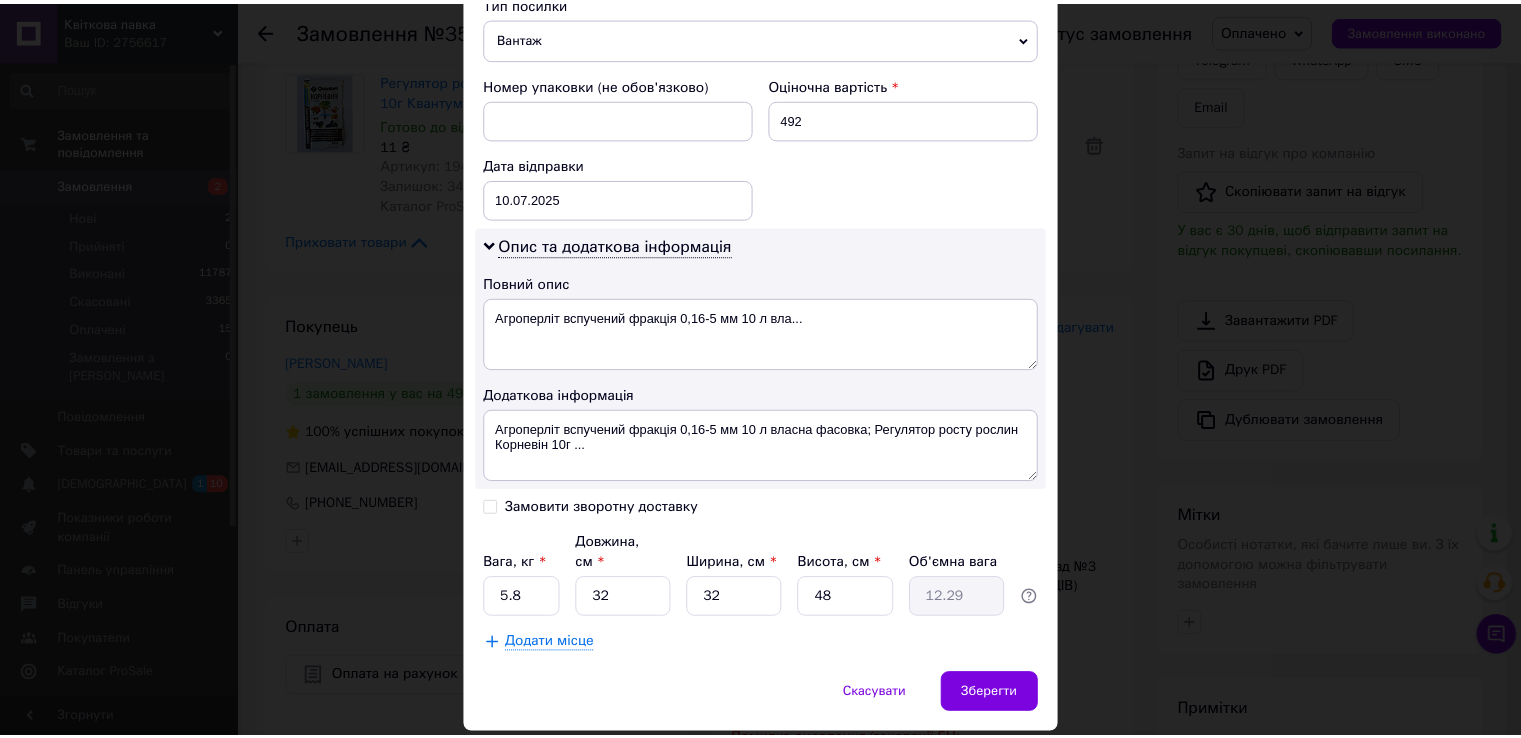 scroll, scrollTop: 866, scrollLeft: 0, axis: vertical 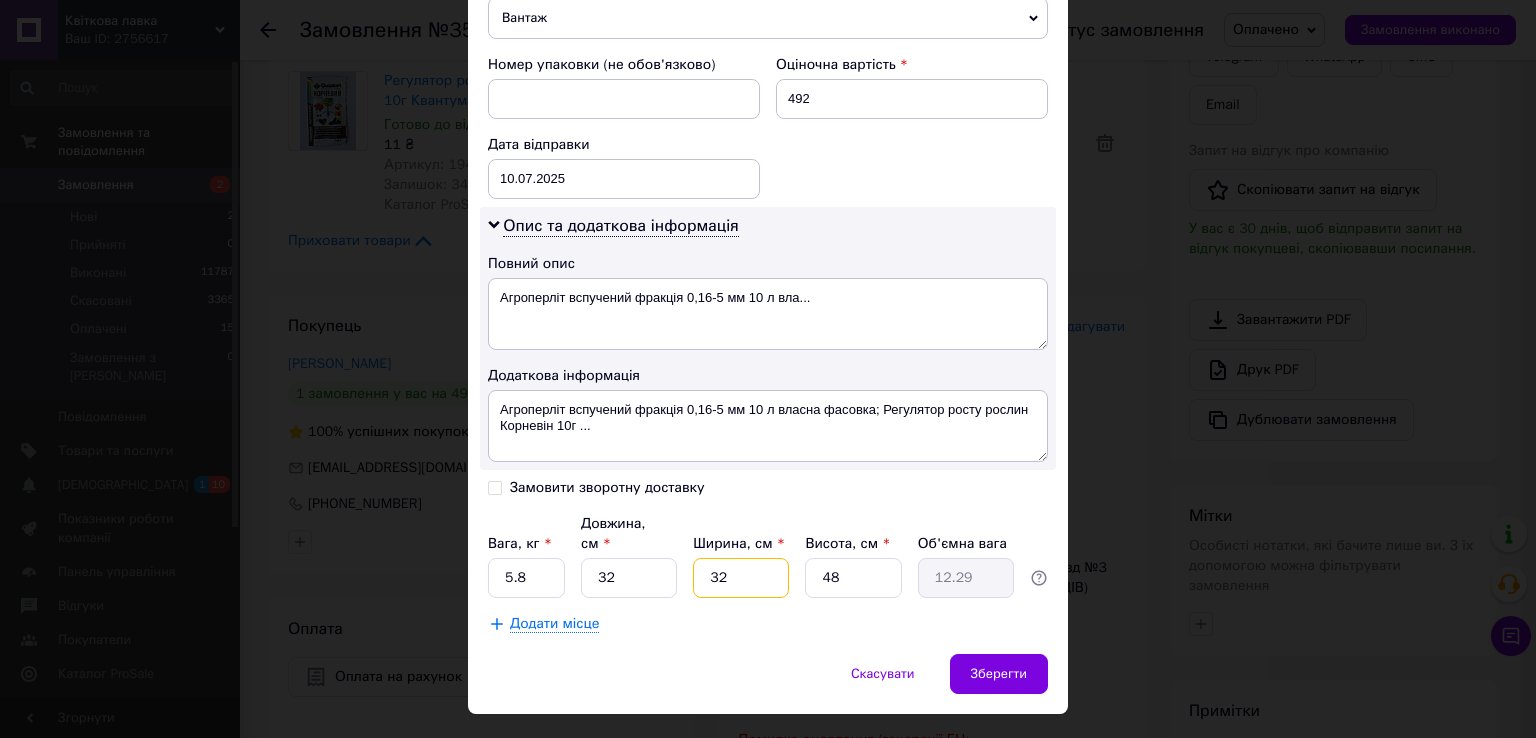 click on "32" at bounding box center (741, 578) 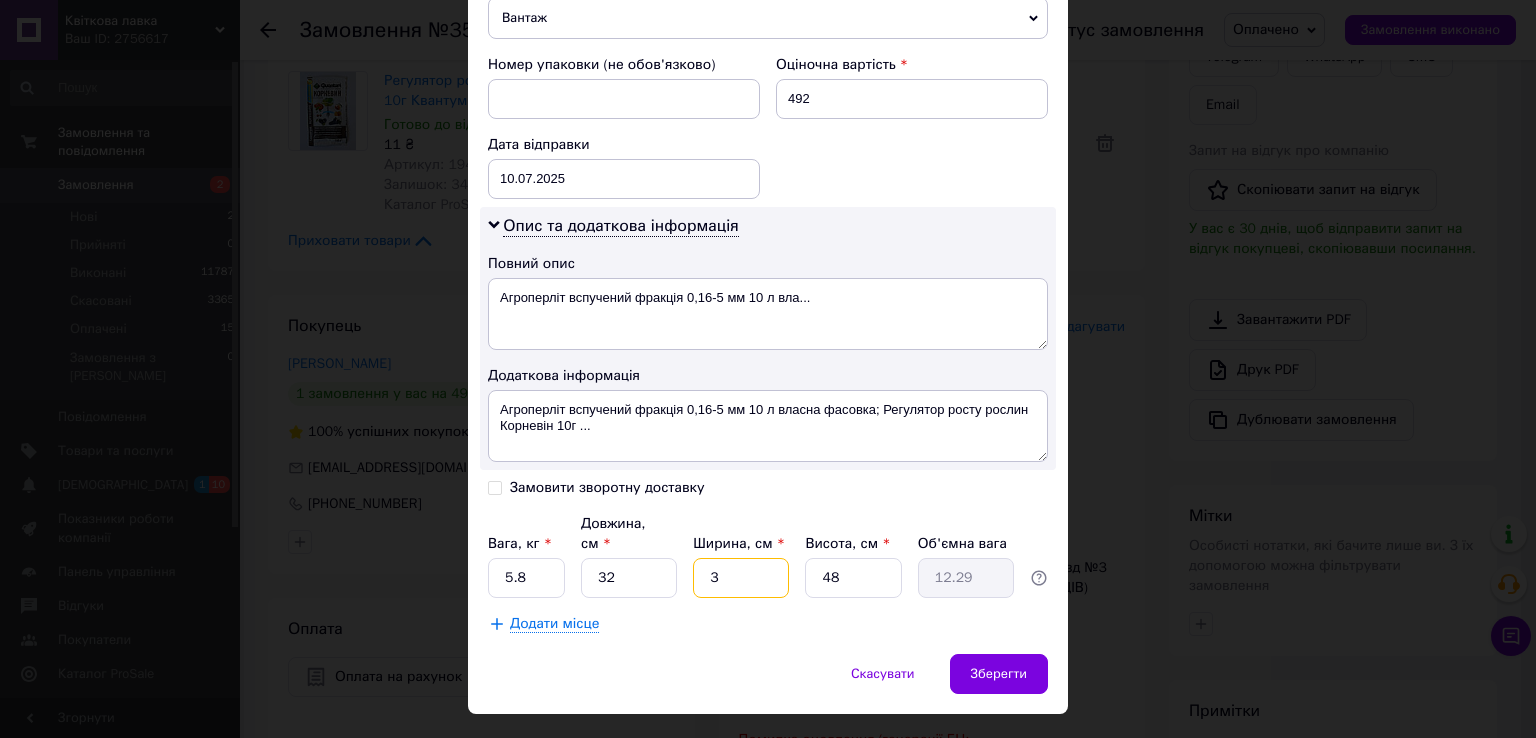 type on "1.15" 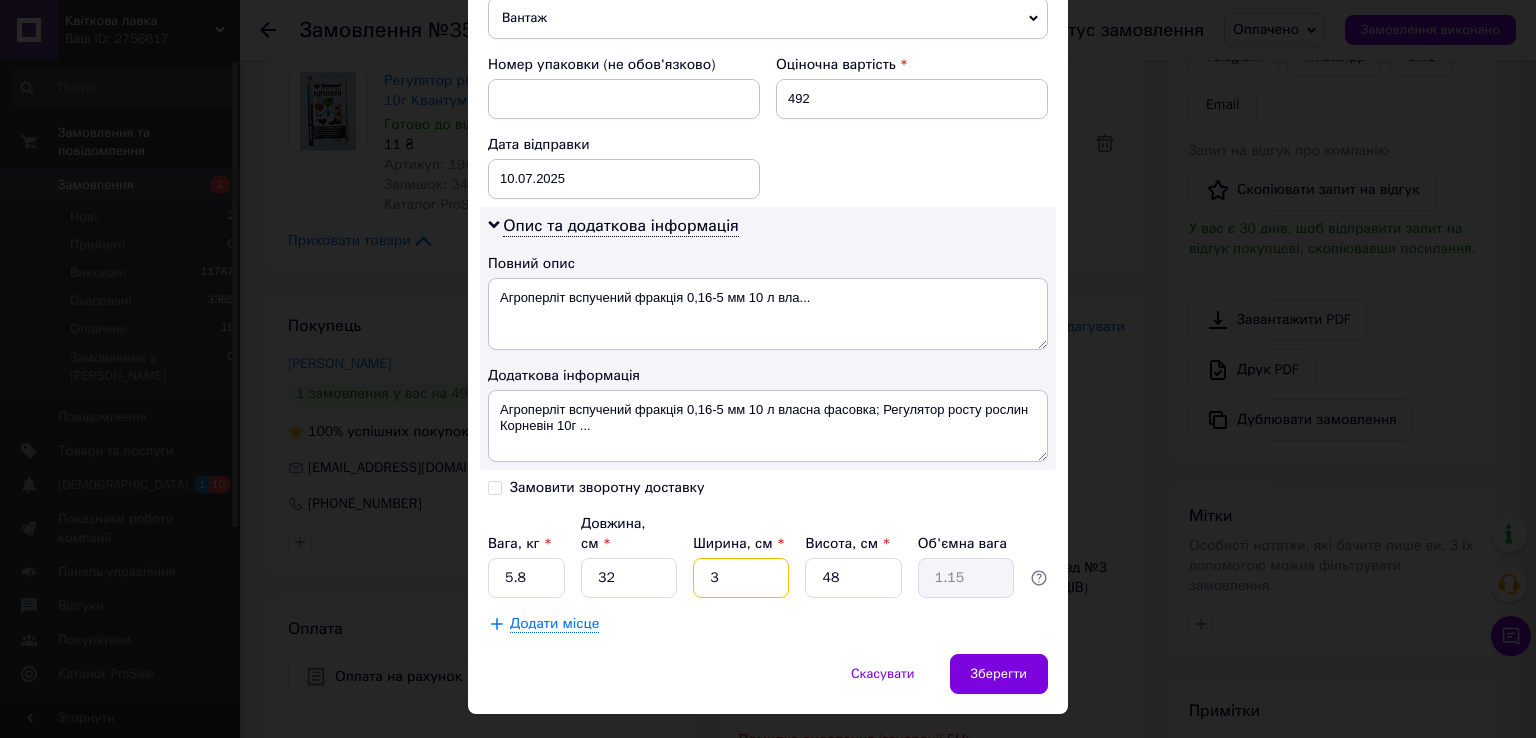 type on "30" 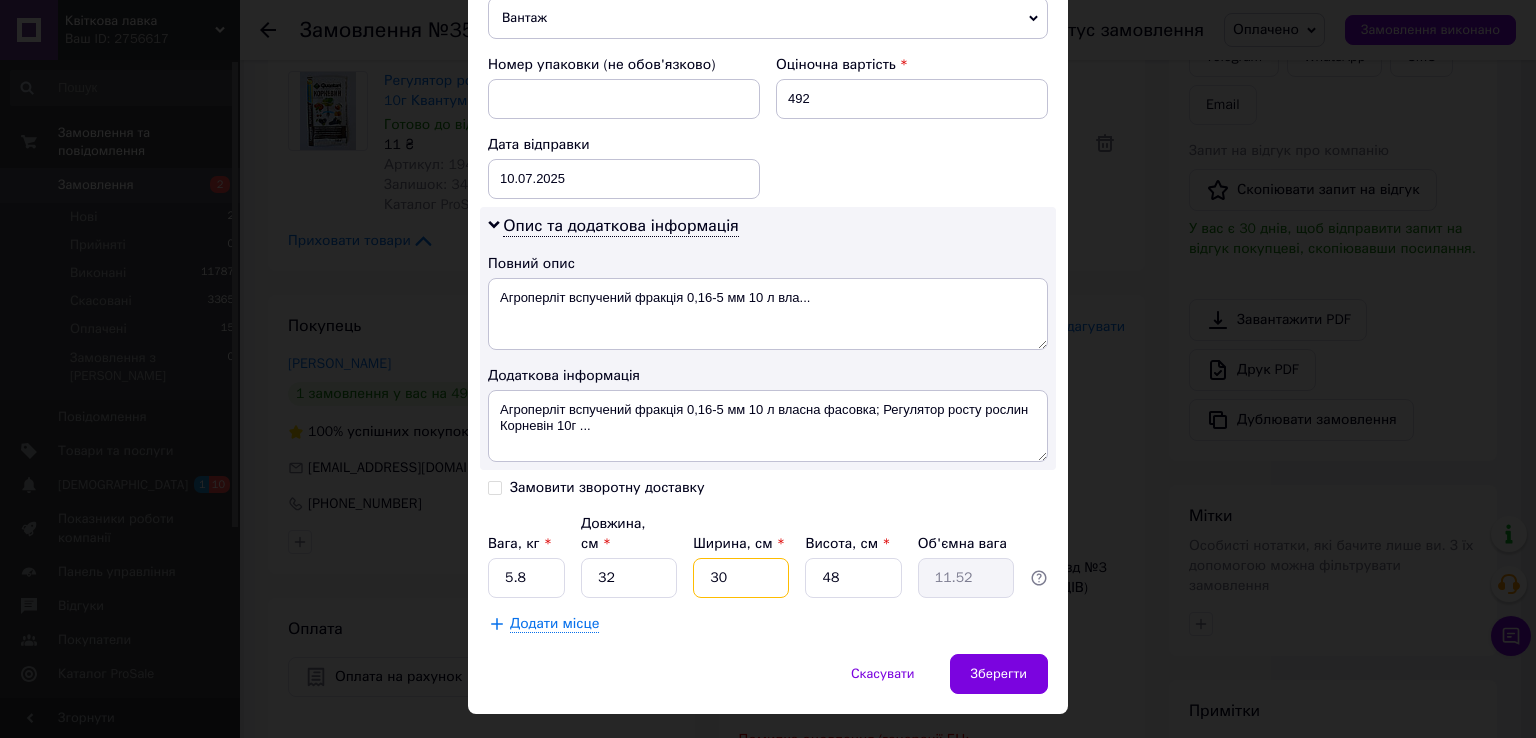 type on "30" 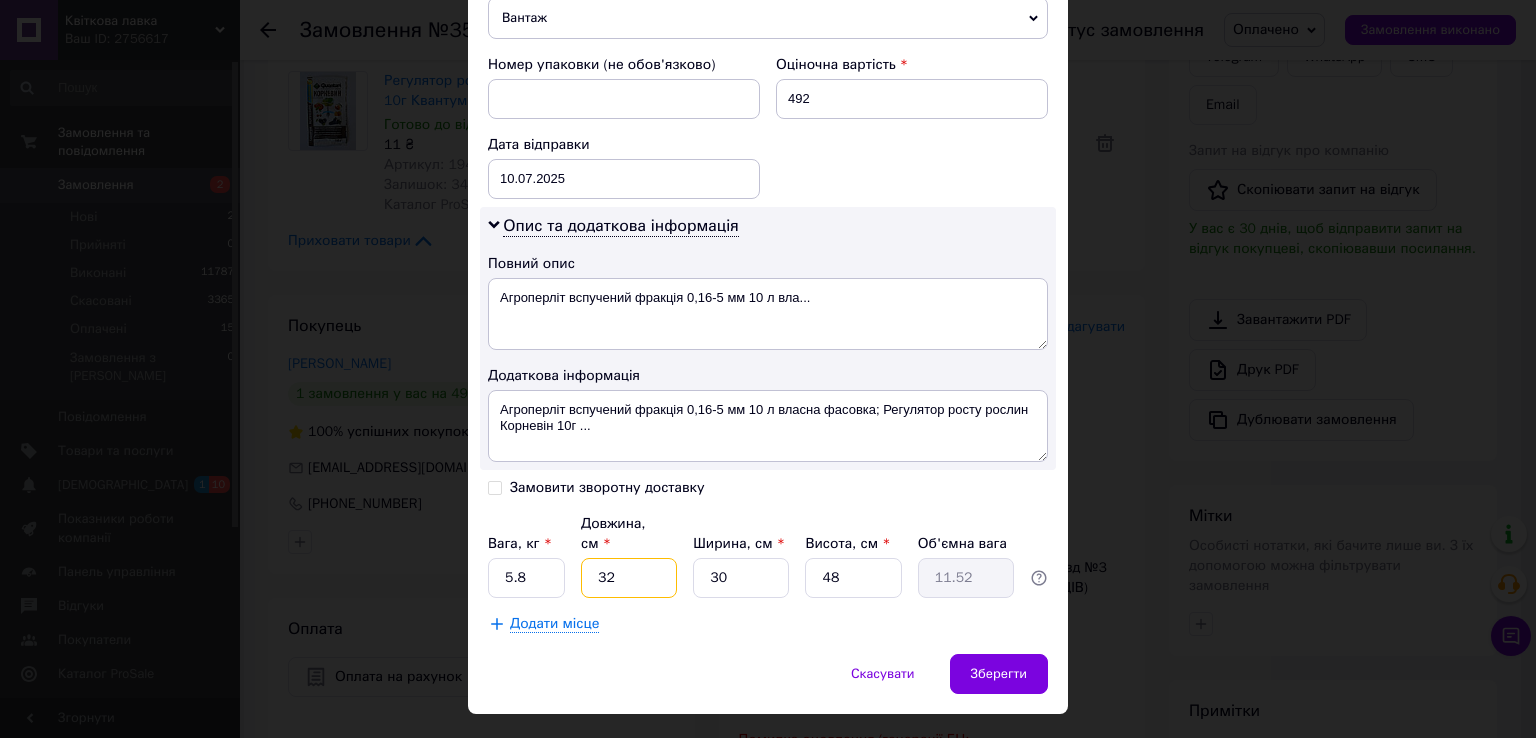 click on "32" at bounding box center [629, 578] 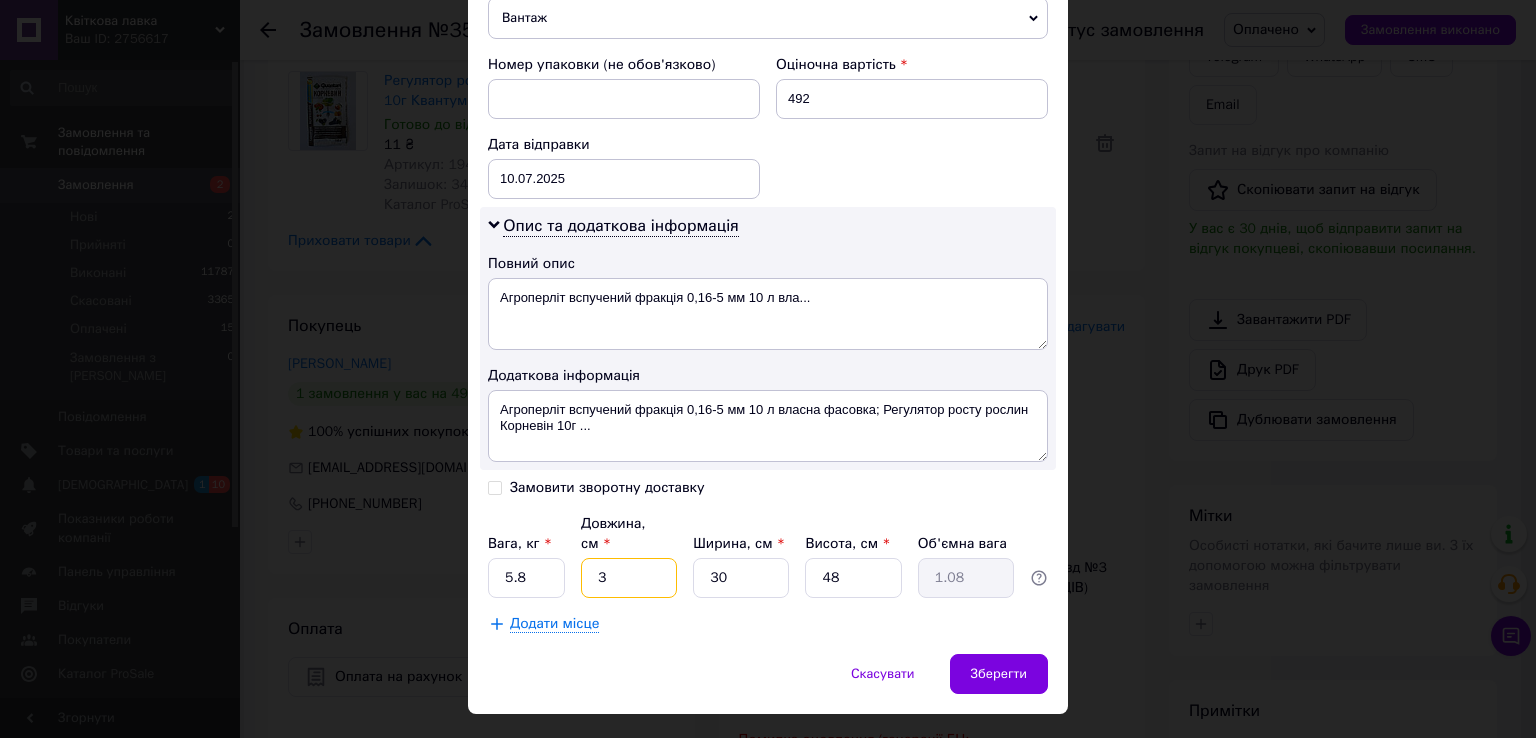 type on "30" 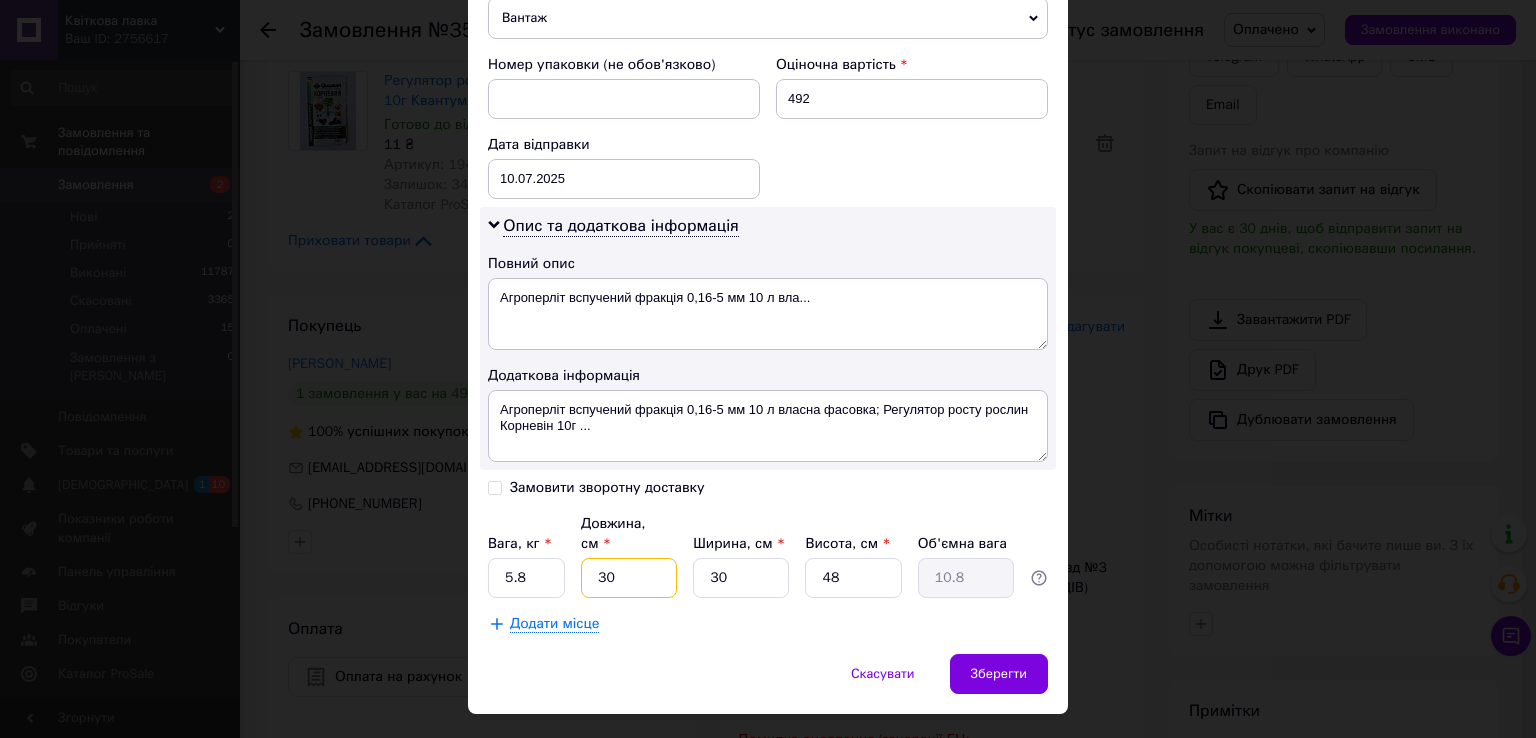 type on "30" 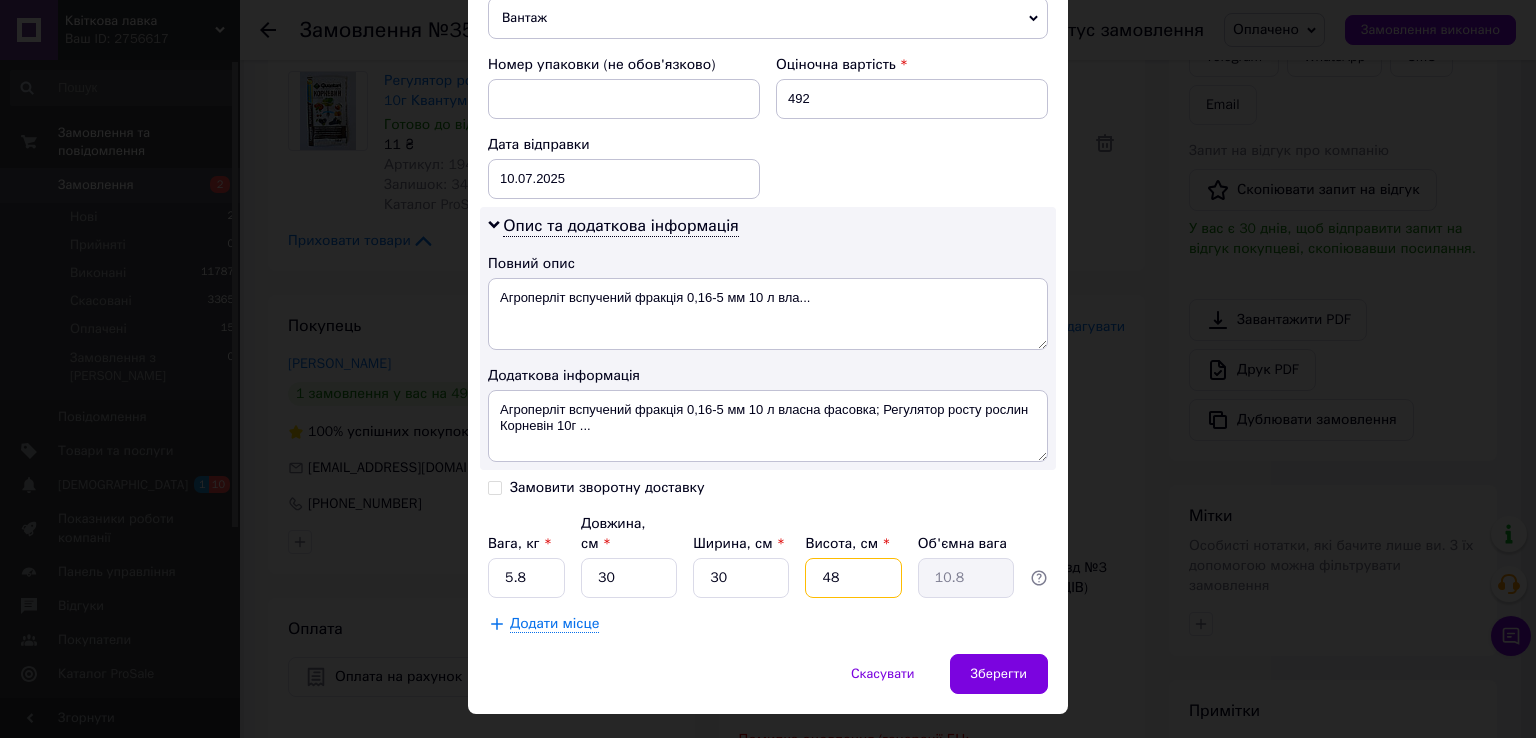 click on "48" at bounding box center (853, 578) 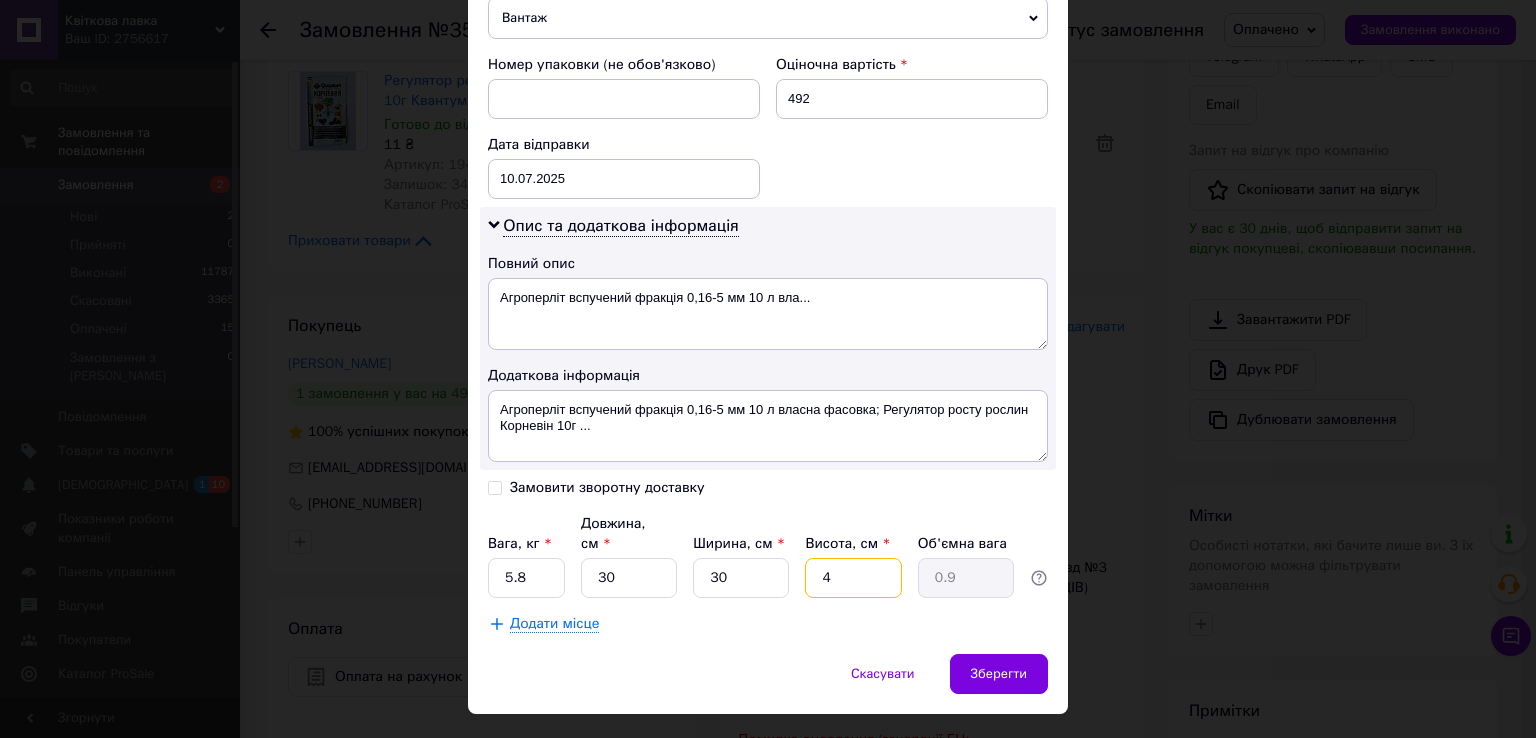 type on "45" 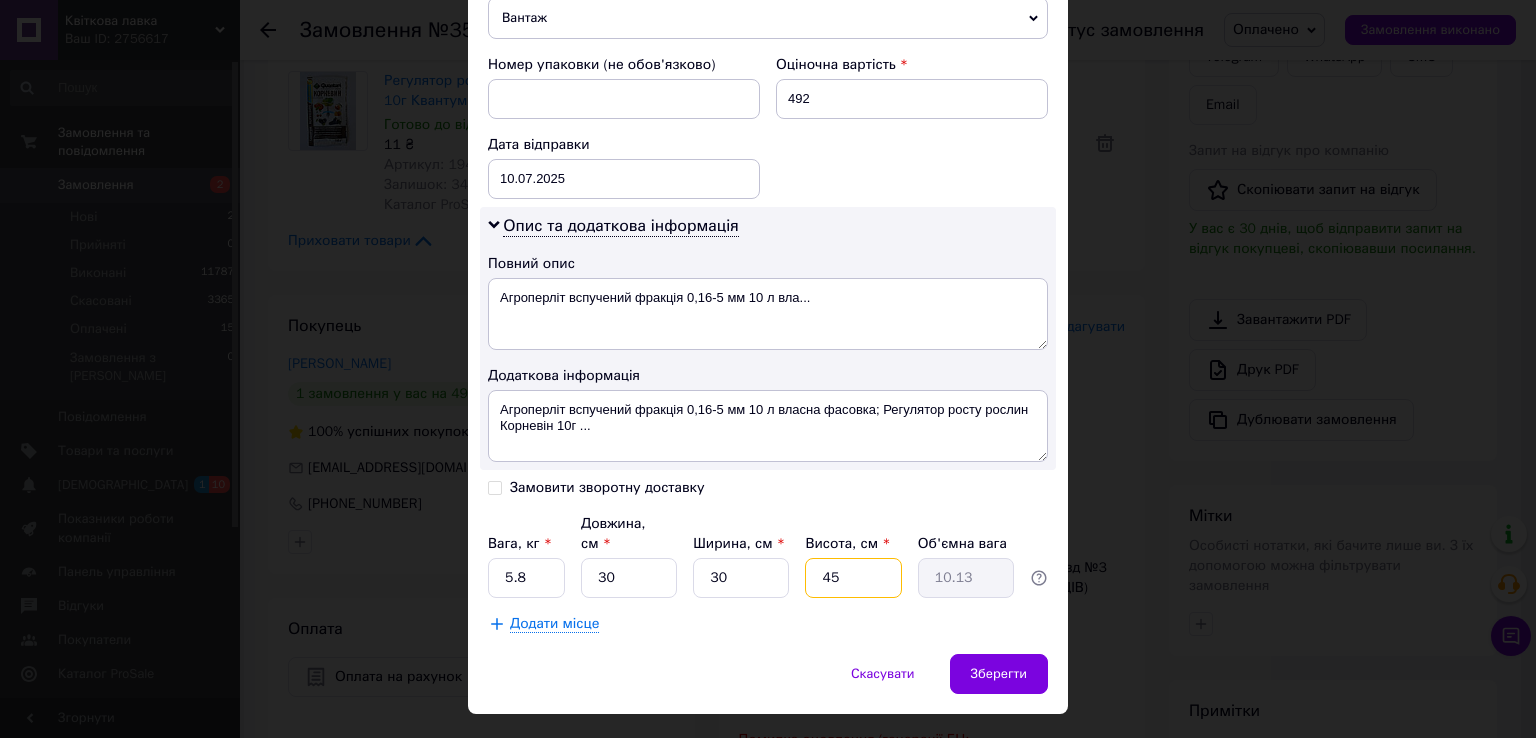 type on "4" 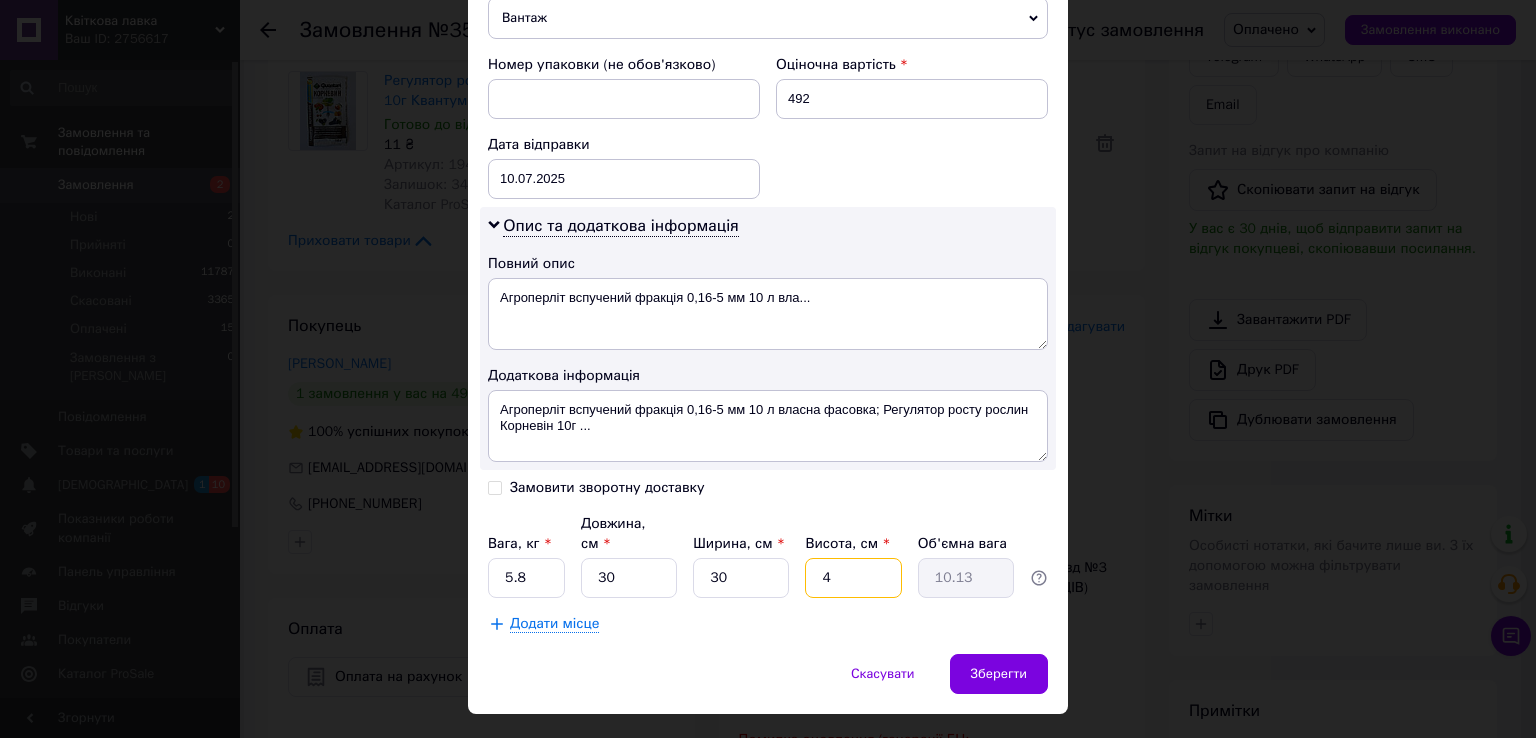 type on "0.9" 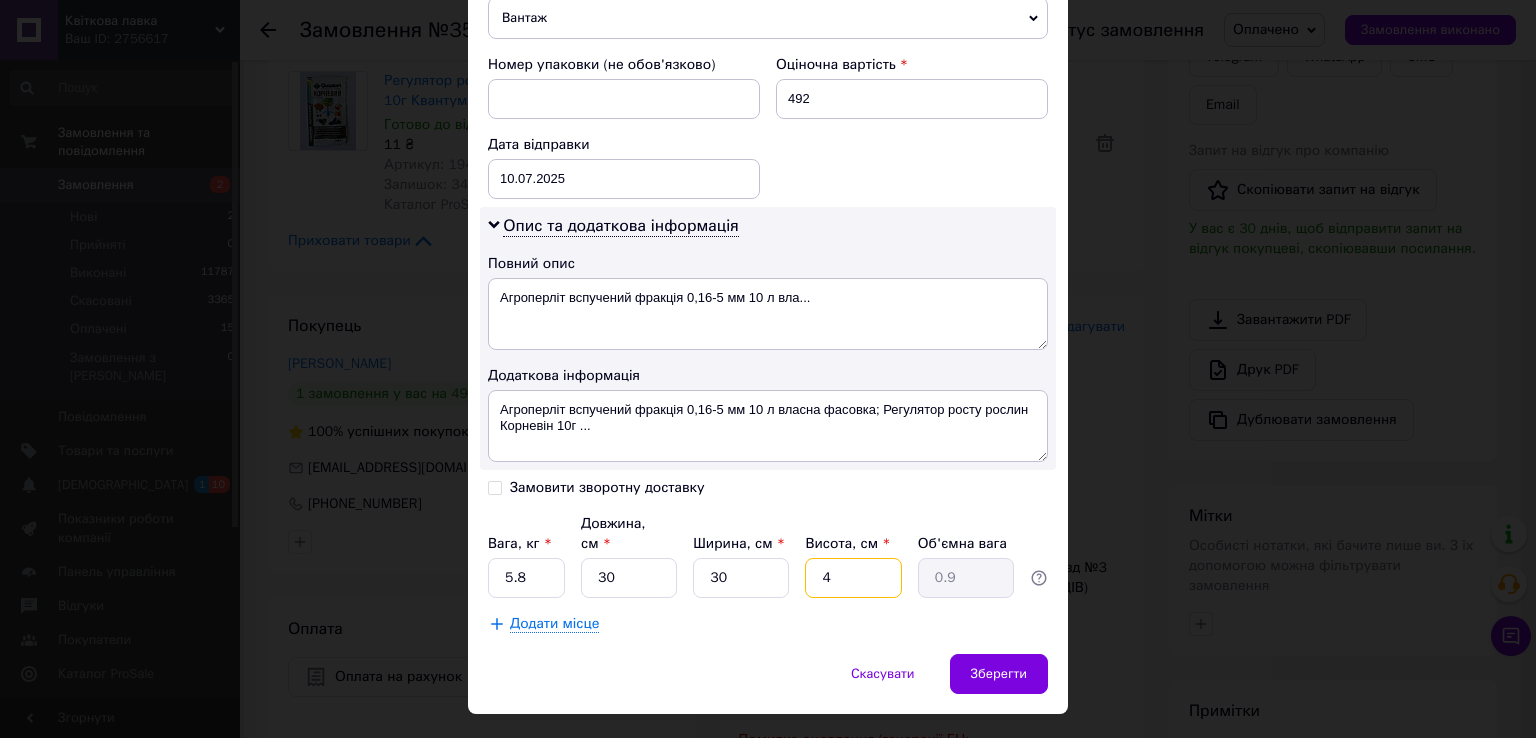 type on "44" 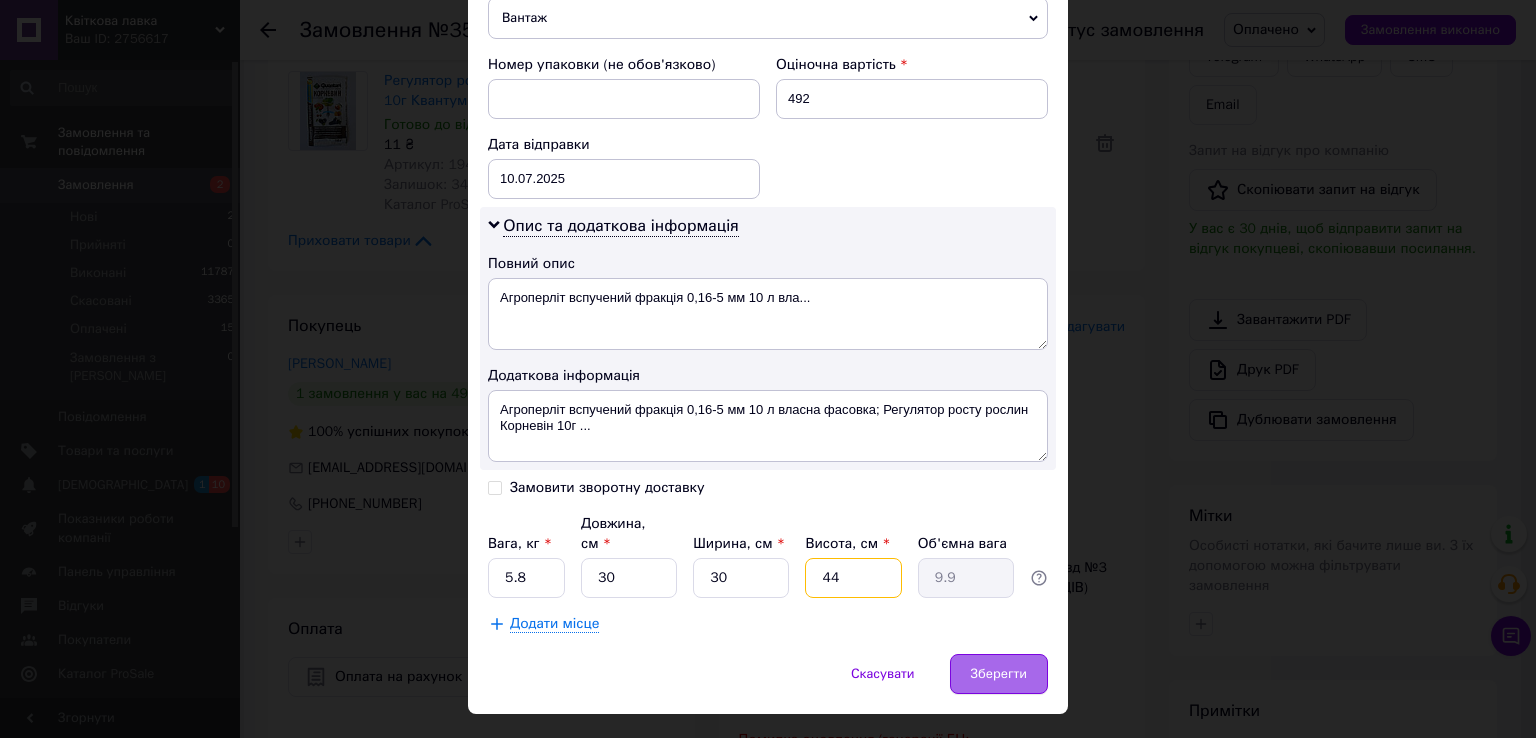 type on "44" 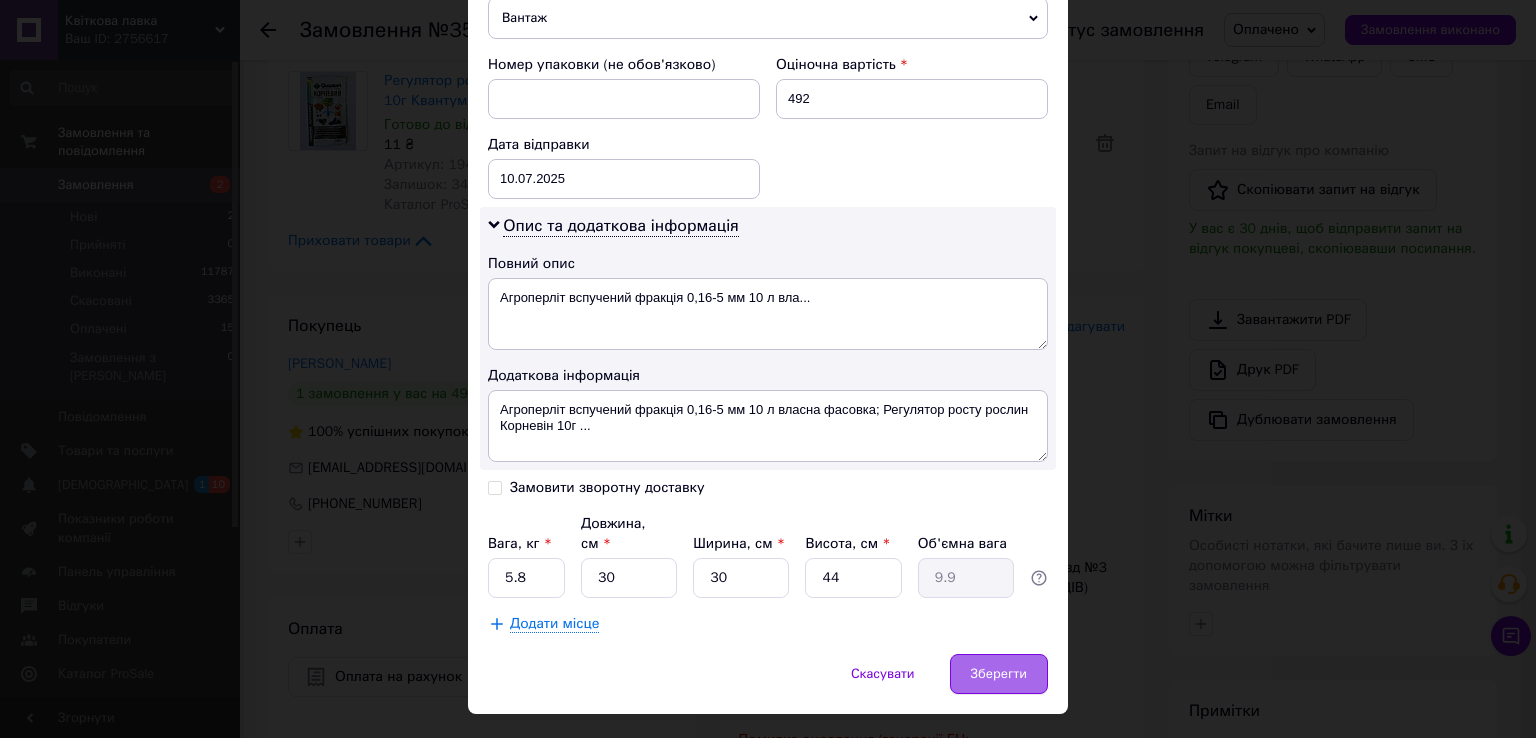 click on "Зберегти" at bounding box center (999, 674) 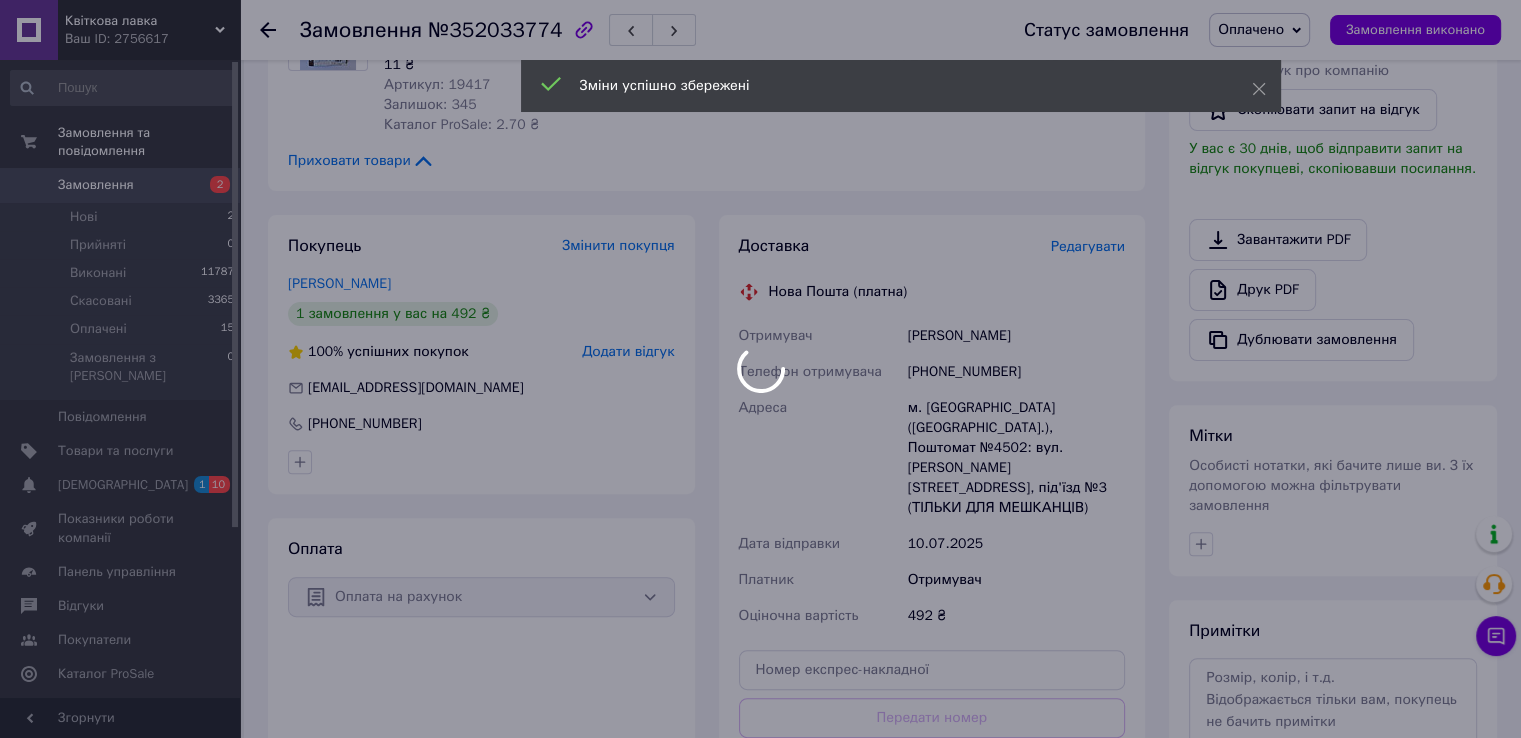 scroll, scrollTop: 700, scrollLeft: 0, axis: vertical 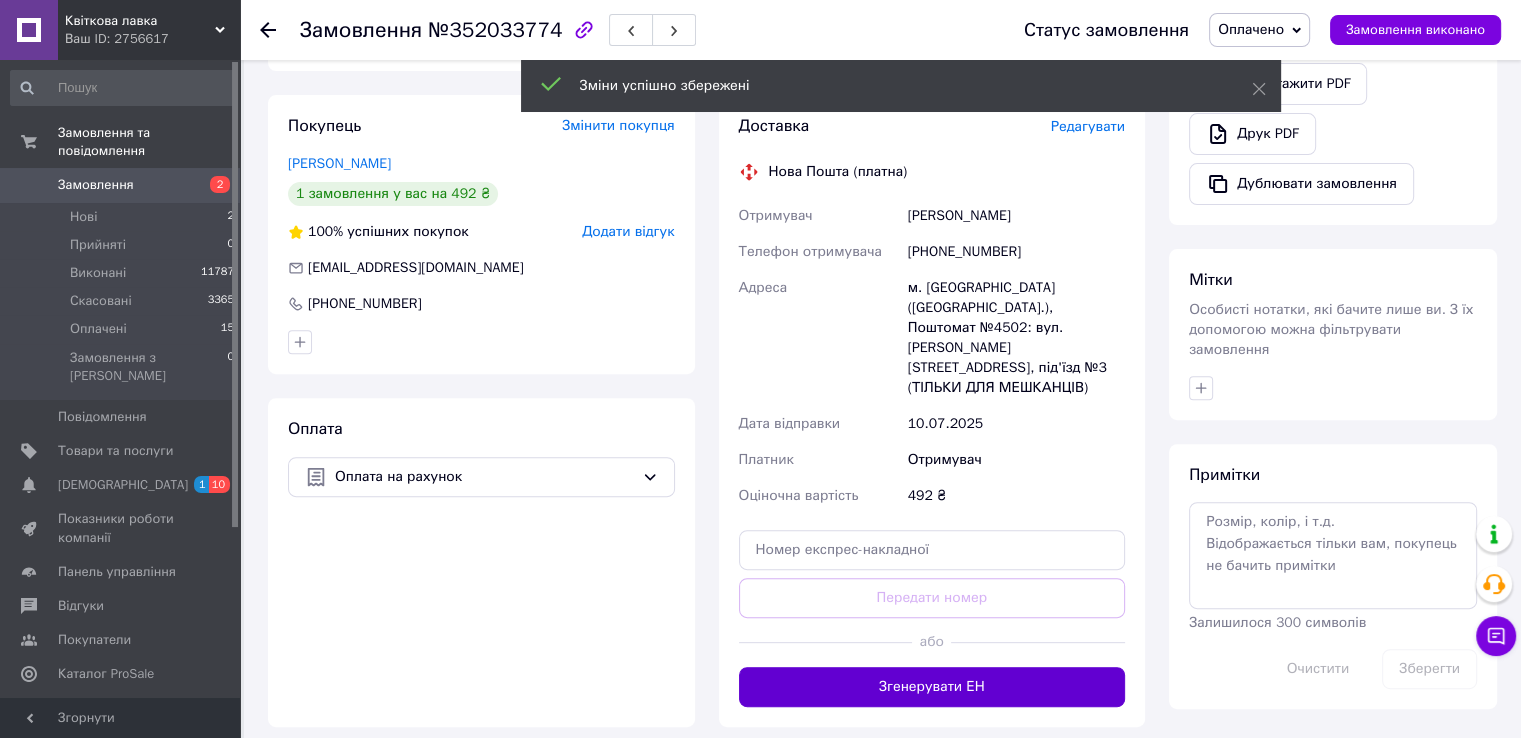 click on "Згенерувати ЕН" at bounding box center (932, 687) 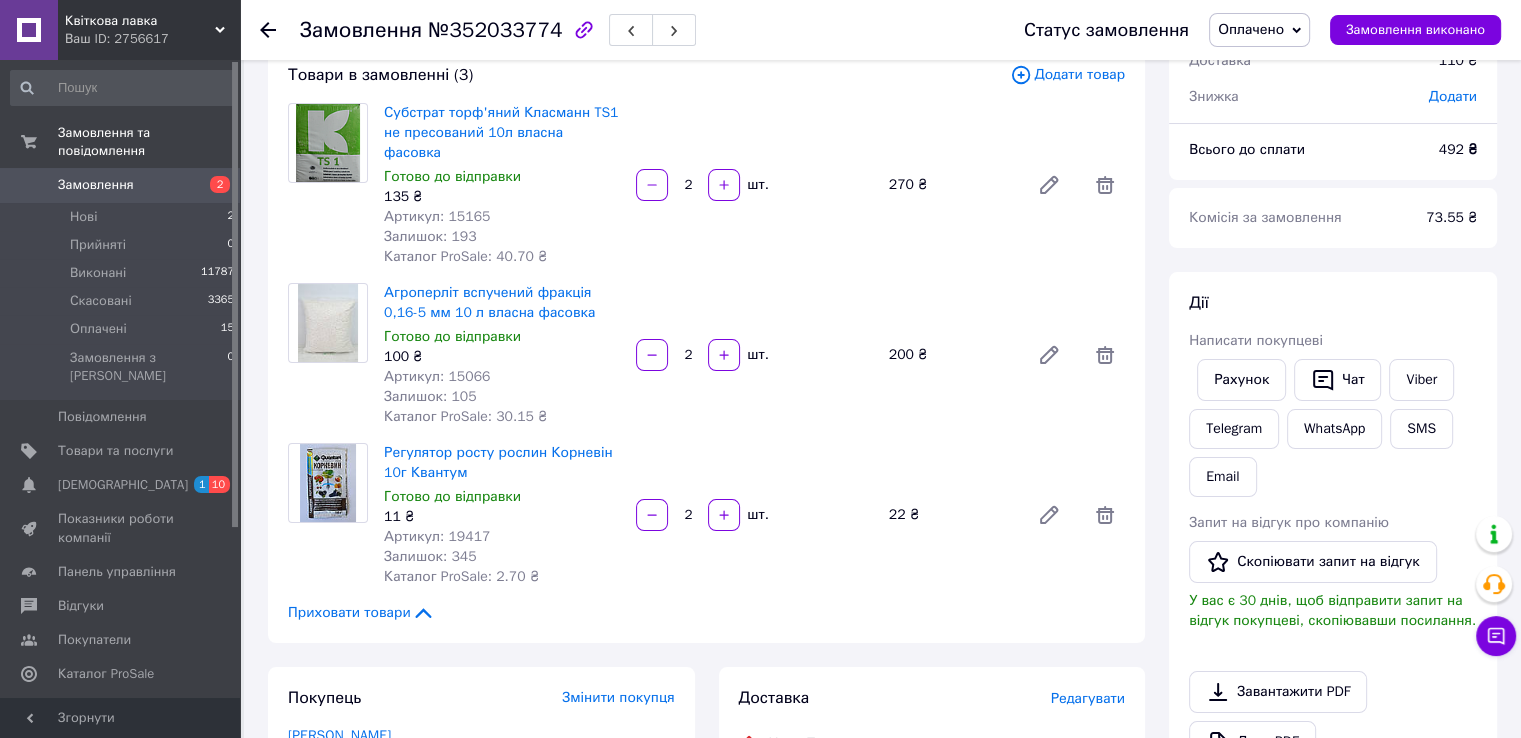 scroll, scrollTop: 100, scrollLeft: 0, axis: vertical 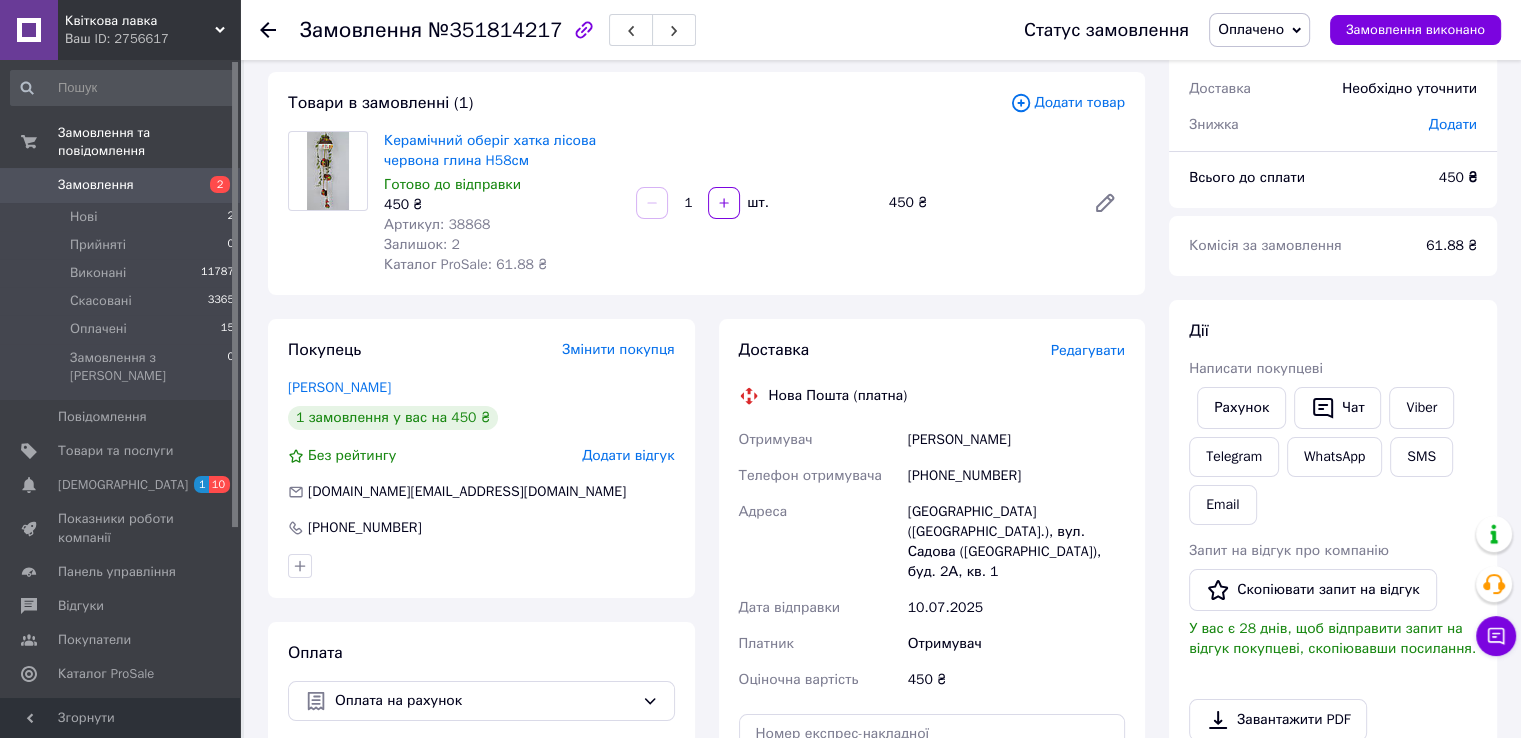 click on "Редагувати" at bounding box center (1088, 350) 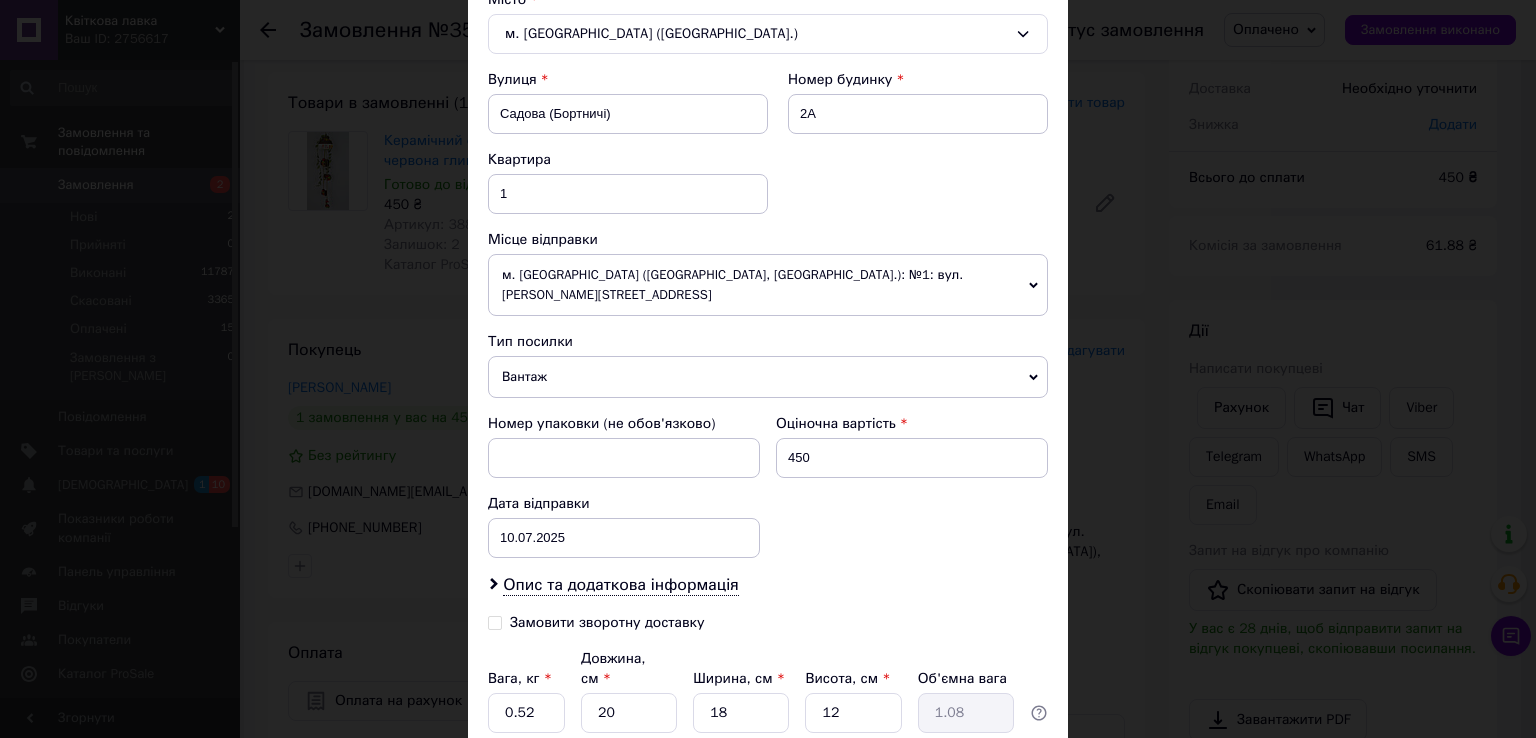 scroll, scrollTop: 700, scrollLeft: 0, axis: vertical 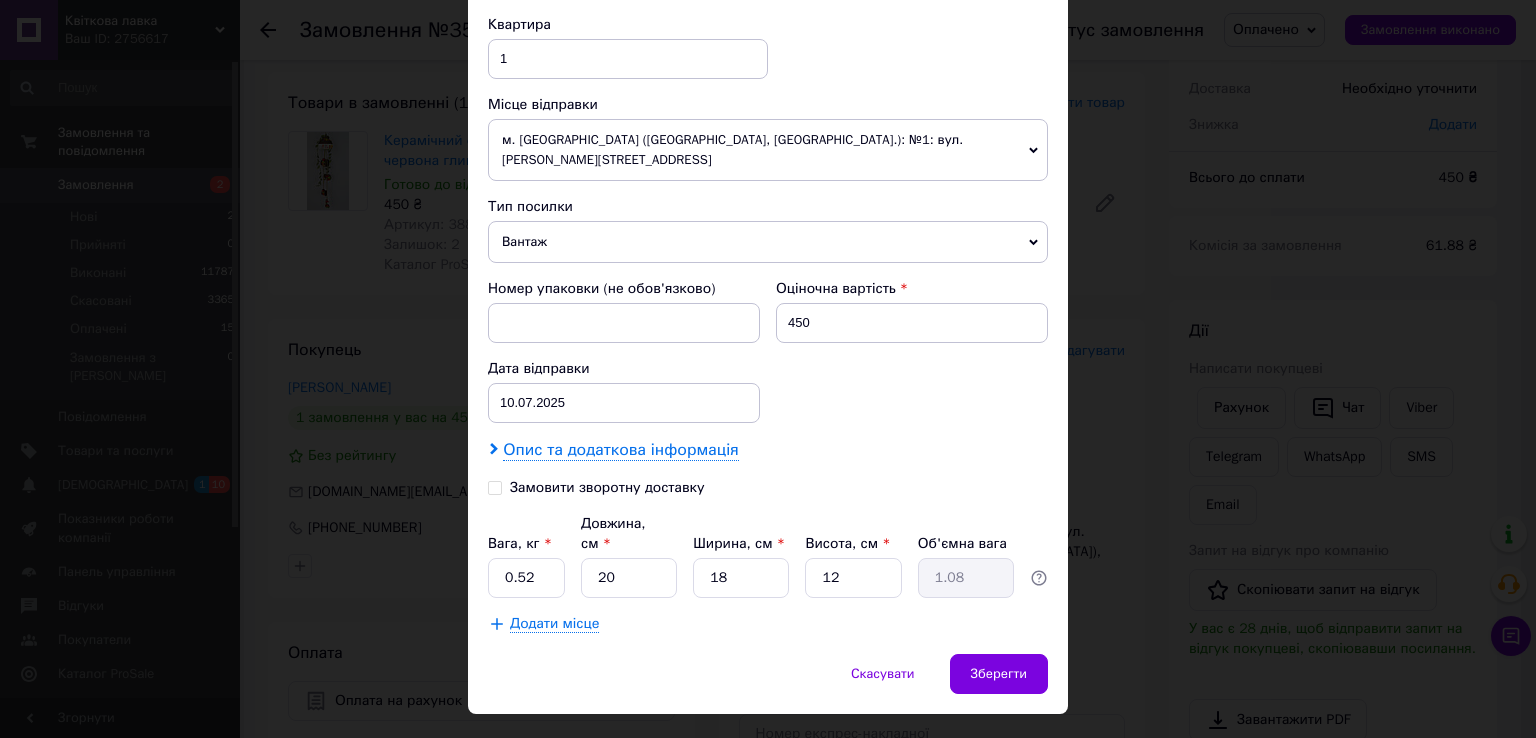 click on "Опис та додаткова інформація" at bounding box center [620, 450] 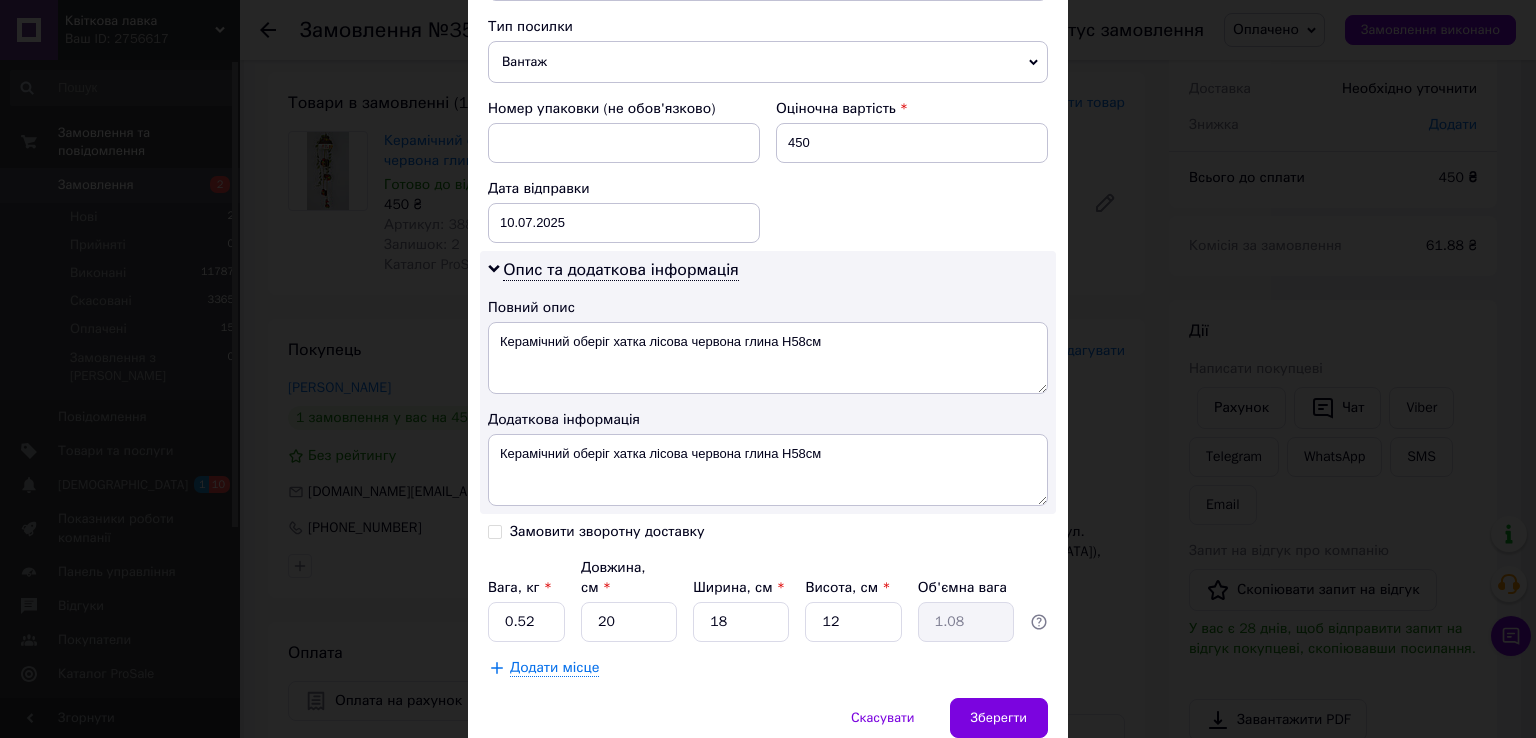 scroll, scrollTop: 900, scrollLeft: 0, axis: vertical 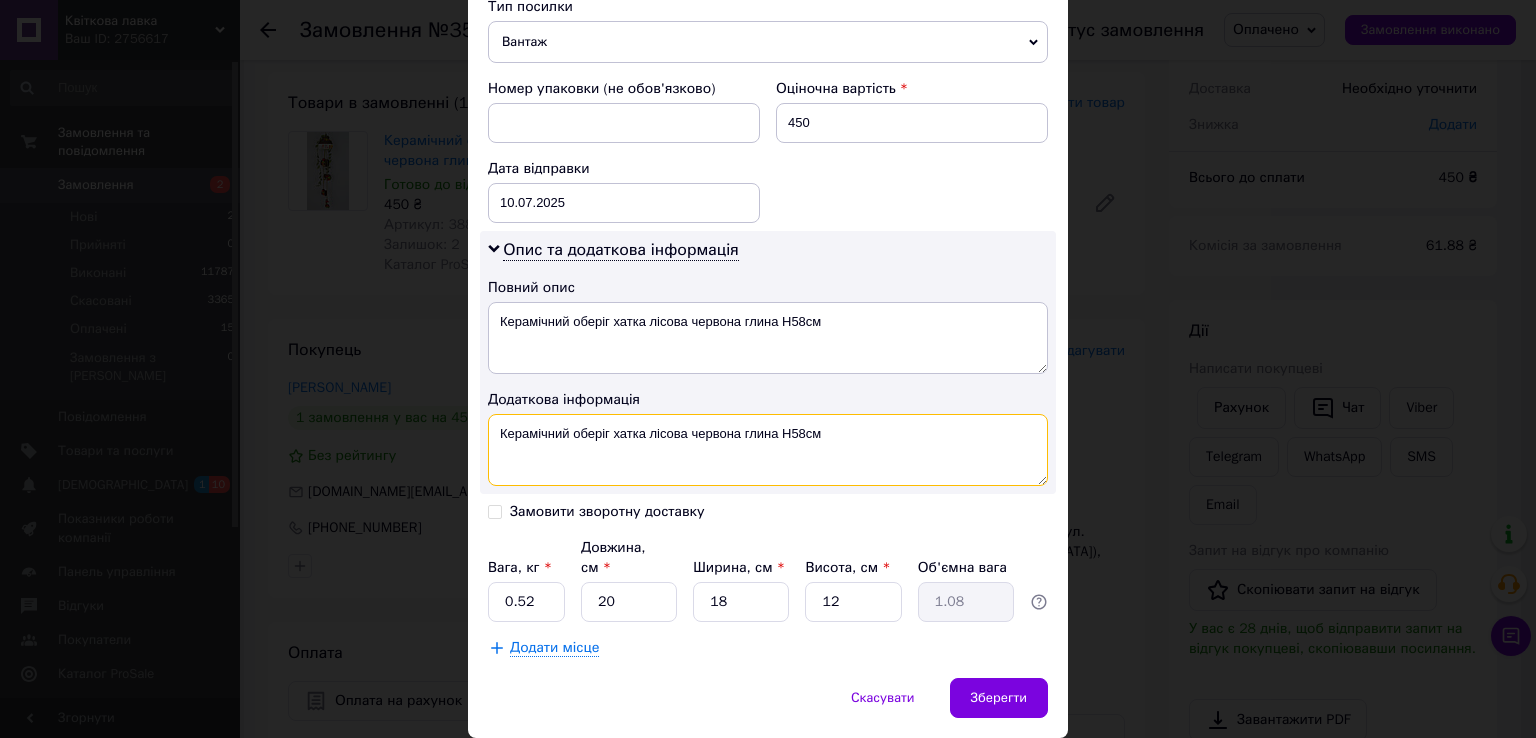 click on "Керамічний оберіг хатка лісова червона глина H58см" at bounding box center (768, 450) 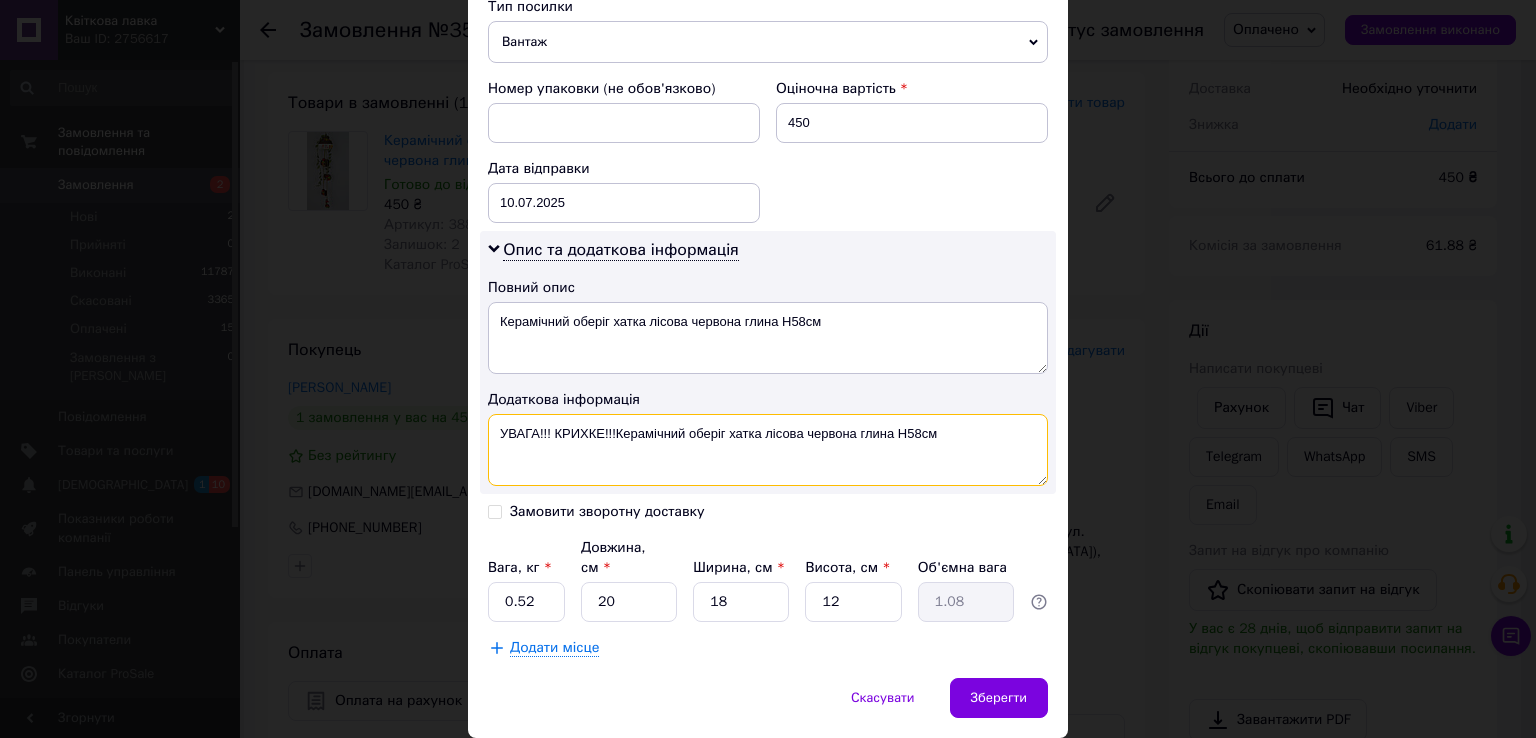 type on "УВАГА!!! КРИХКЕ!!!Керамічний оберіг хатка лісова червона глина H58см" 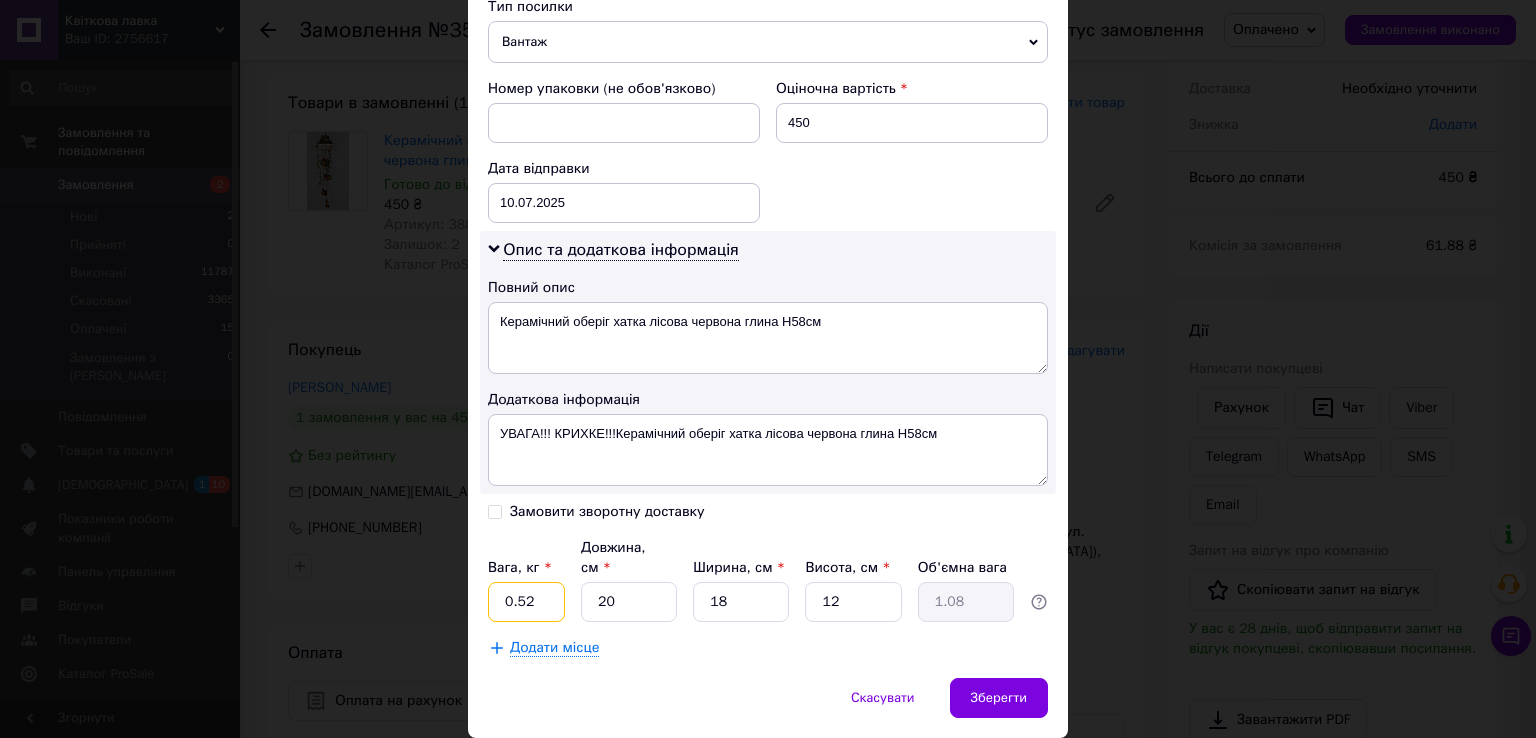 click on "0.52" at bounding box center [526, 602] 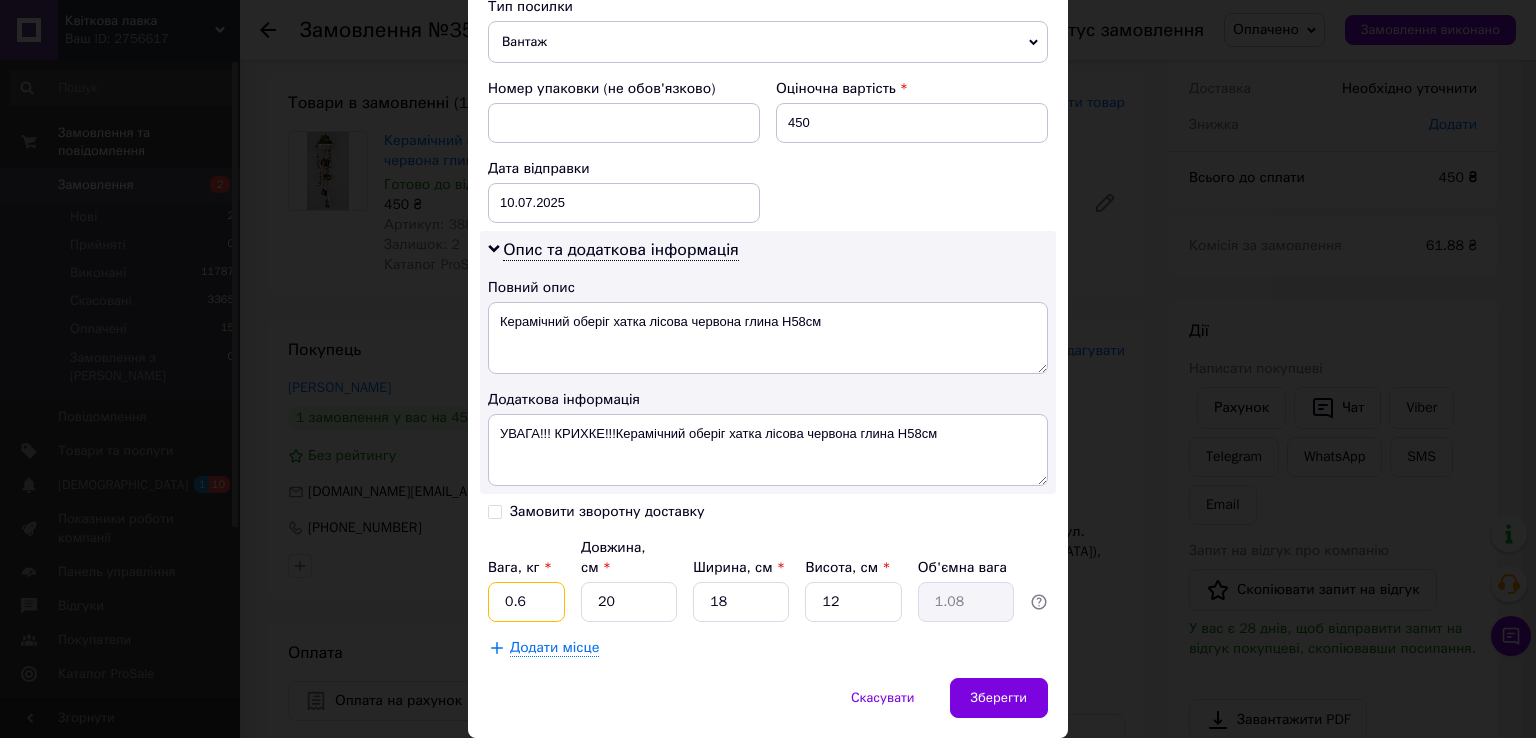type on "0.6" 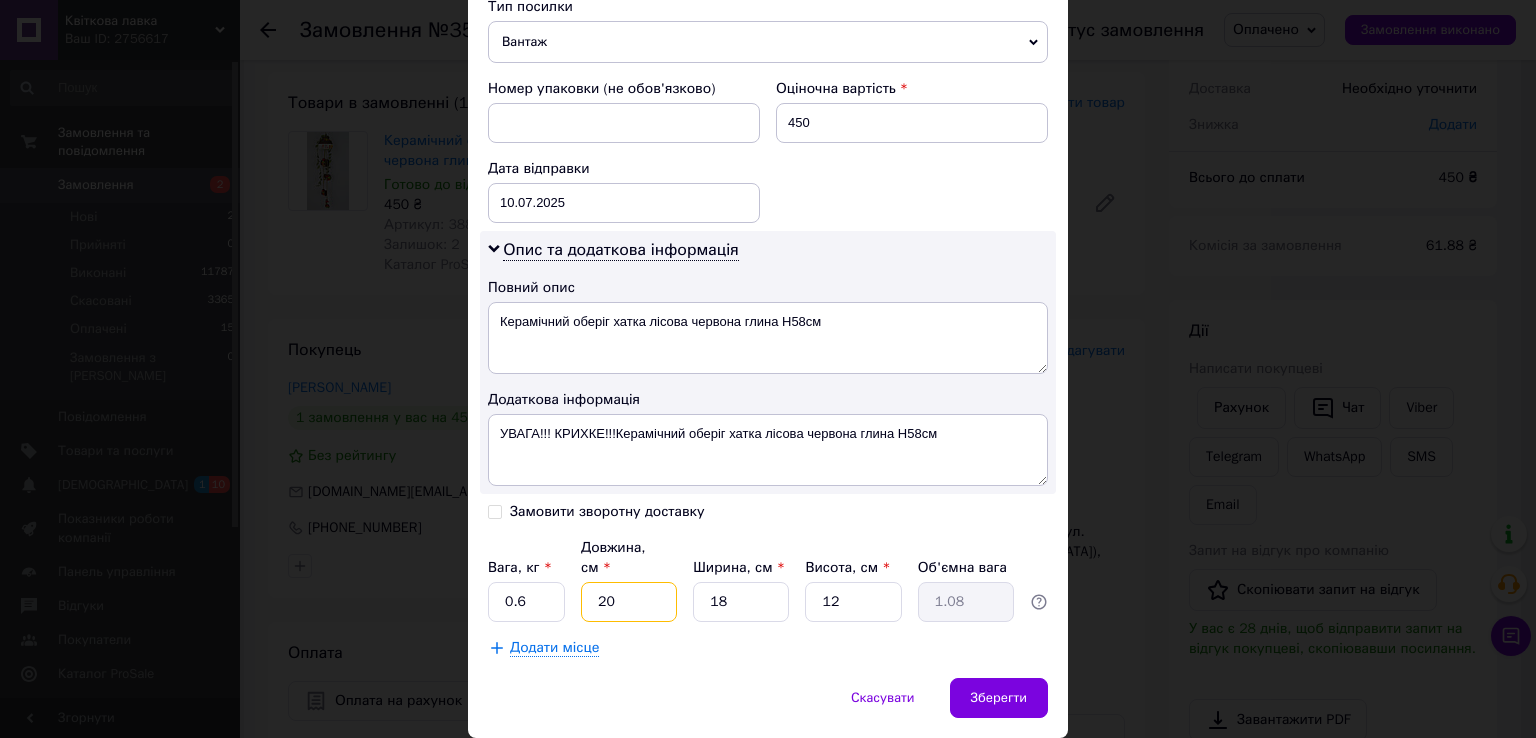 click on "20" at bounding box center [629, 602] 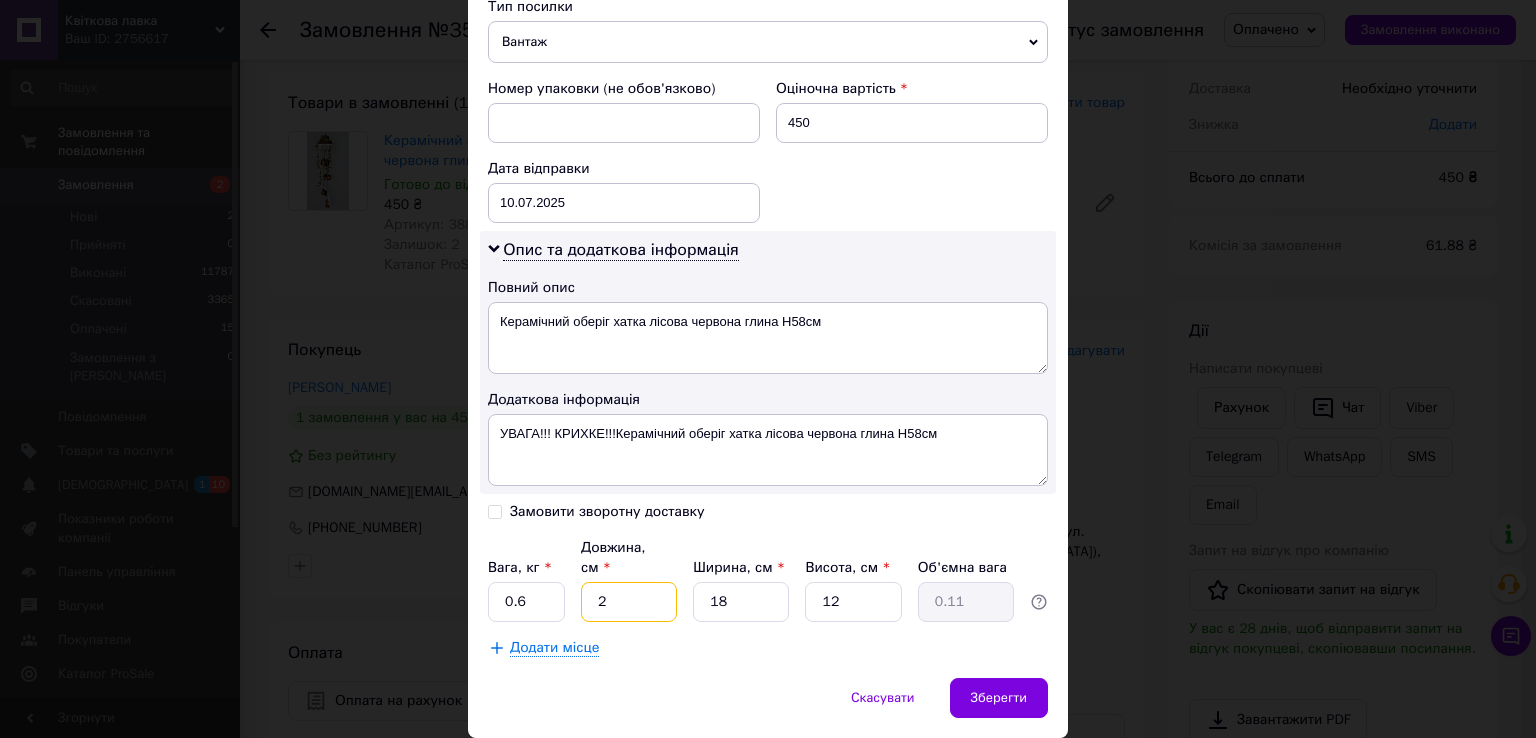 type on "23" 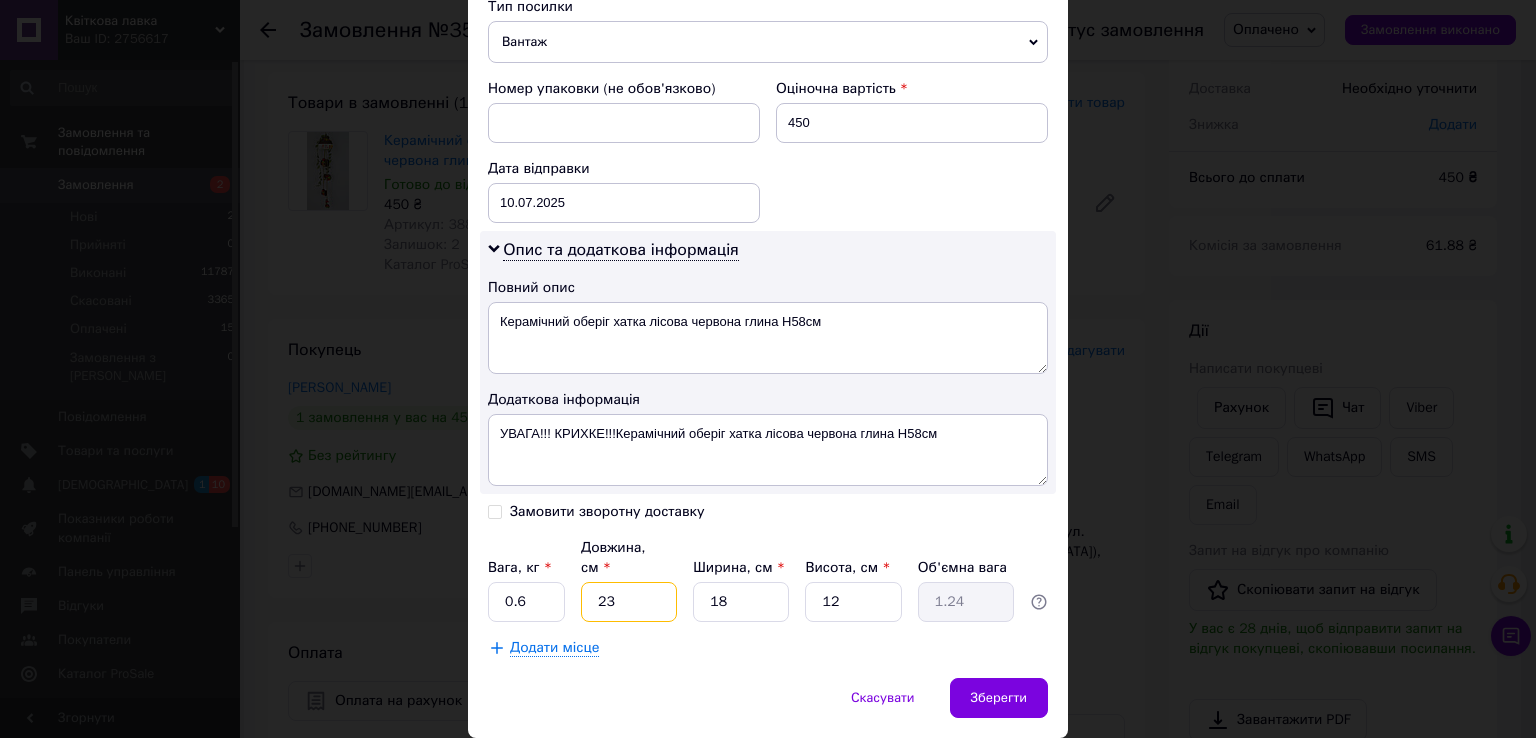type on "23" 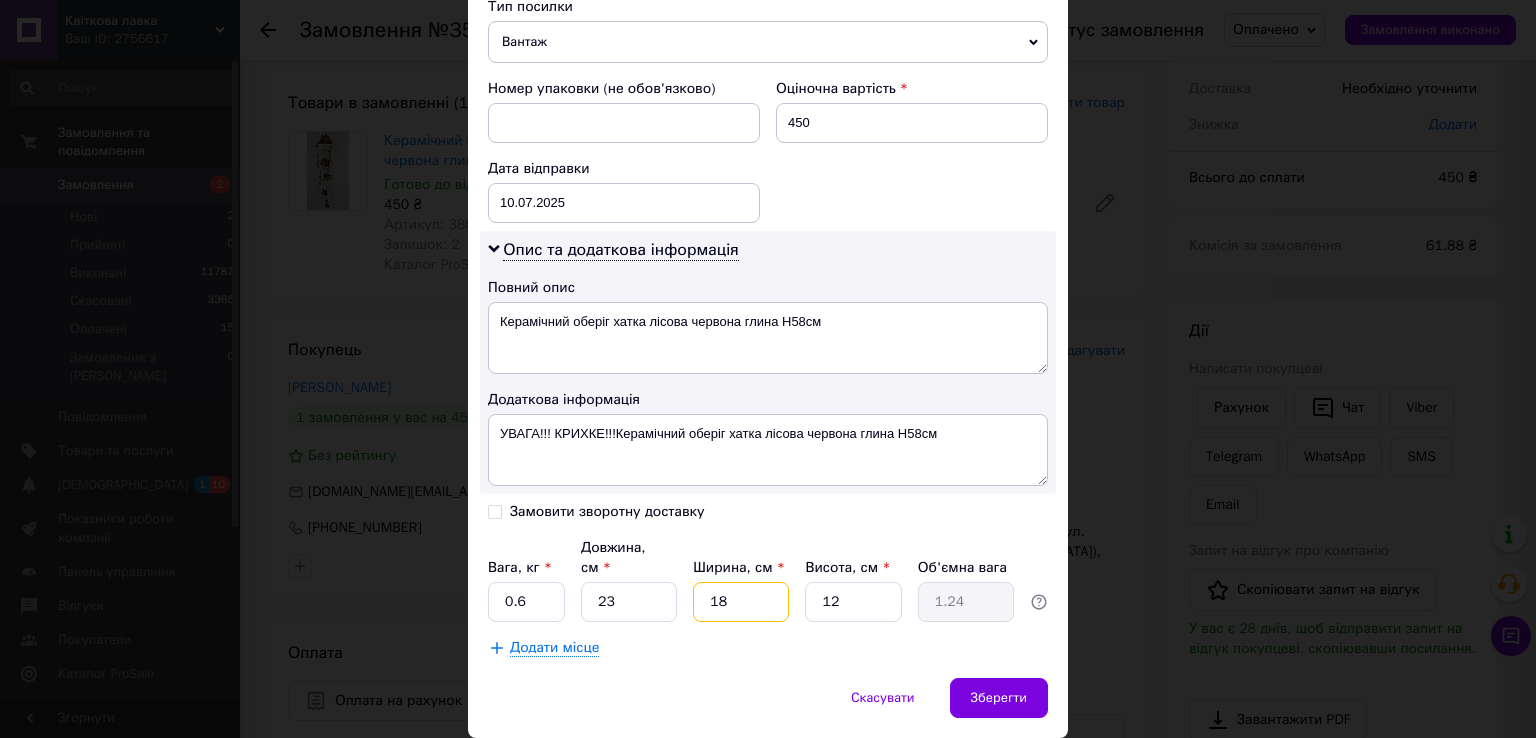 click on "18" at bounding box center (741, 602) 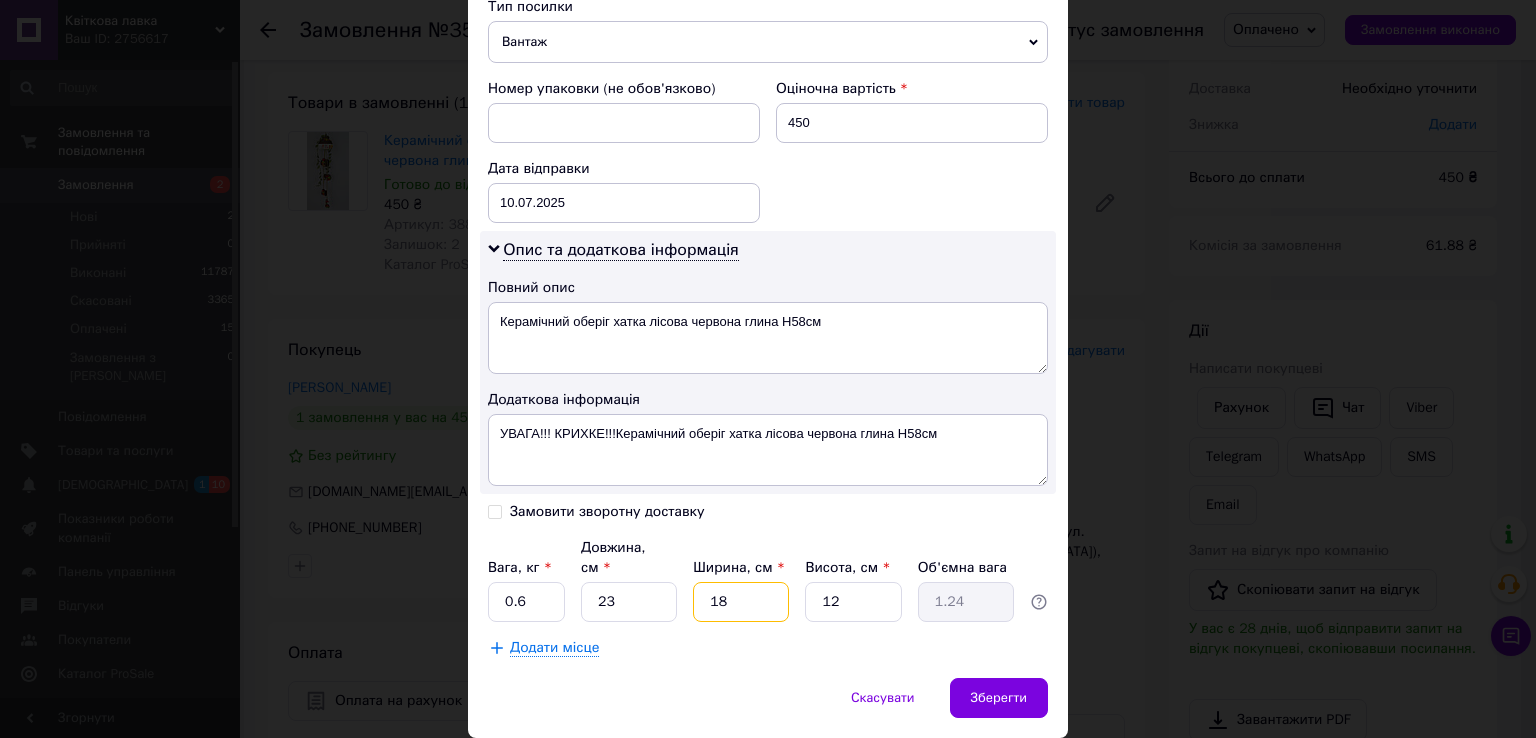 type on "1" 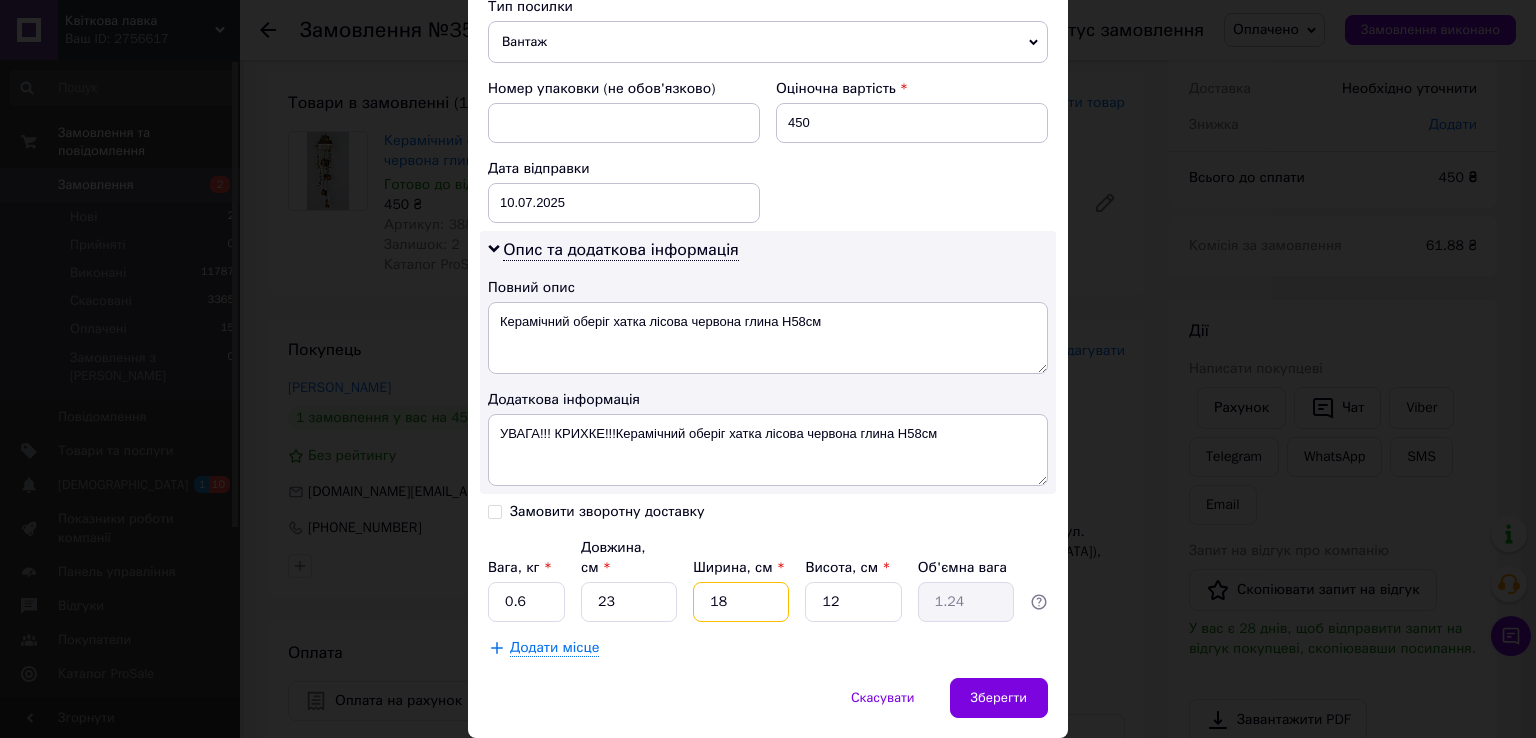 type on "0.1" 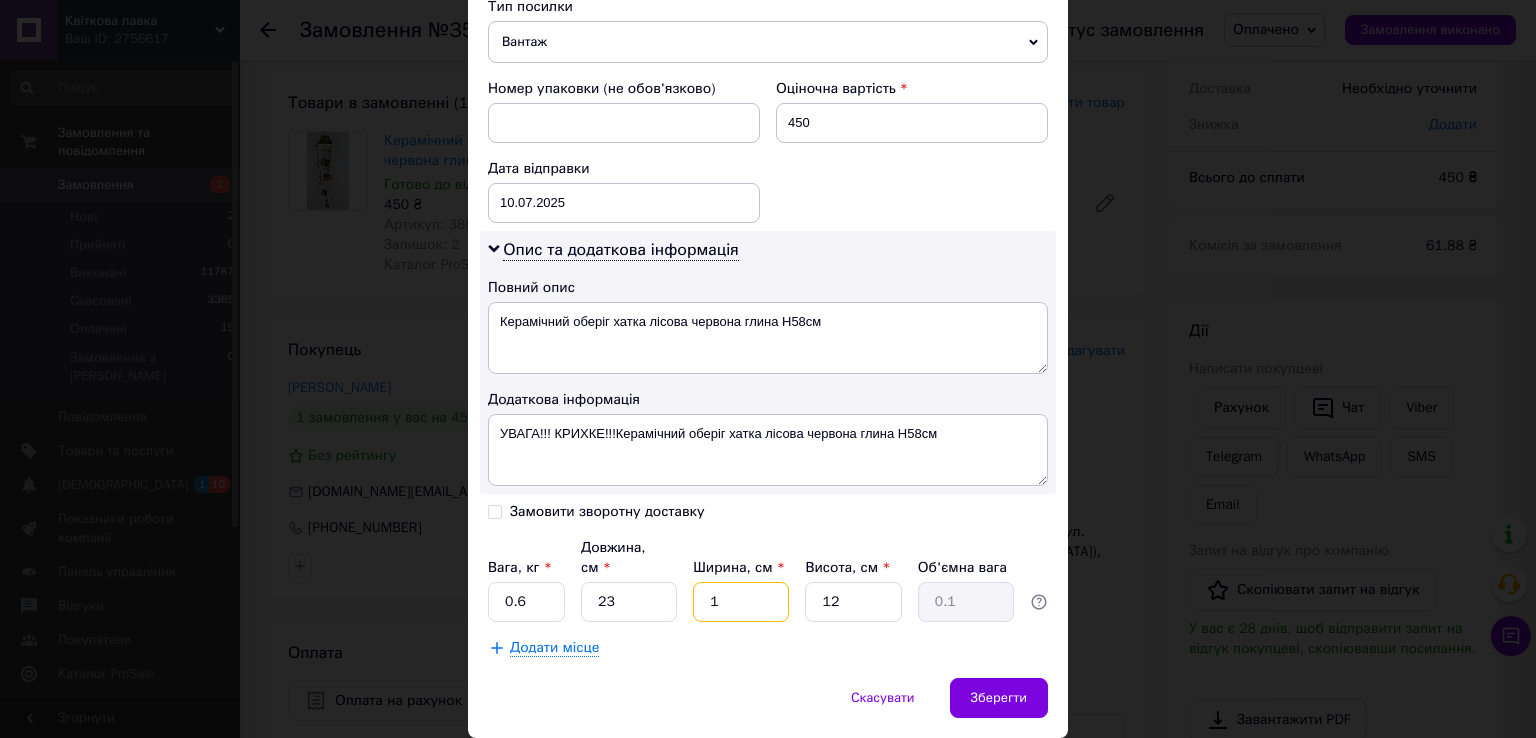 type on "19" 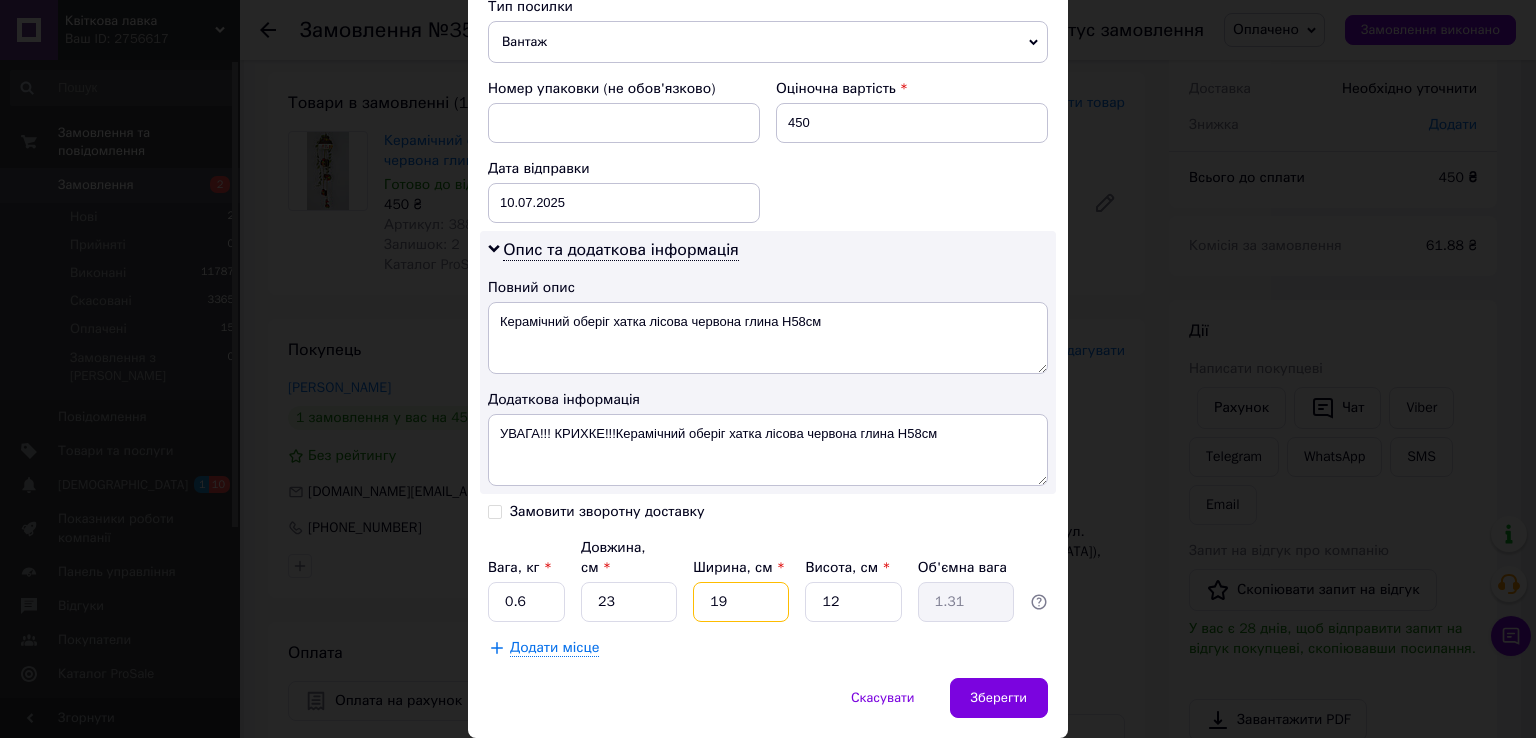 type on "19" 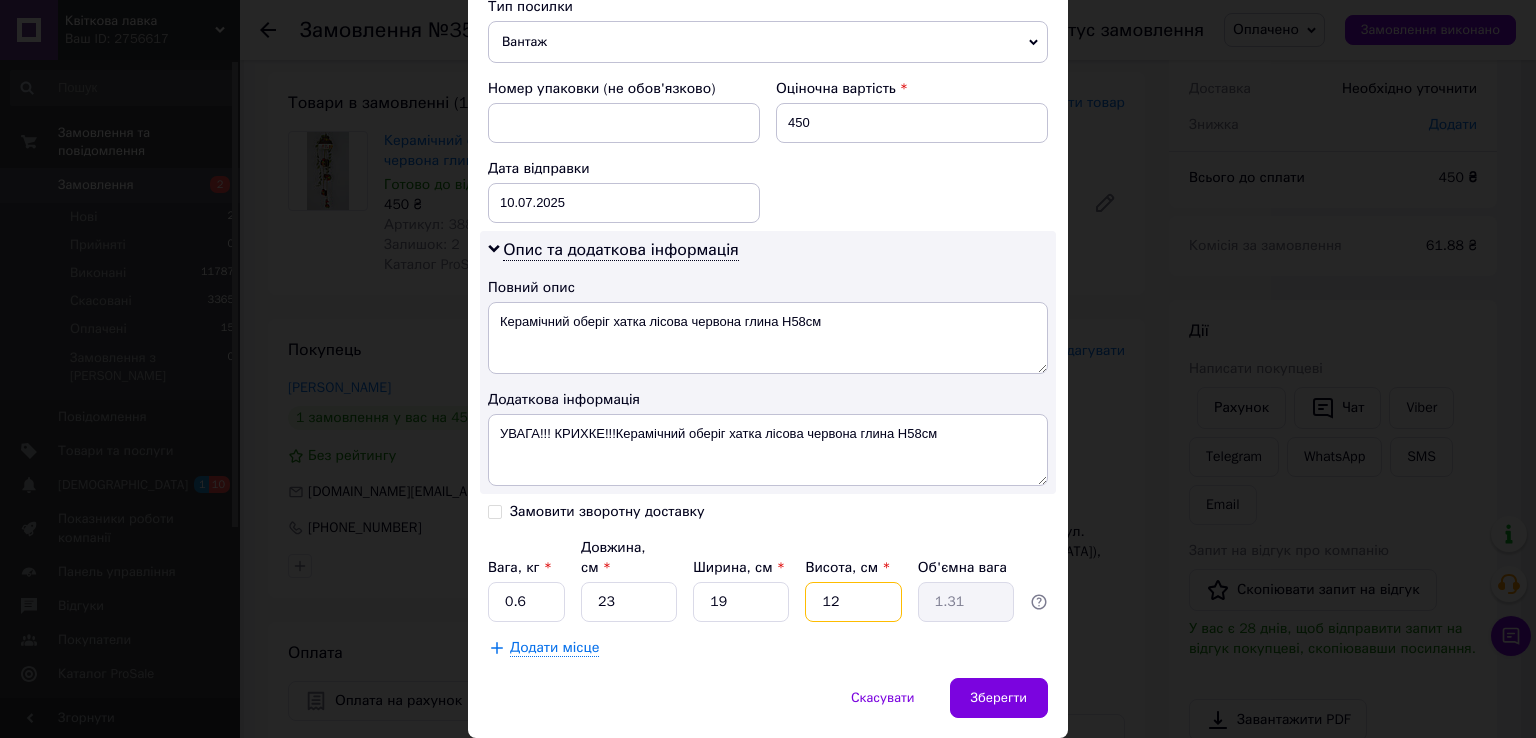 click on "12" at bounding box center (853, 602) 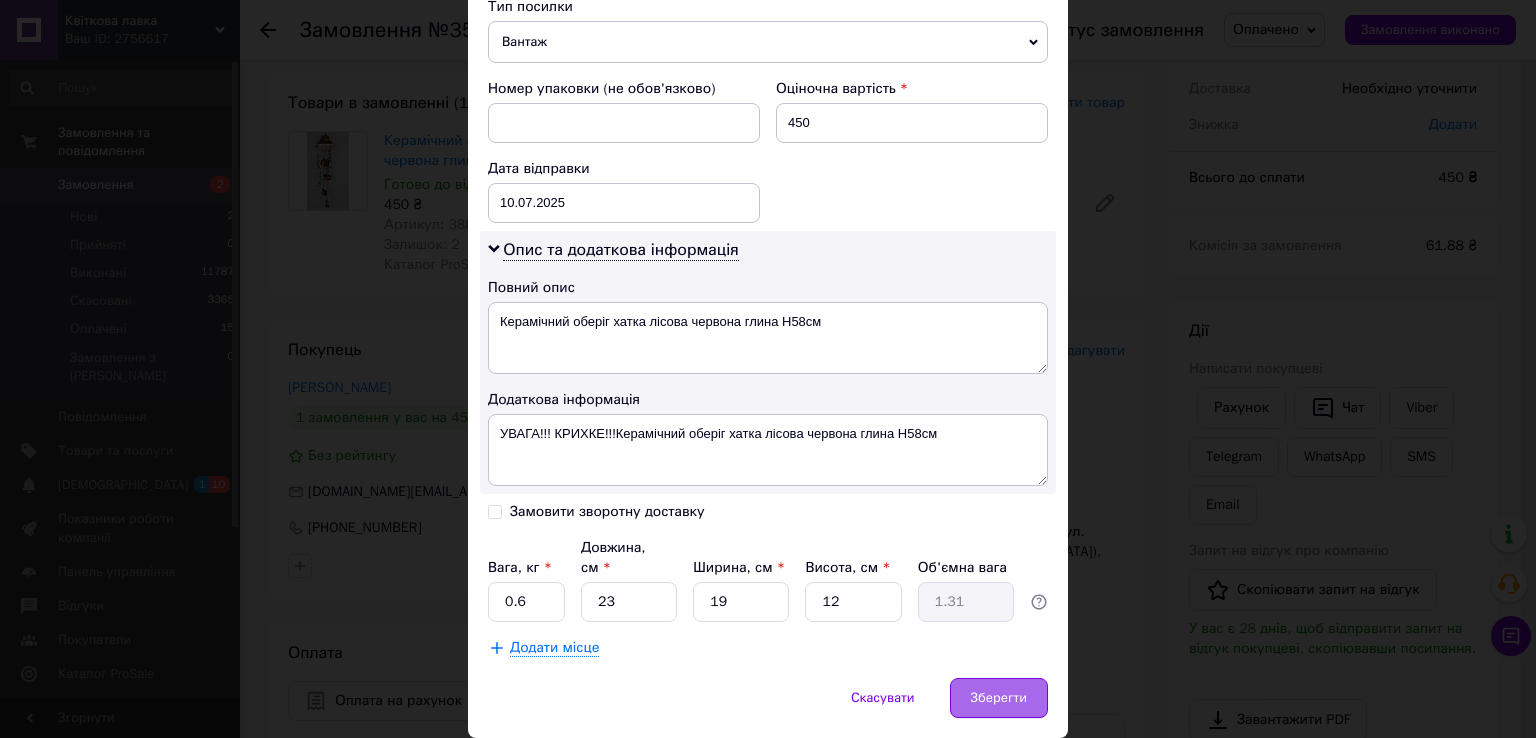 click on "Зберегти" at bounding box center (999, 698) 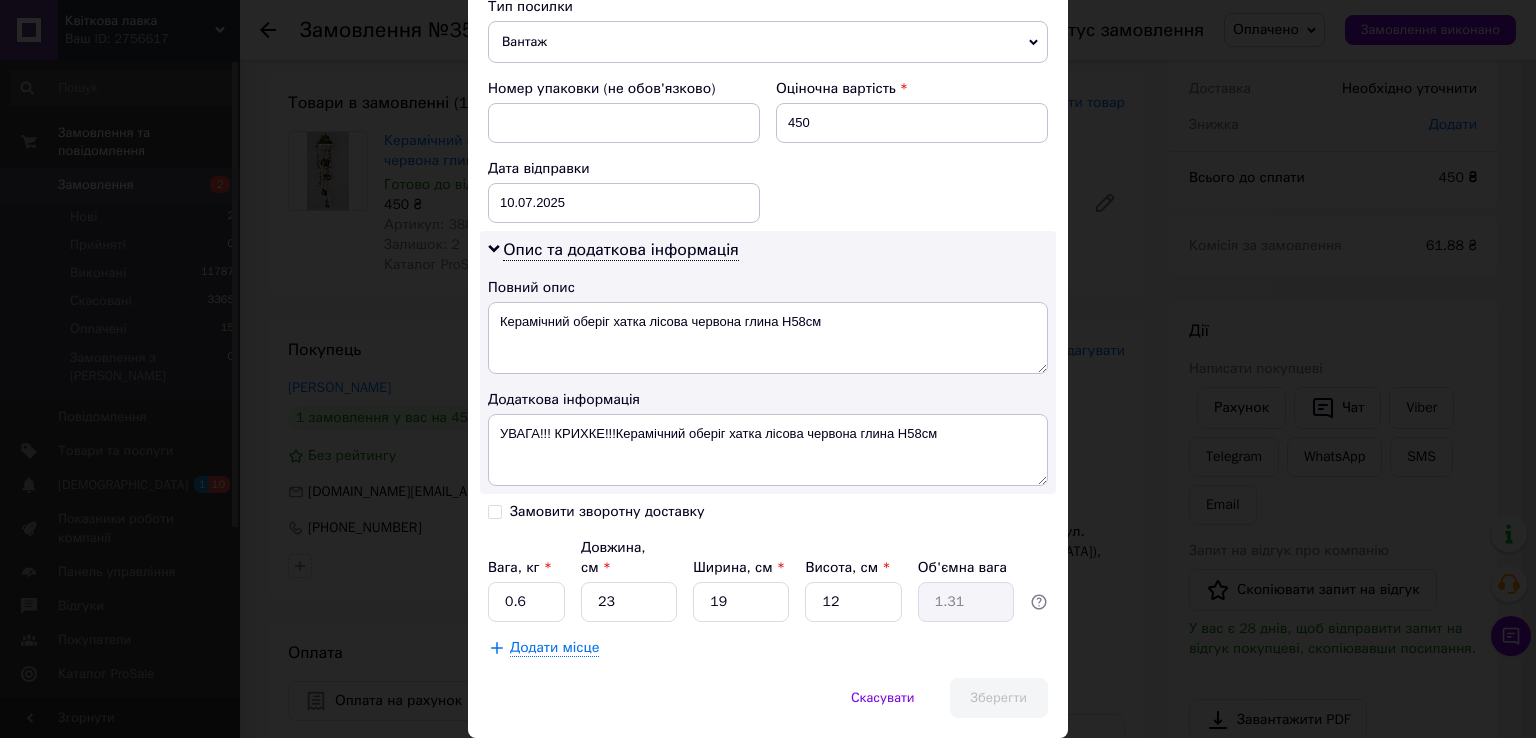 scroll, scrollTop: 66, scrollLeft: 0, axis: vertical 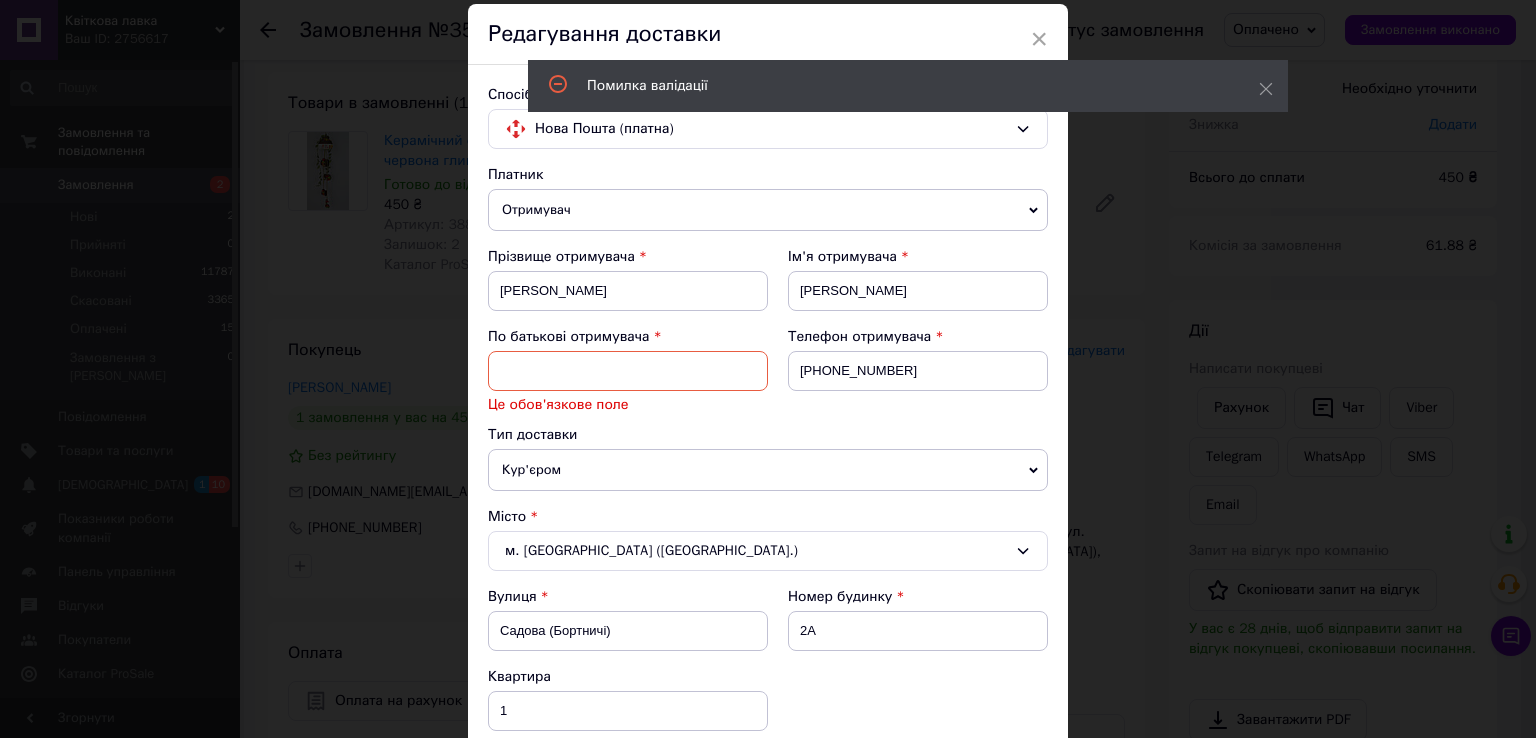 click at bounding box center [628, 371] 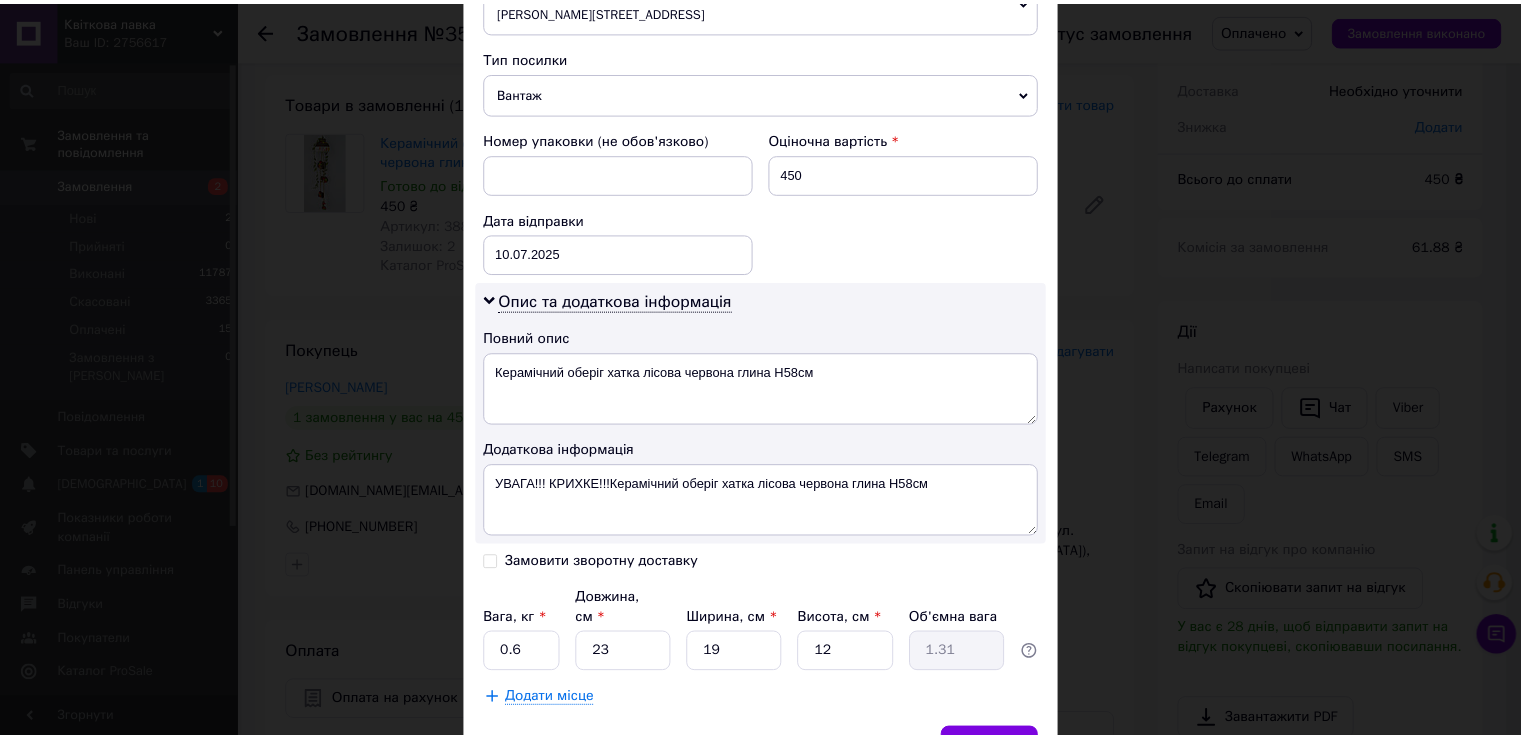 scroll, scrollTop: 924, scrollLeft: 0, axis: vertical 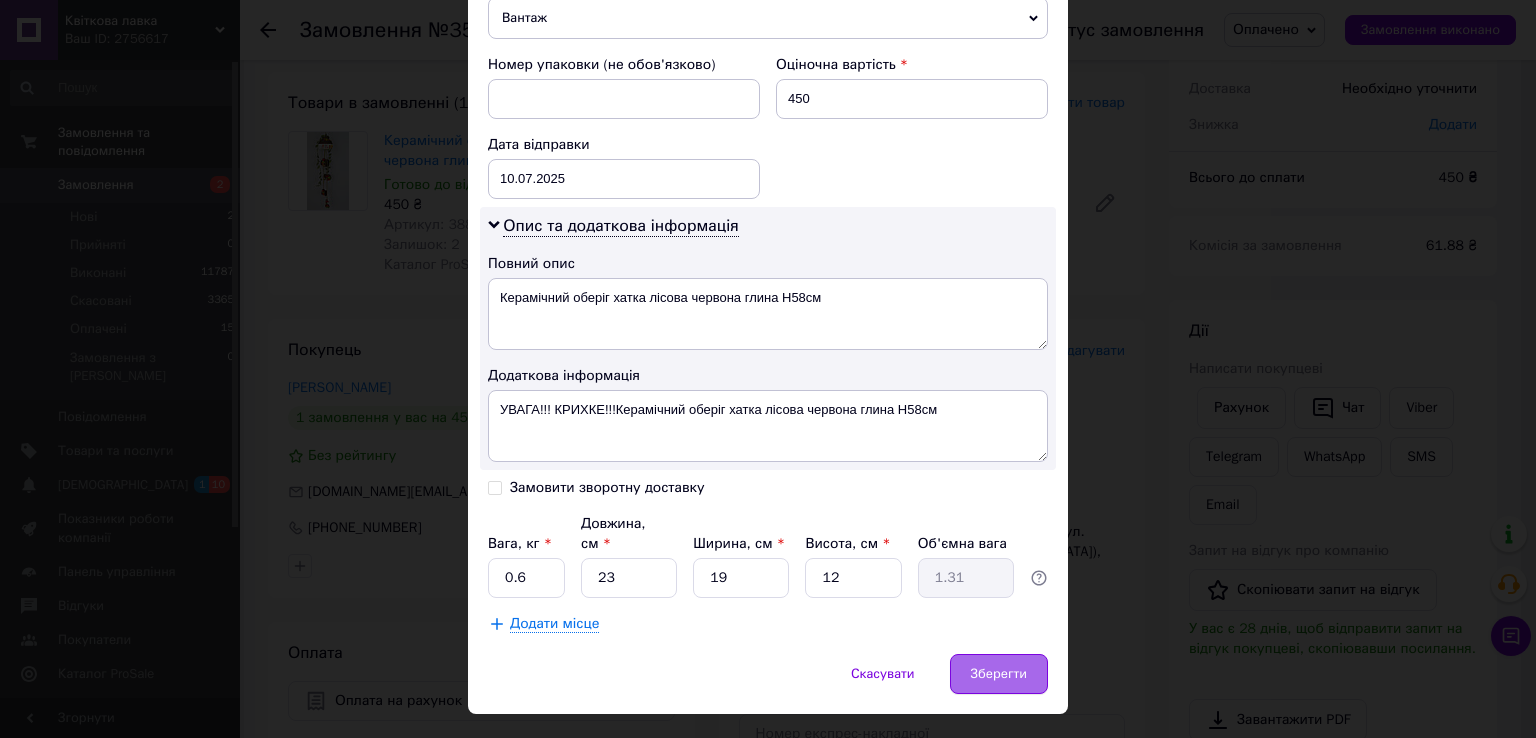 click on "Зберегти" at bounding box center (999, 674) 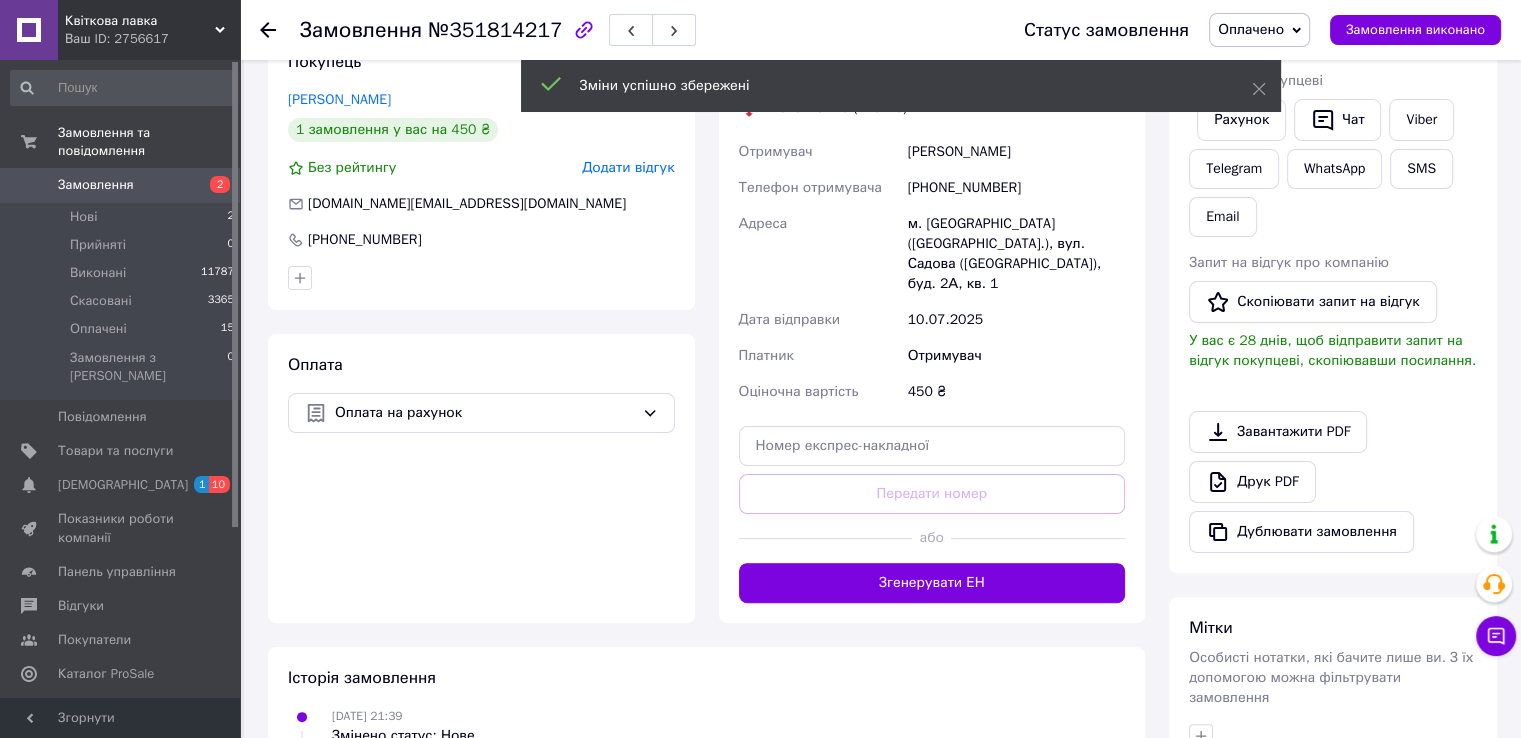 scroll, scrollTop: 400, scrollLeft: 0, axis: vertical 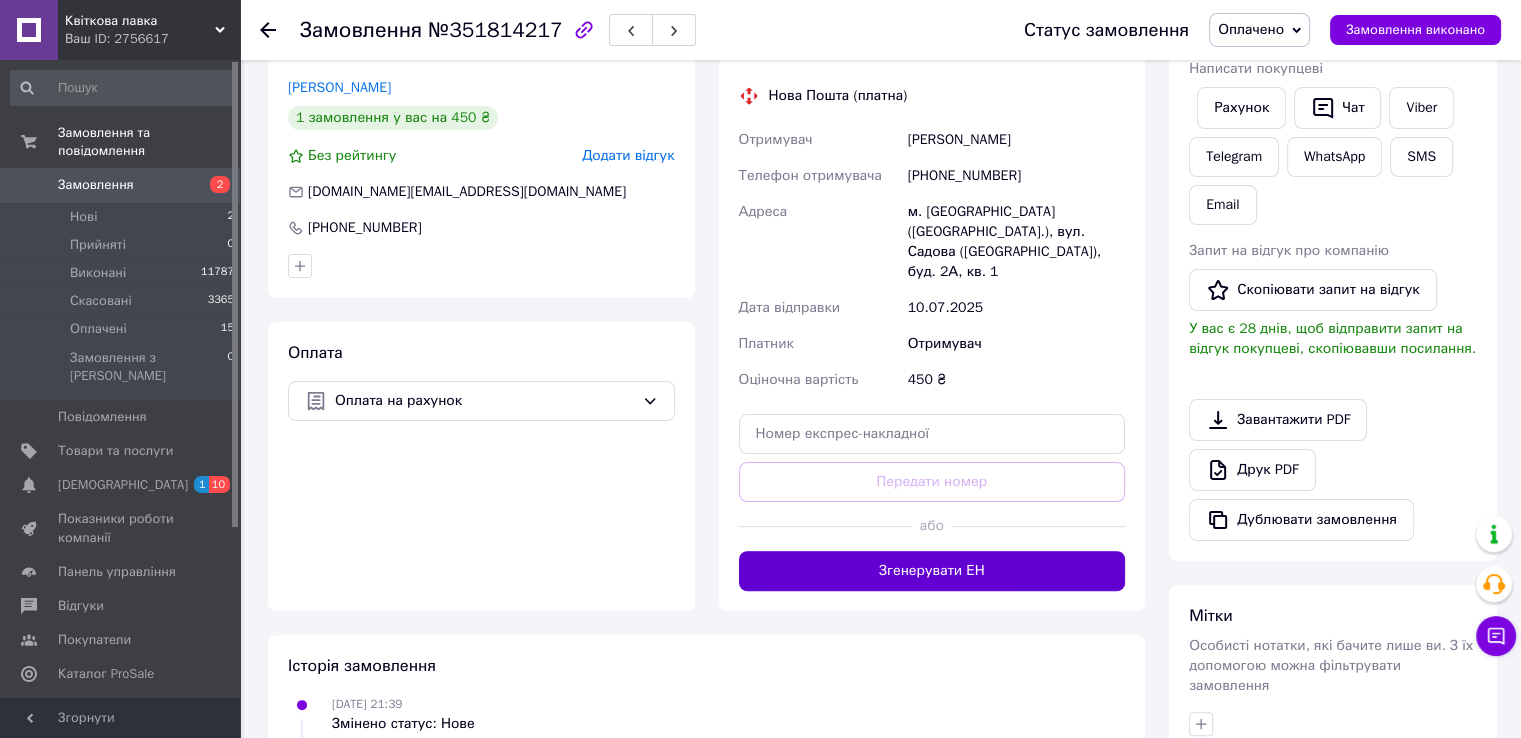 click on "Згенерувати ЕН" at bounding box center [932, 571] 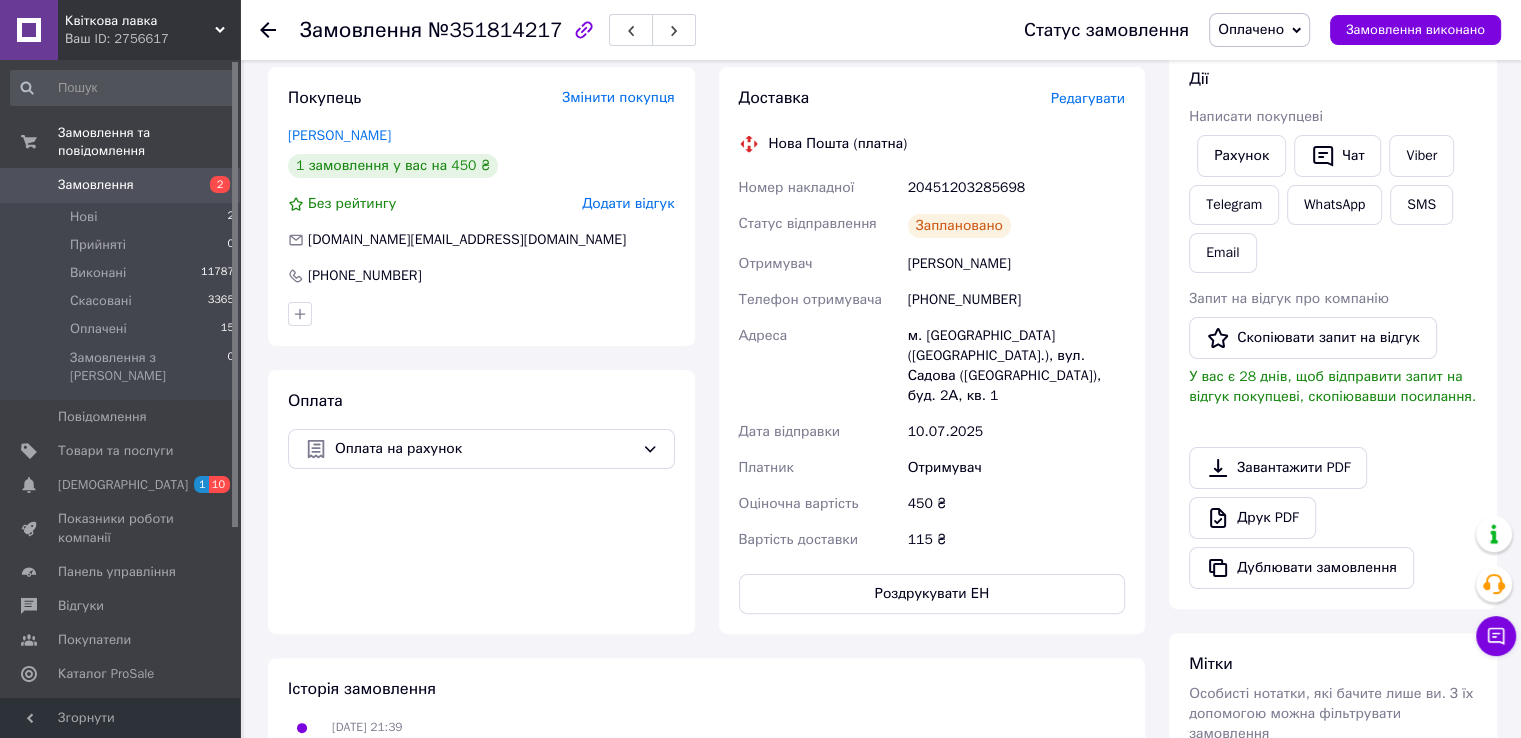 scroll, scrollTop: 347, scrollLeft: 0, axis: vertical 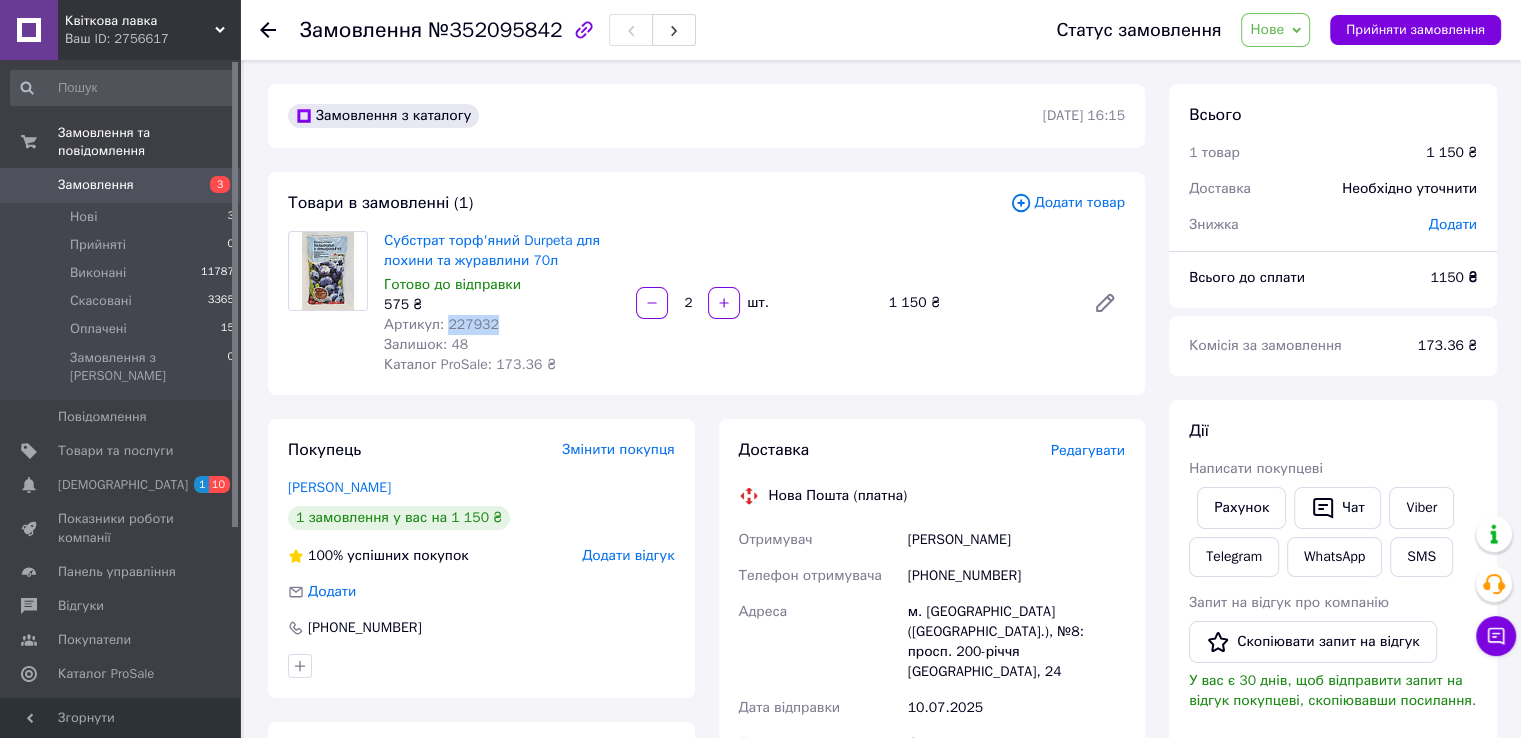 drag, startPoint x: 442, startPoint y: 329, endPoint x: 516, endPoint y: 329, distance: 74 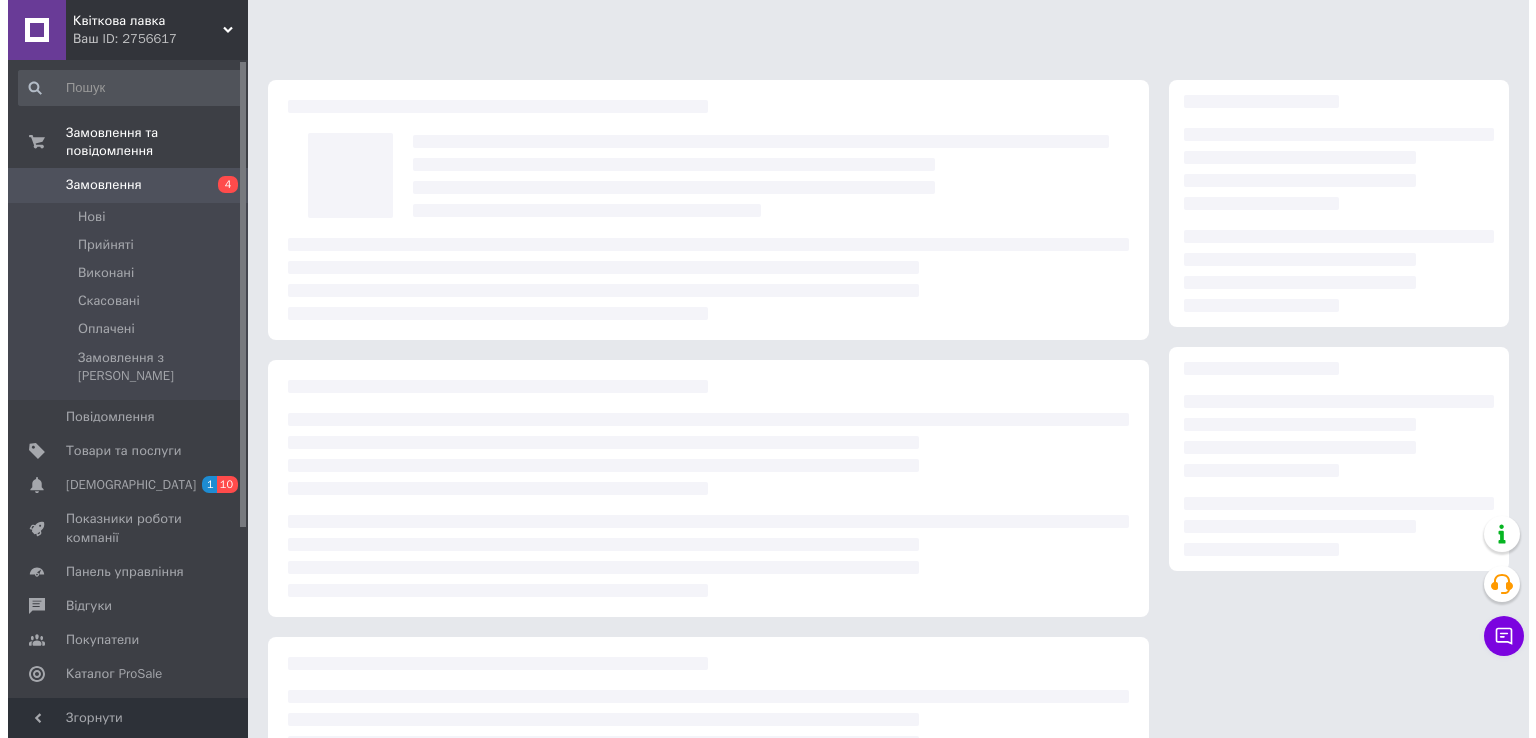 scroll, scrollTop: 0, scrollLeft: 0, axis: both 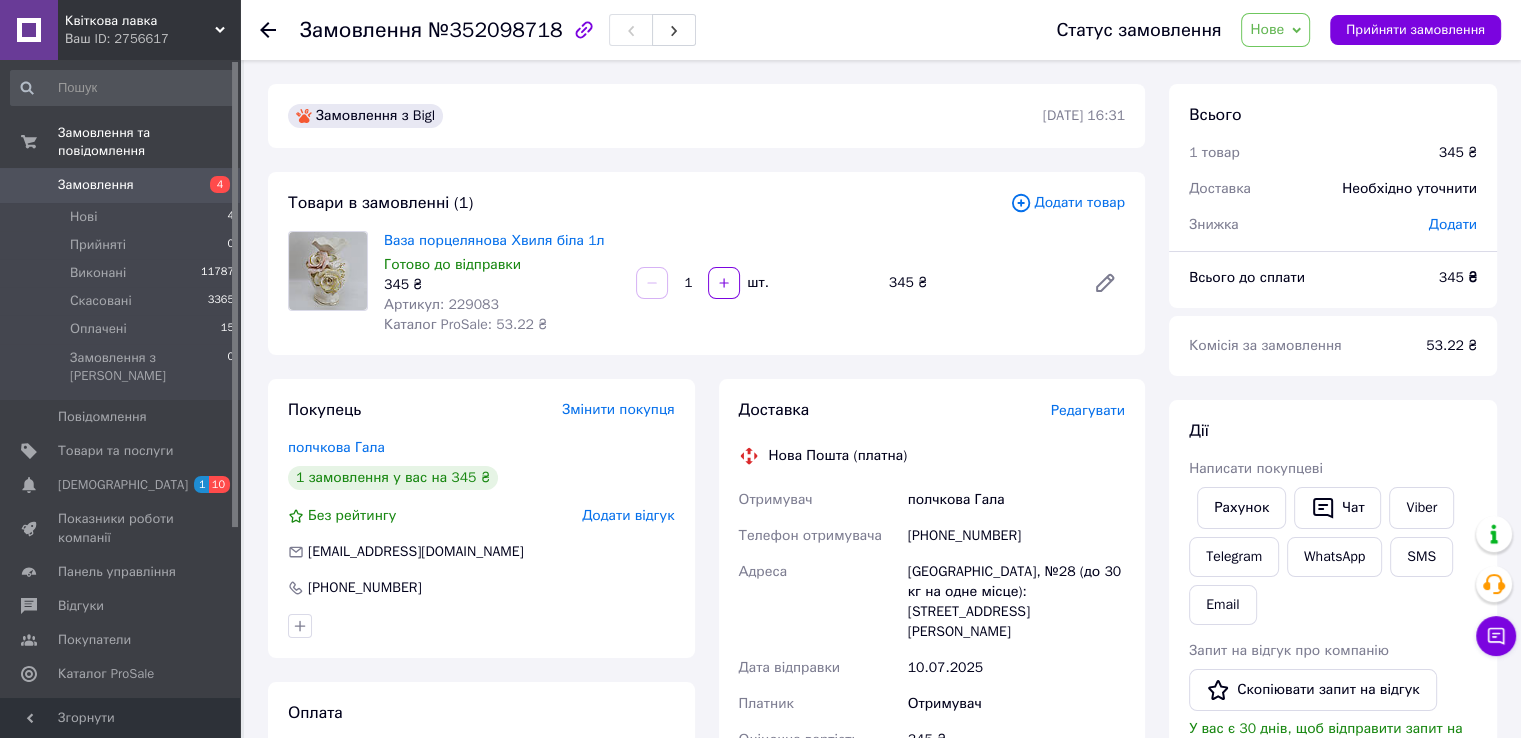click on "Редагувати" at bounding box center (1088, 410) 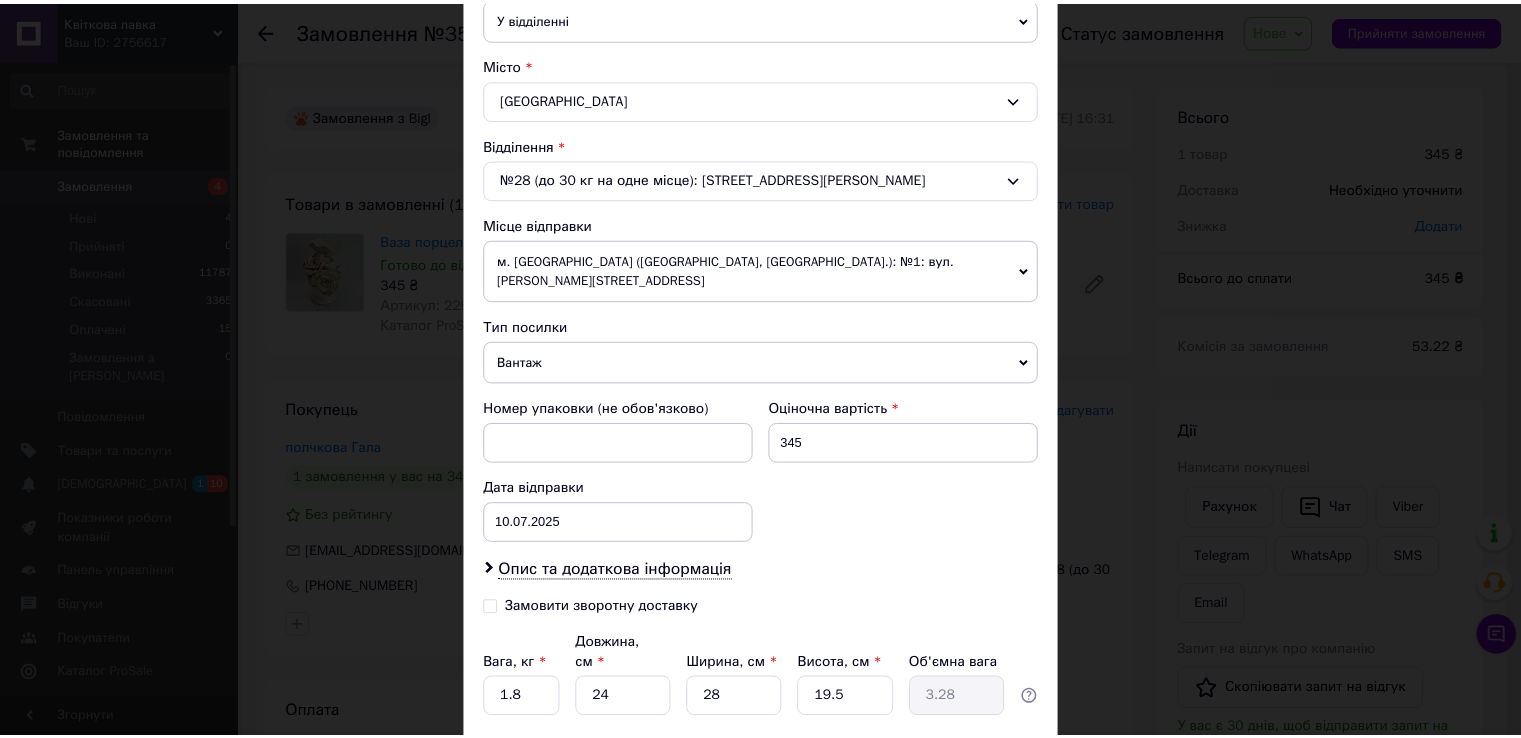 scroll, scrollTop: 620, scrollLeft: 0, axis: vertical 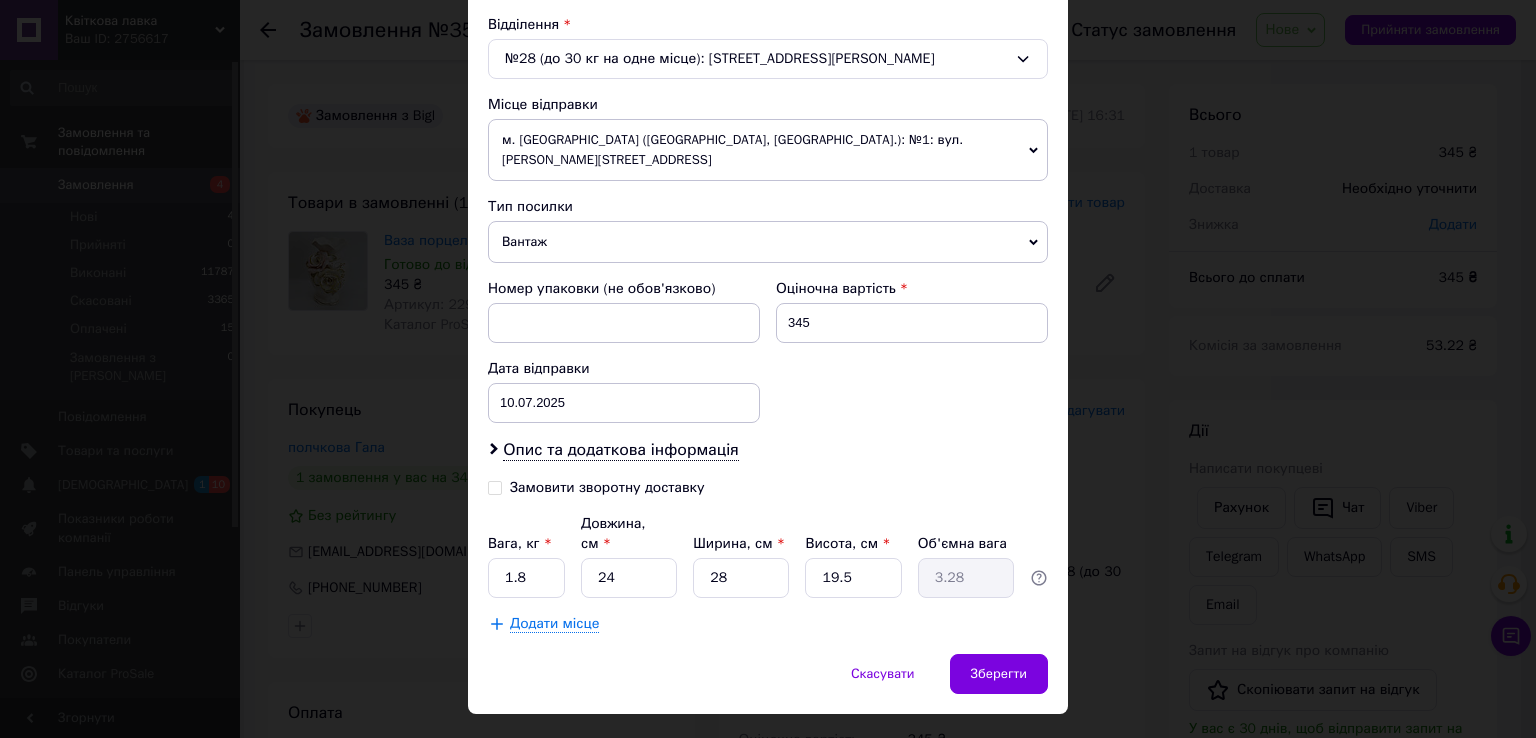 click on "Додати місце" at bounding box center [554, 624] 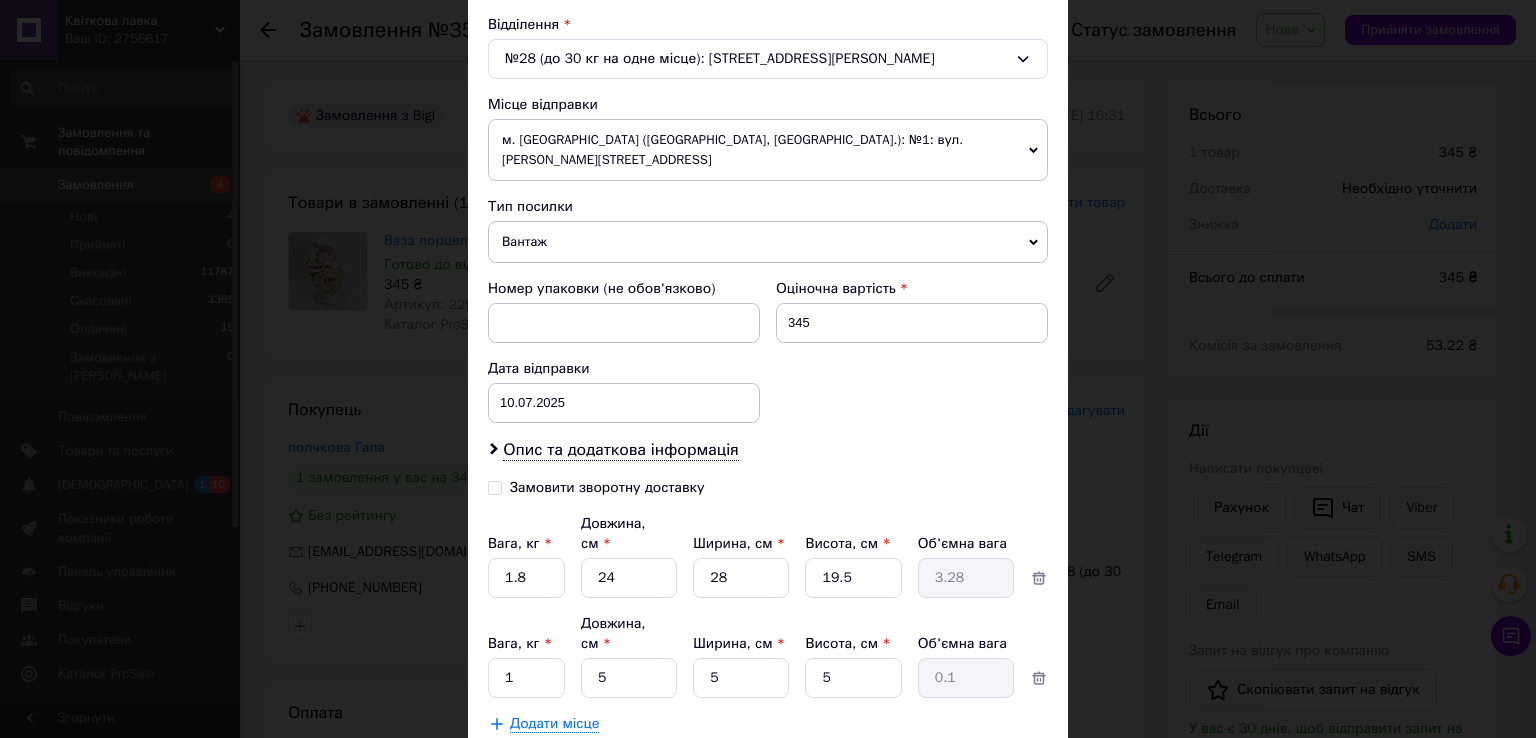 click 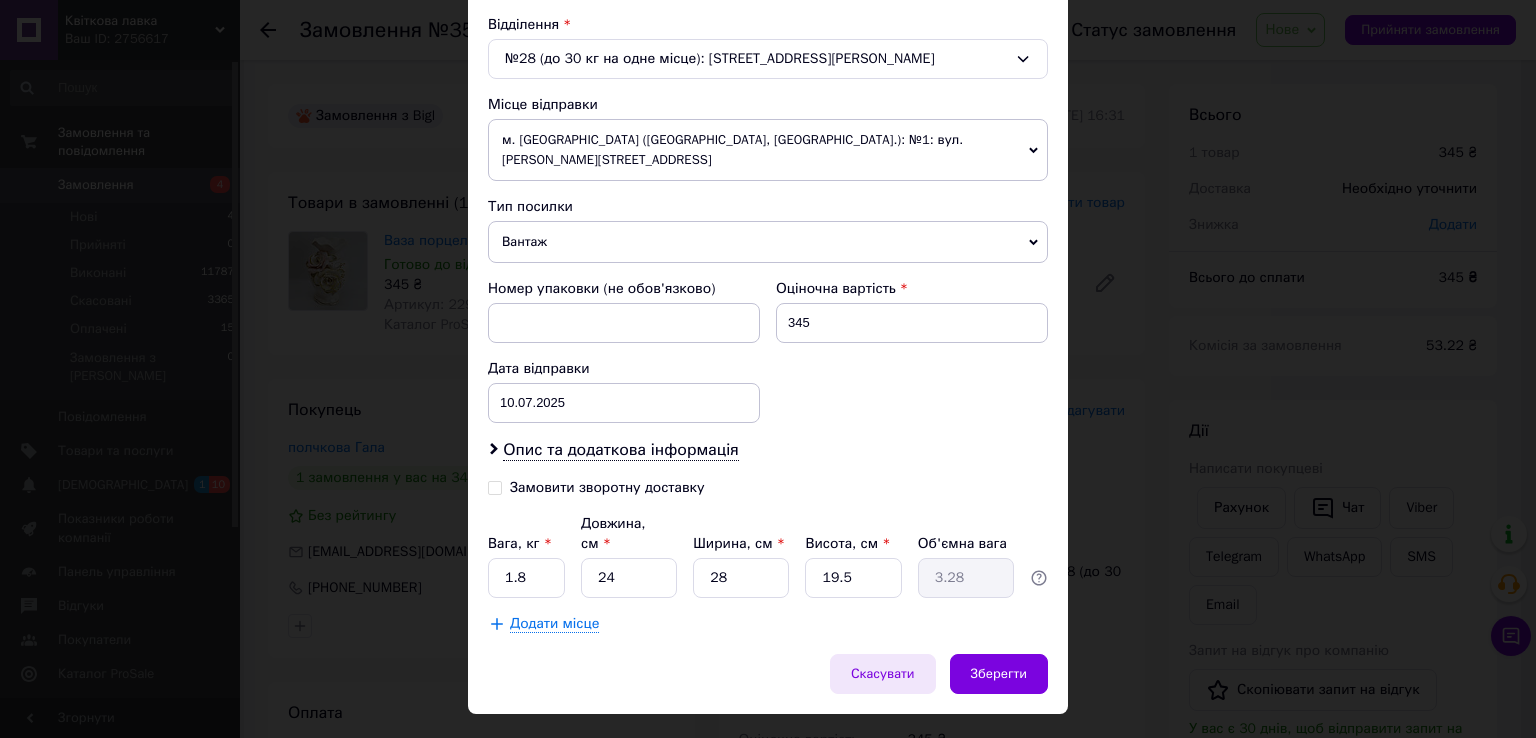 click on "Скасувати" at bounding box center (883, 674) 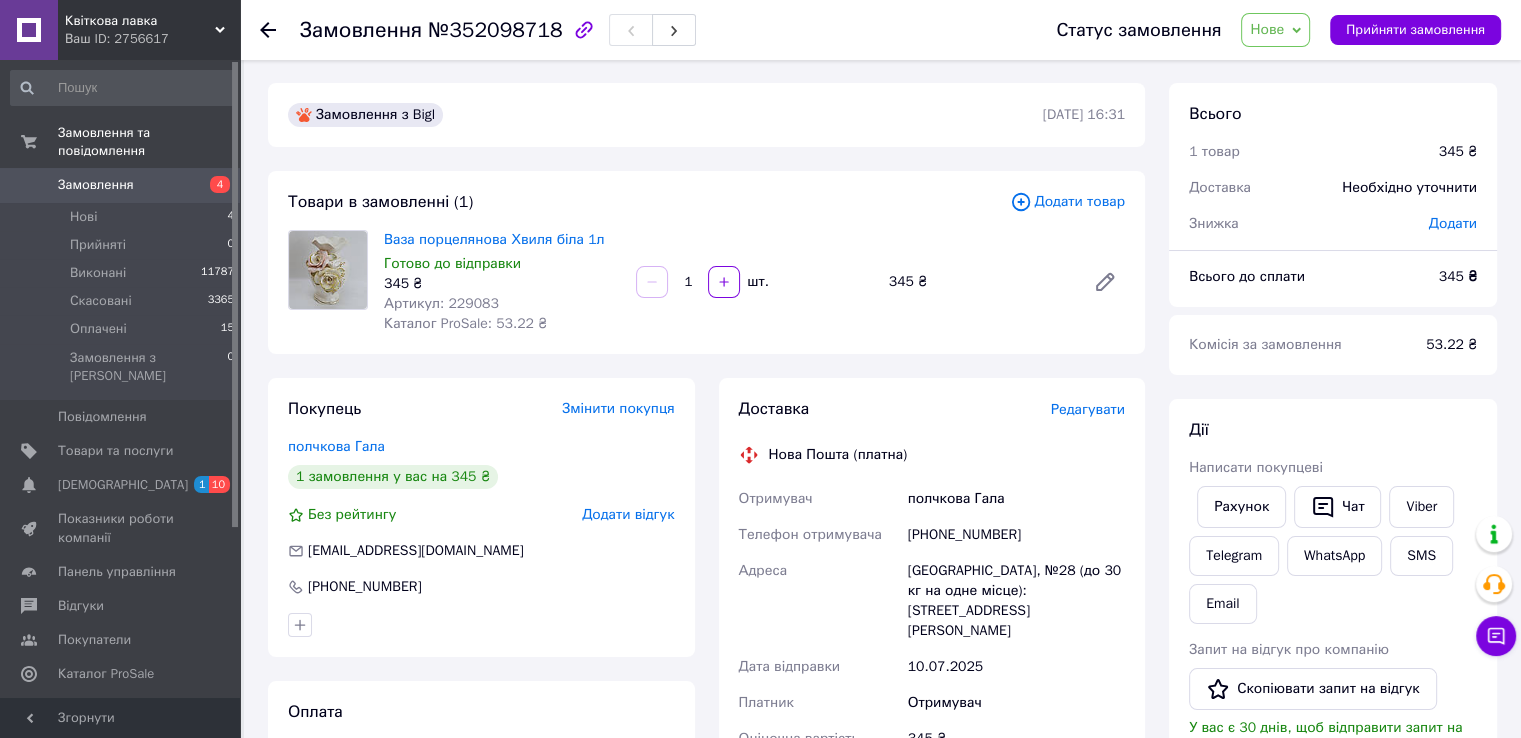 scroll, scrollTop: 0, scrollLeft: 0, axis: both 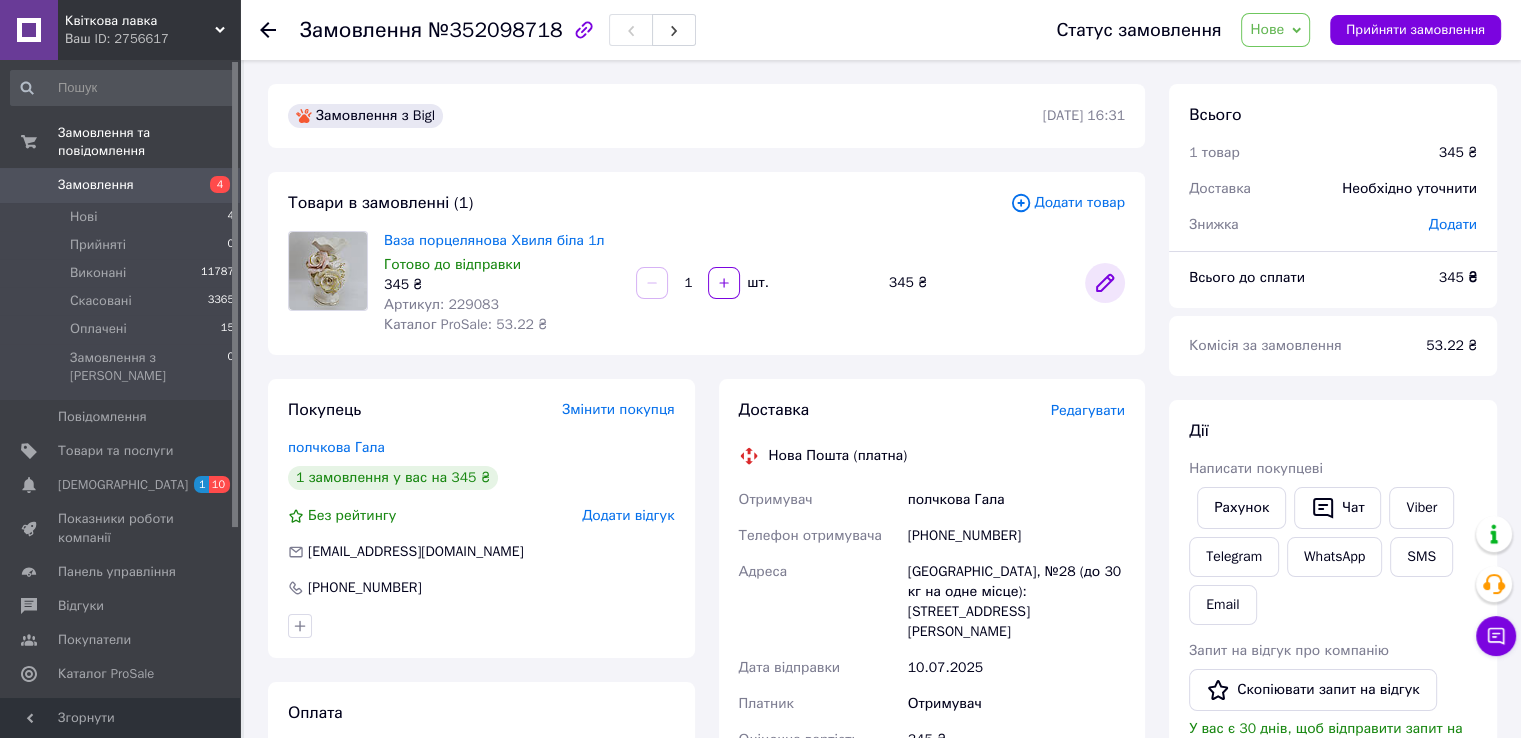 click 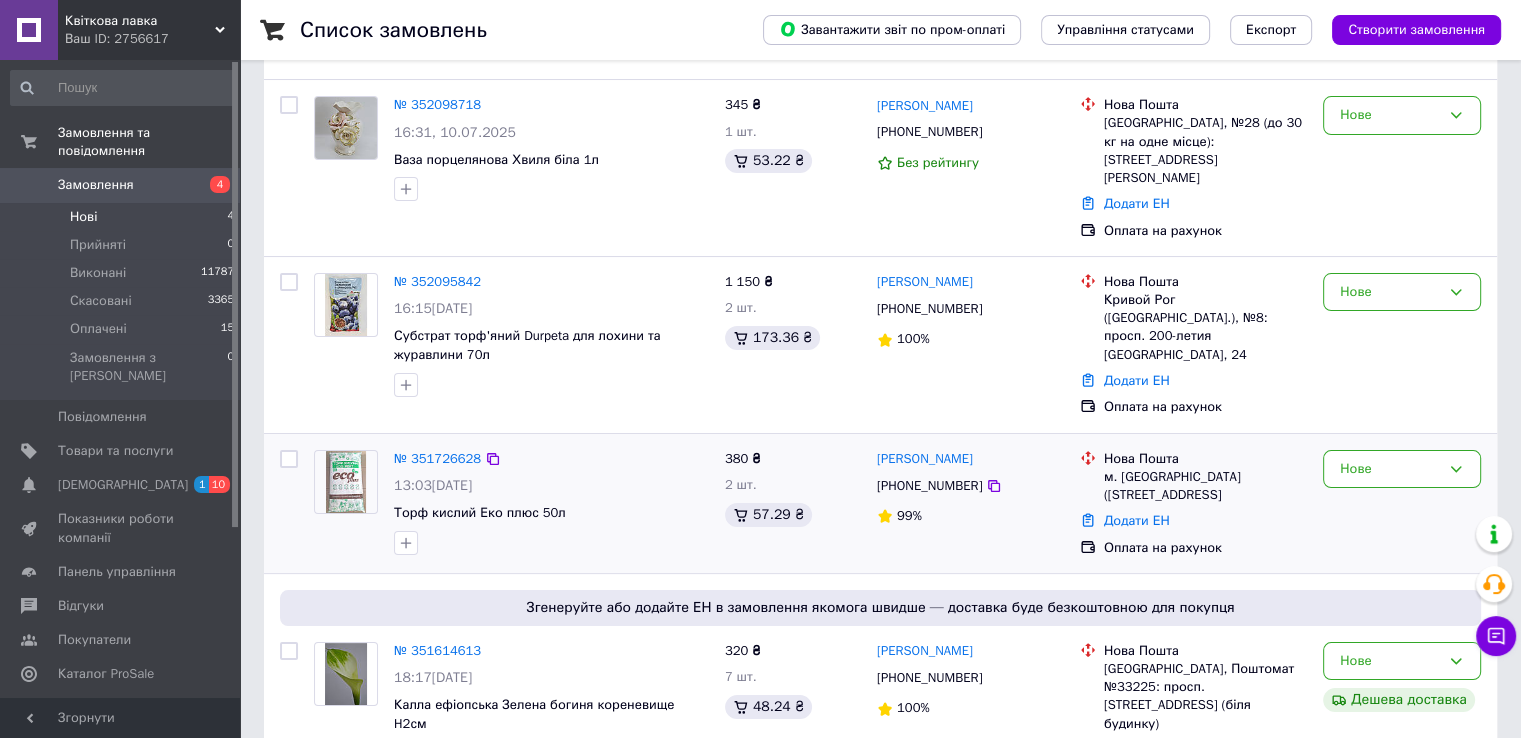 scroll, scrollTop: 250, scrollLeft: 0, axis: vertical 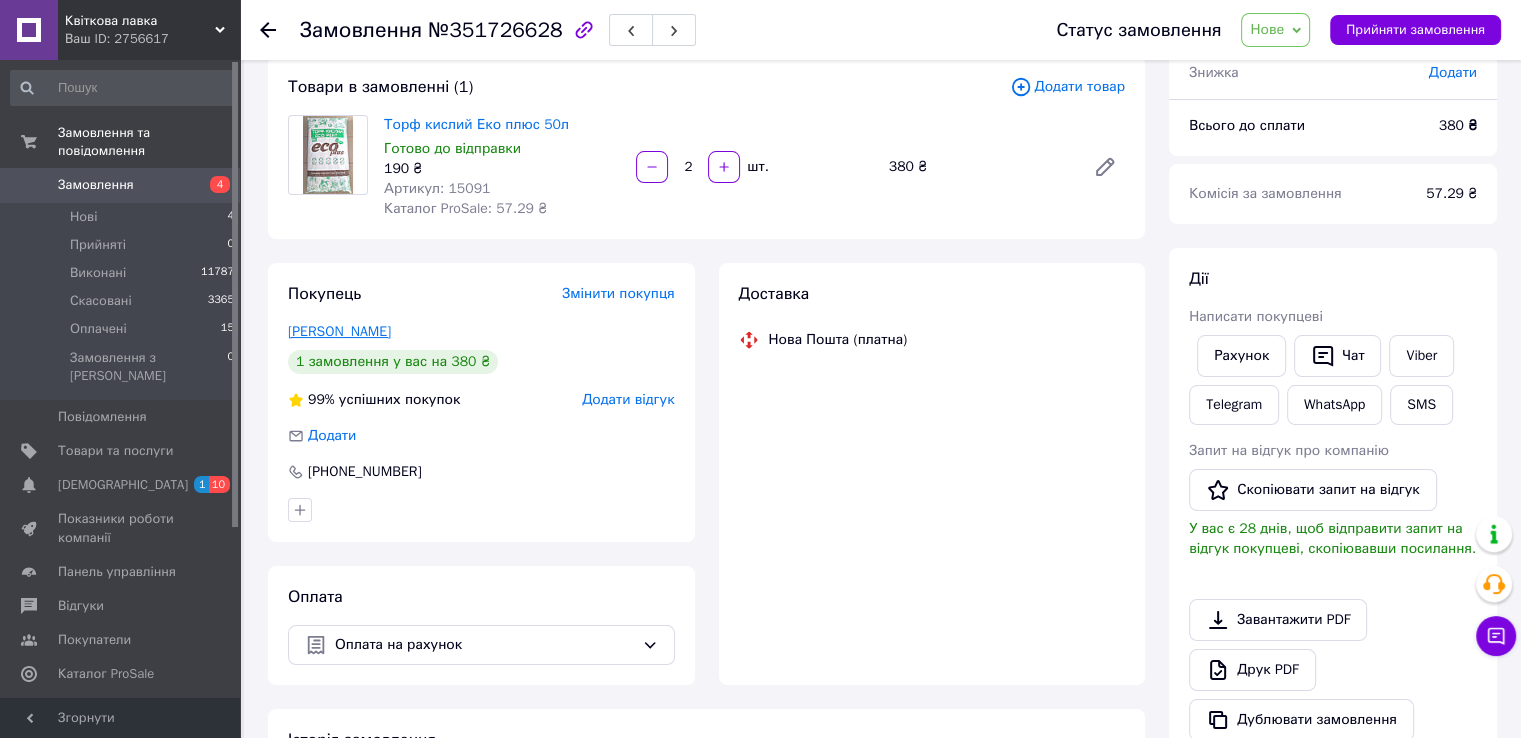 click on "Коваленко Наталья" at bounding box center (339, 331) 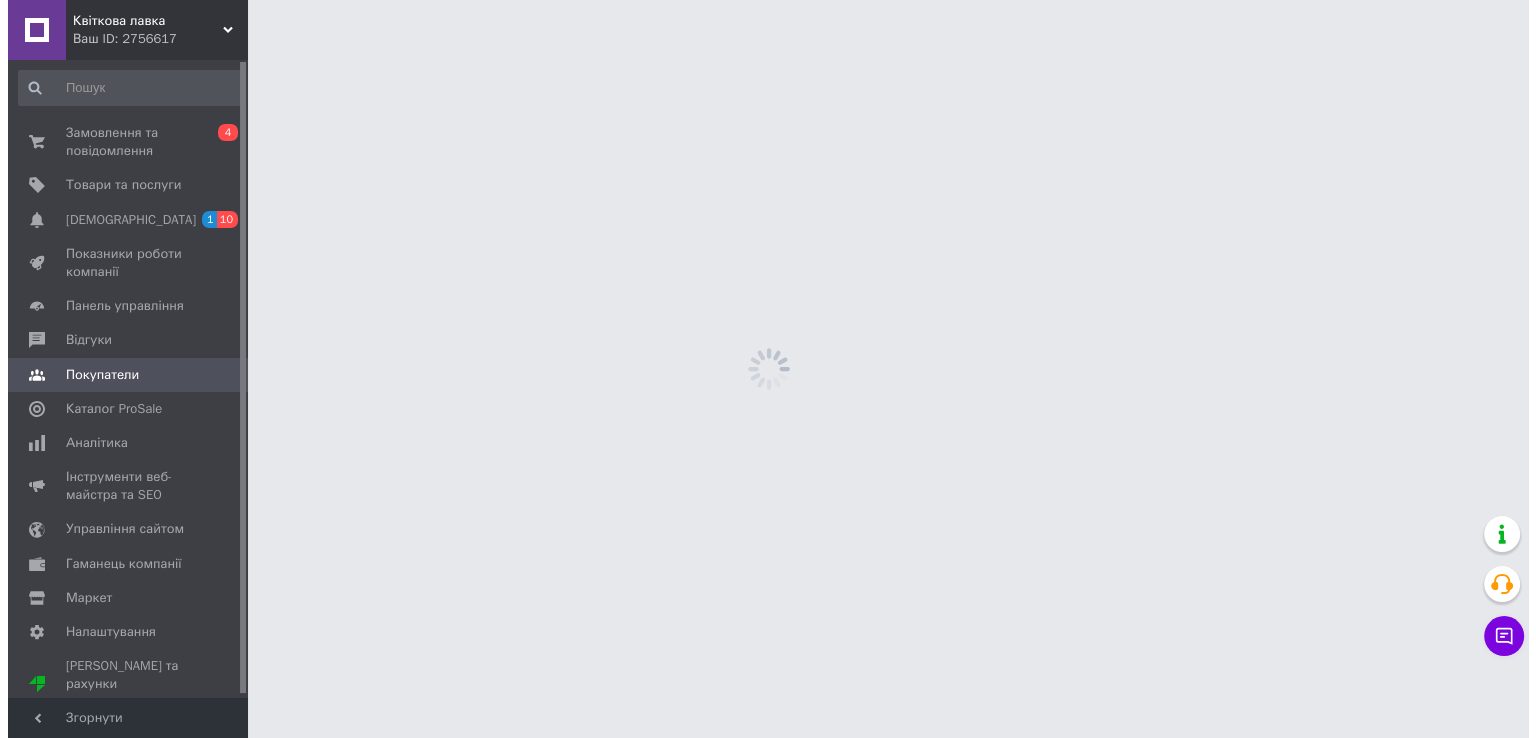 scroll, scrollTop: 0, scrollLeft: 0, axis: both 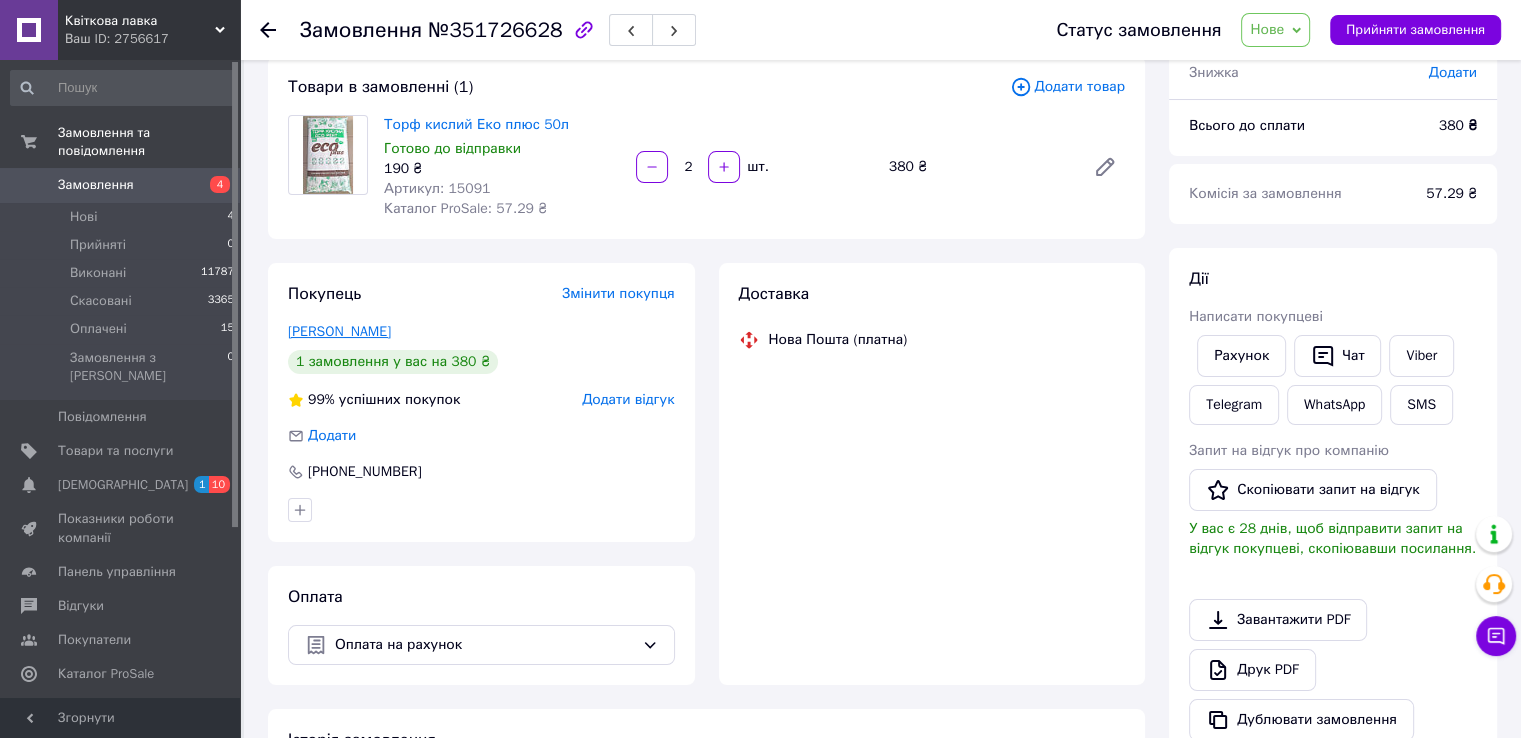 click on "Коваленко Наталья" at bounding box center (339, 331) 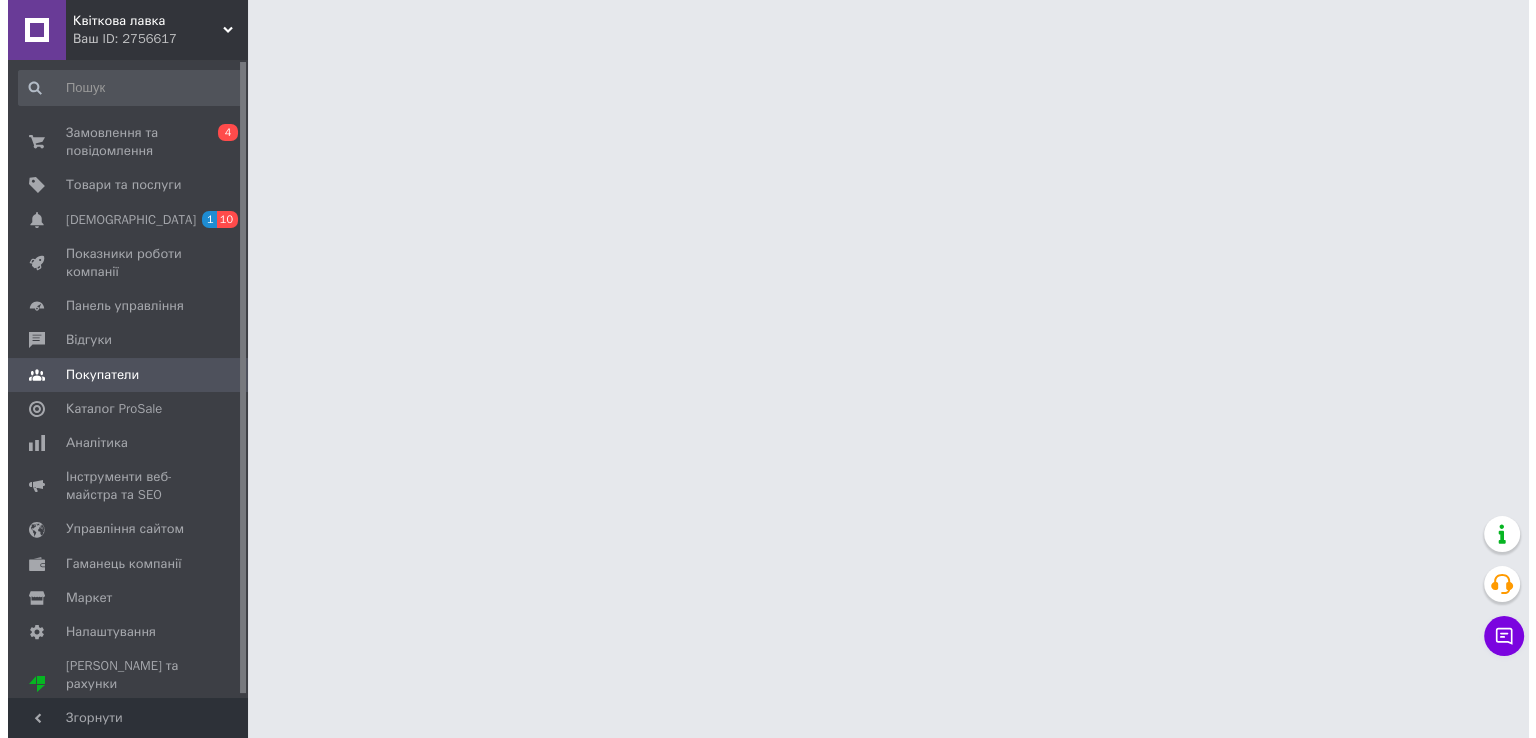 scroll, scrollTop: 0, scrollLeft: 0, axis: both 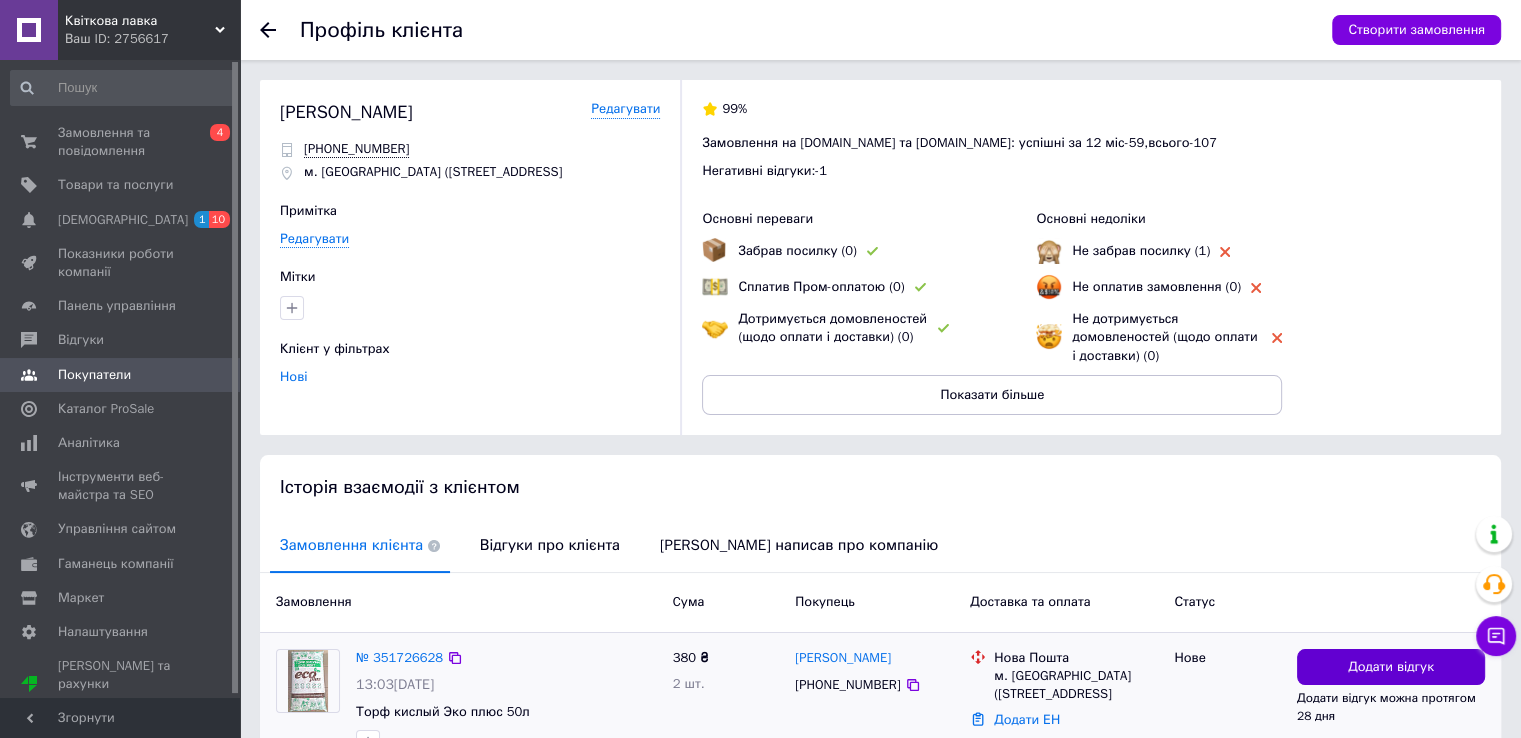 click on "Додати відгук" at bounding box center [1391, 667] 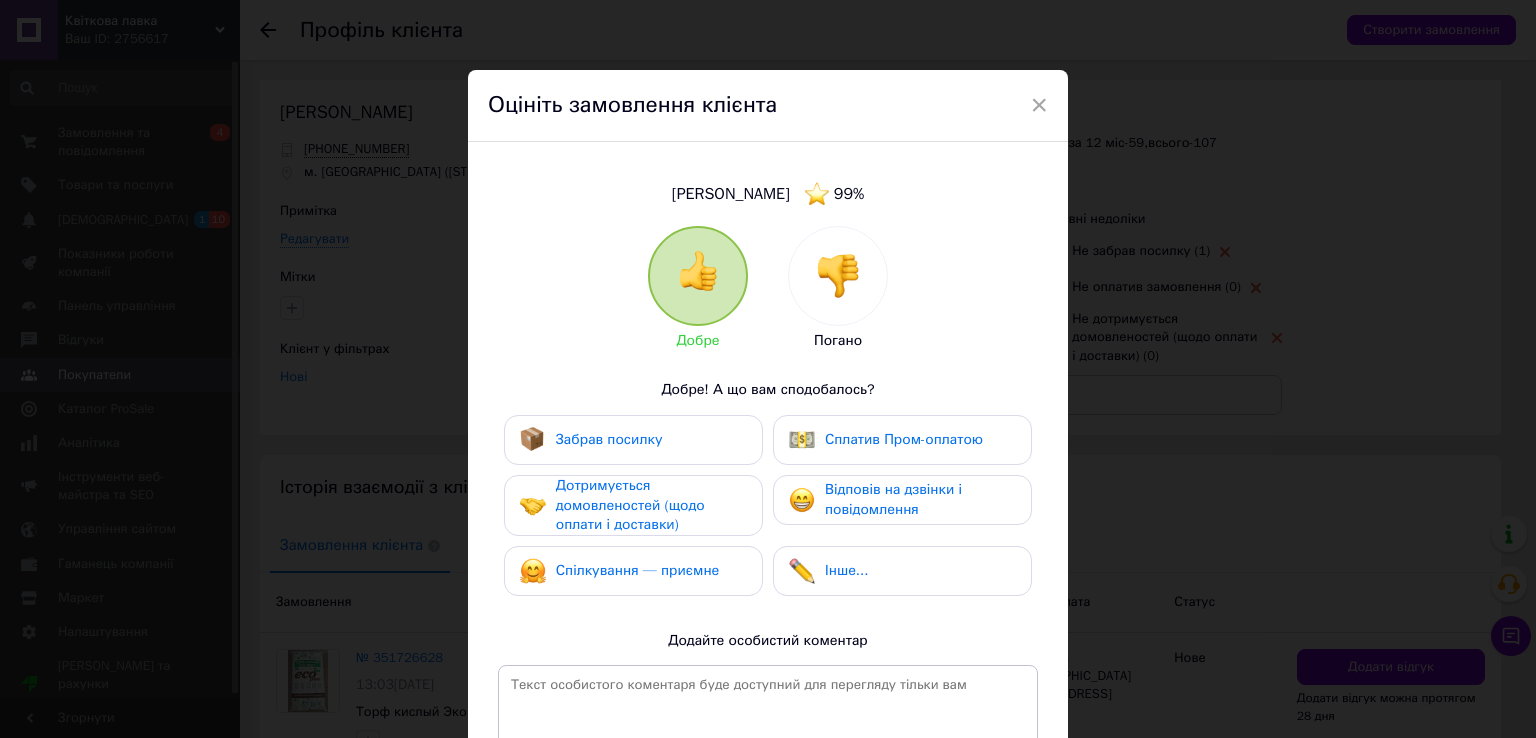 click at bounding box center (838, 276) 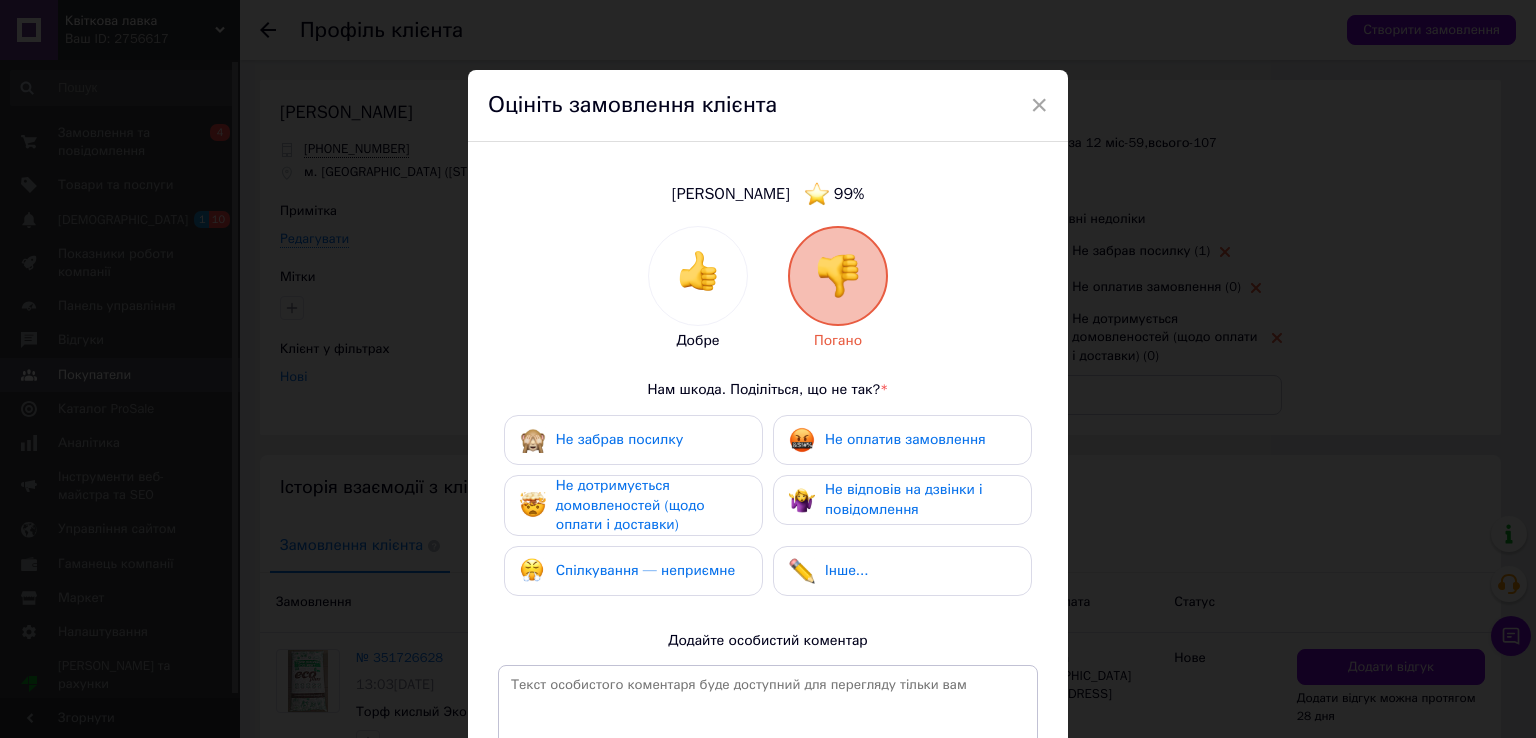 click on "Не оплатив замовлення" at bounding box center (905, 439) 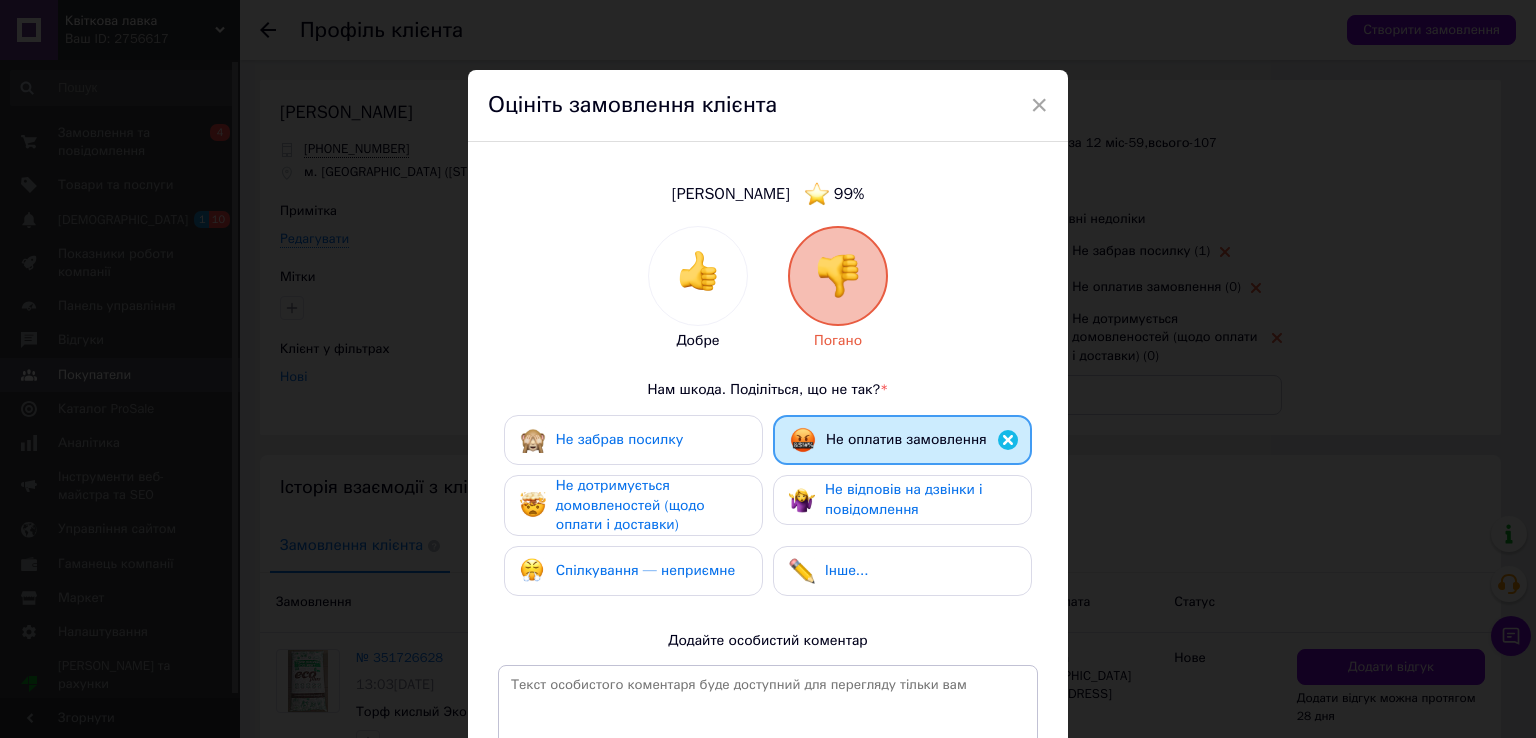 click on "Не дотримується домовленостей (щодо оплати і доставки)" at bounding box center [651, 505] 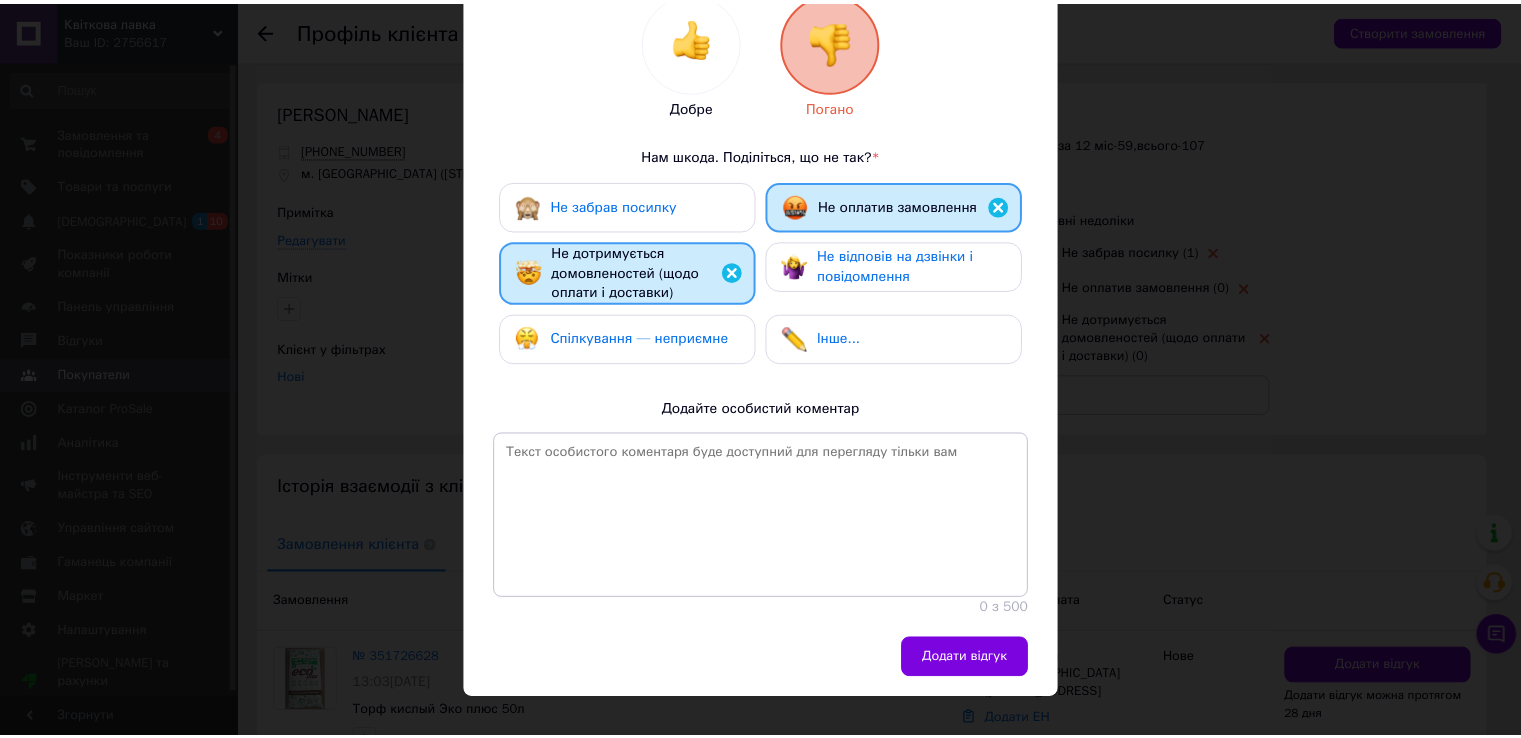 scroll, scrollTop: 260, scrollLeft: 0, axis: vertical 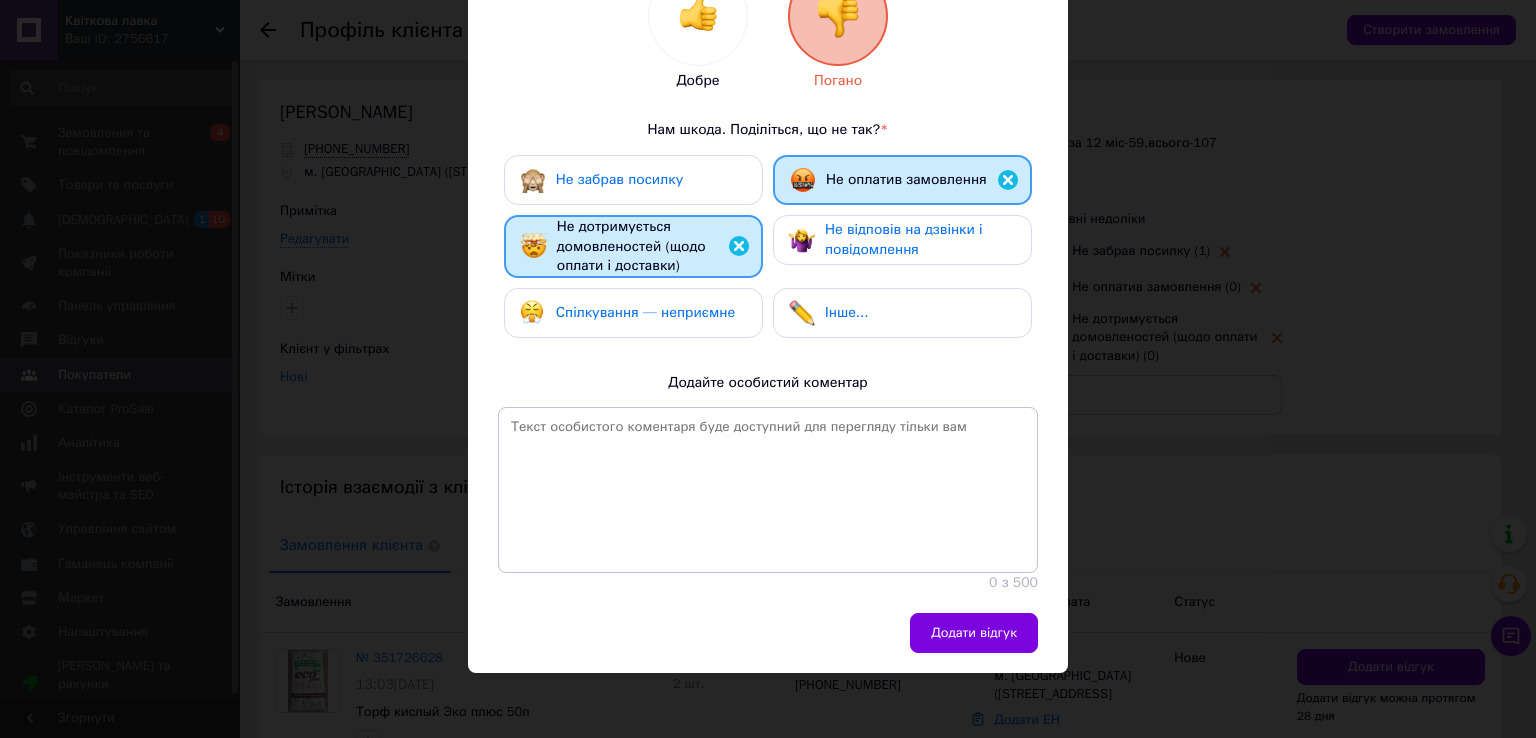 click on "Додати відгук" at bounding box center (974, 633) 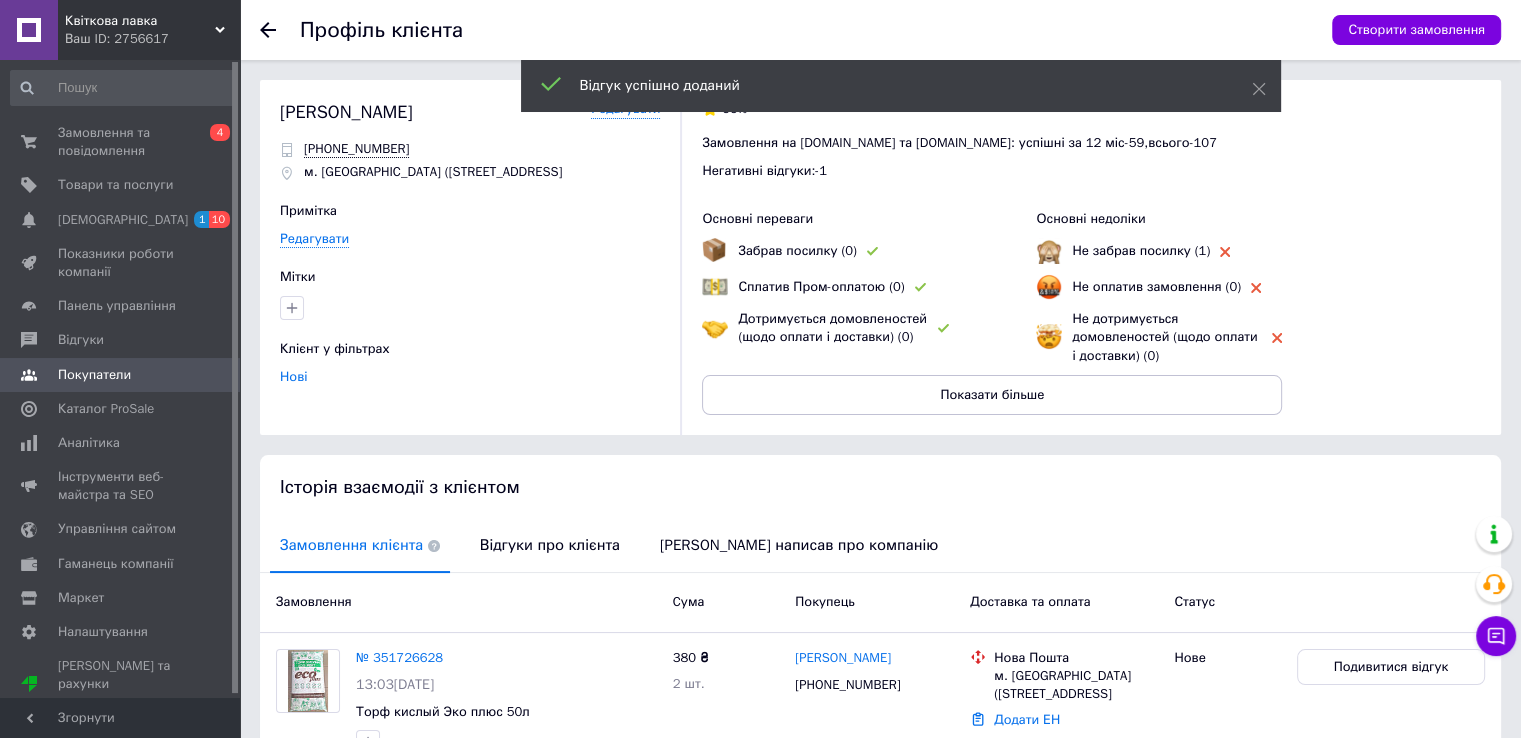 click at bounding box center [280, 30] 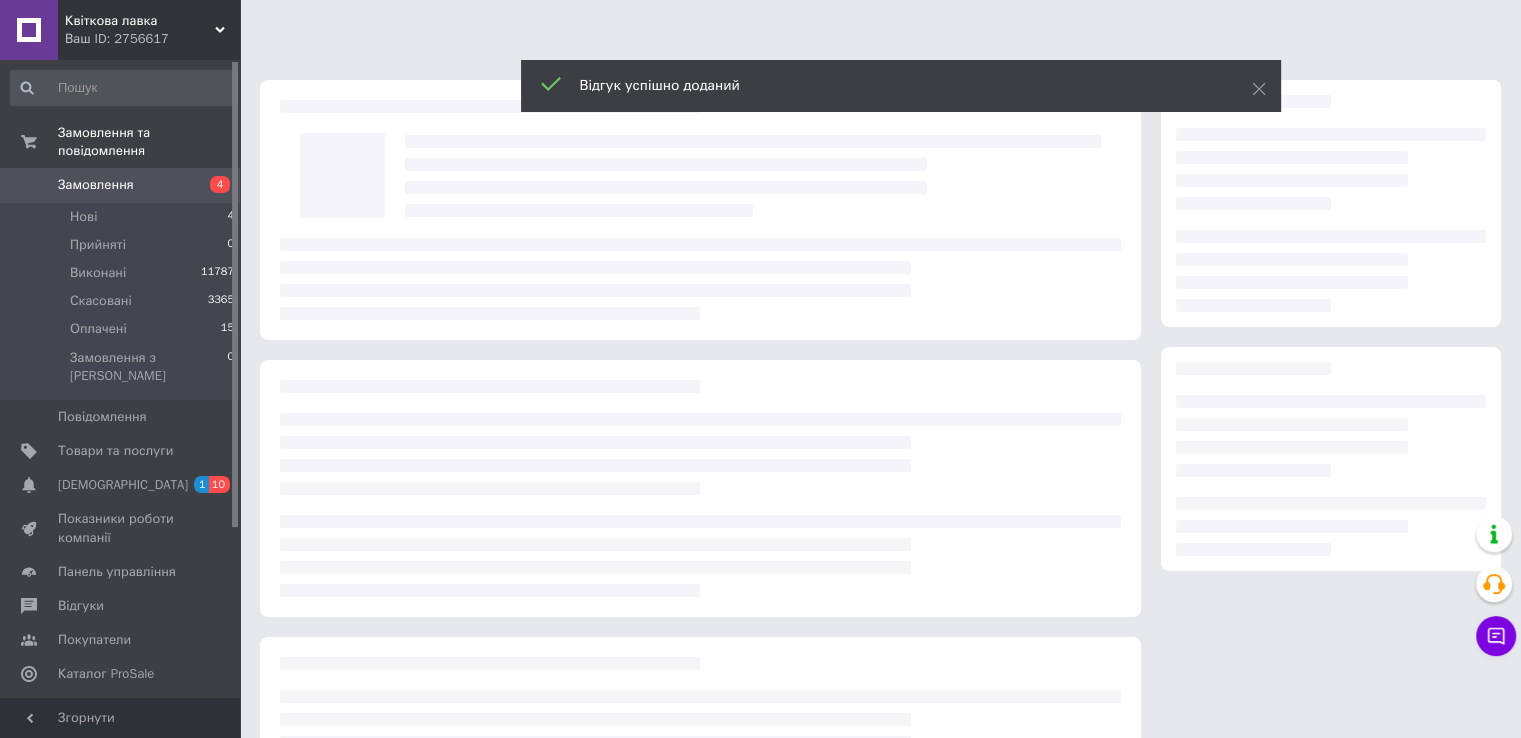 scroll, scrollTop: 116, scrollLeft: 0, axis: vertical 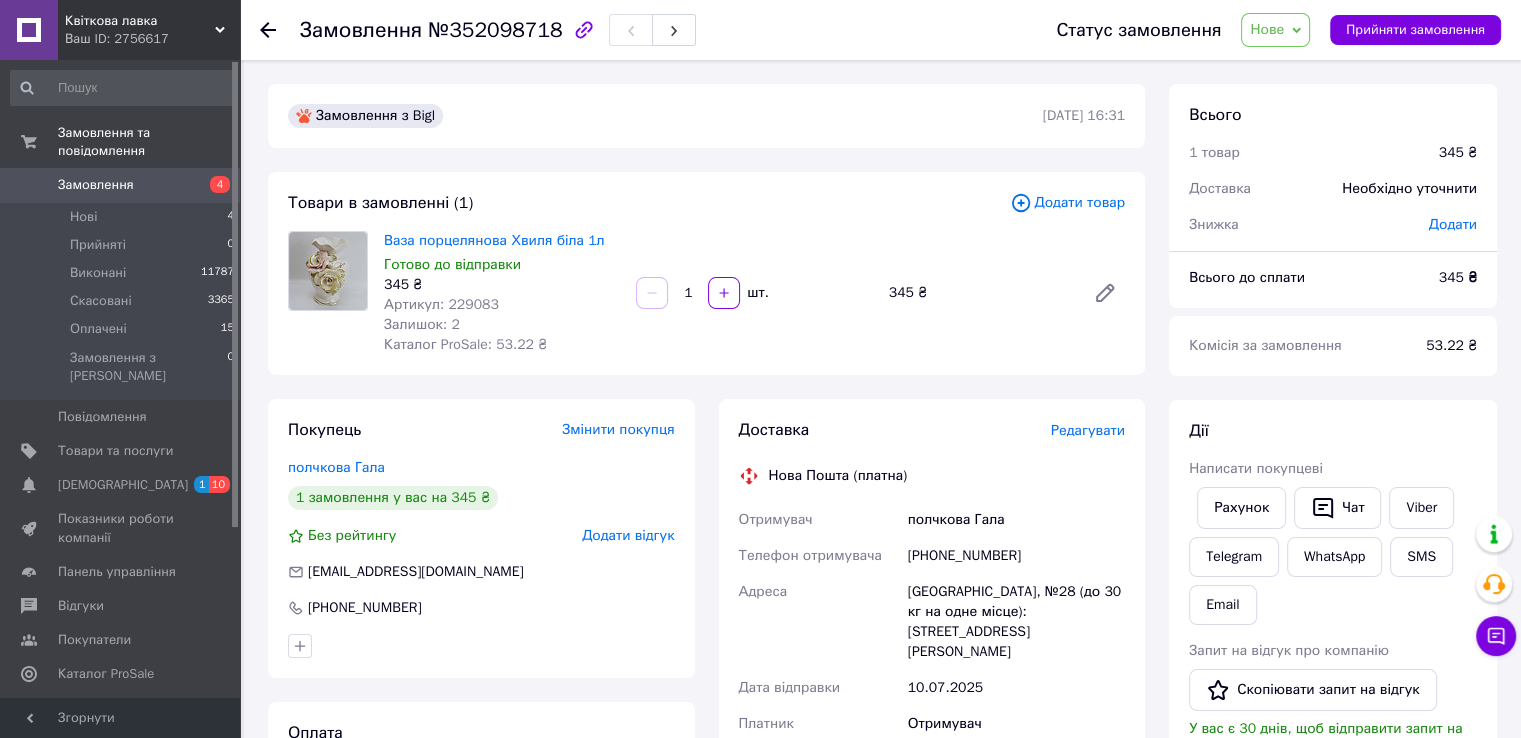 click on "Ваза порцелянова Хвиля біла 1л Готово до відправки 345 ₴ Артикул: 229083 Залишок: 2 Каталог ProSale: 53.22 ₴" at bounding box center (502, 293) 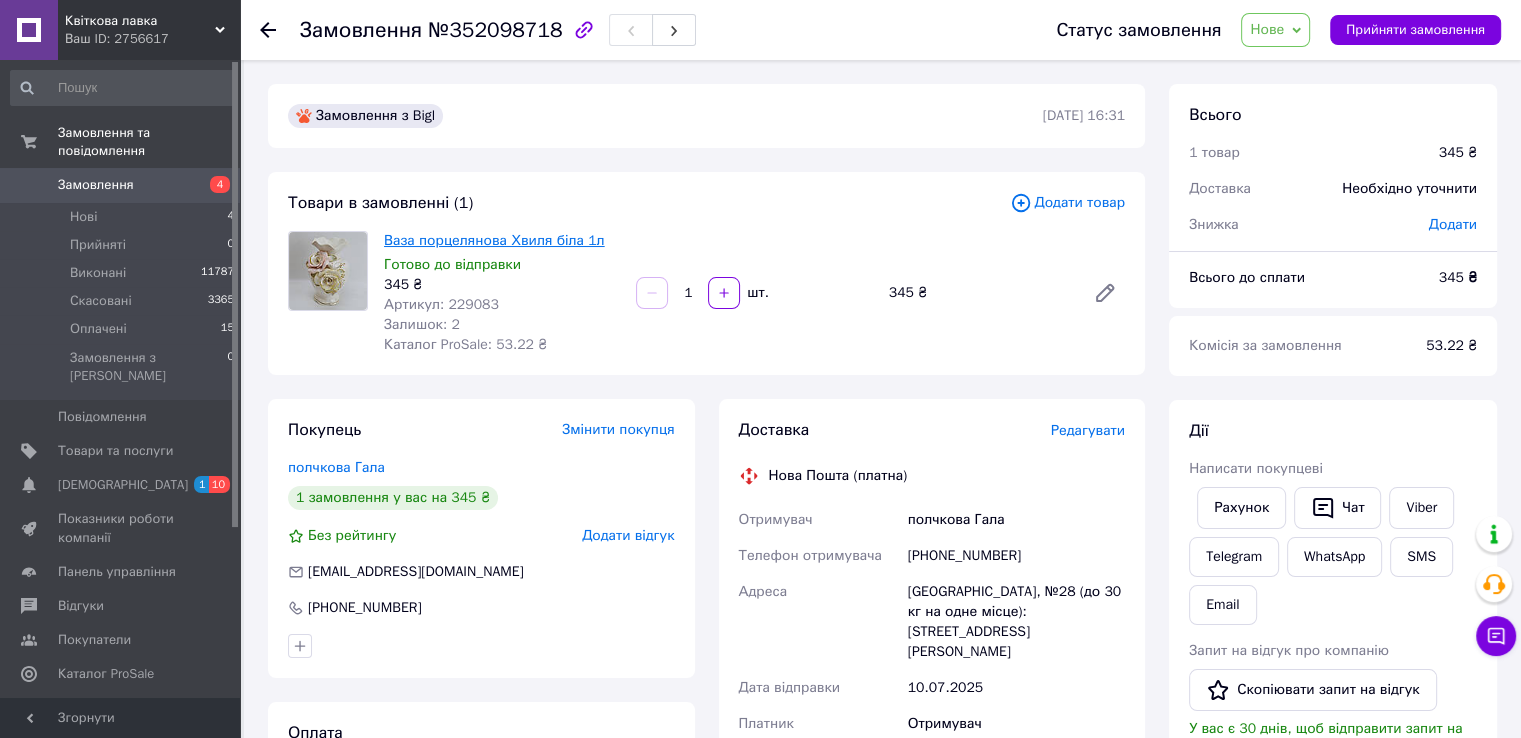 click on "Ваза порцелянова Хвиля біла 1л" at bounding box center (494, 240) 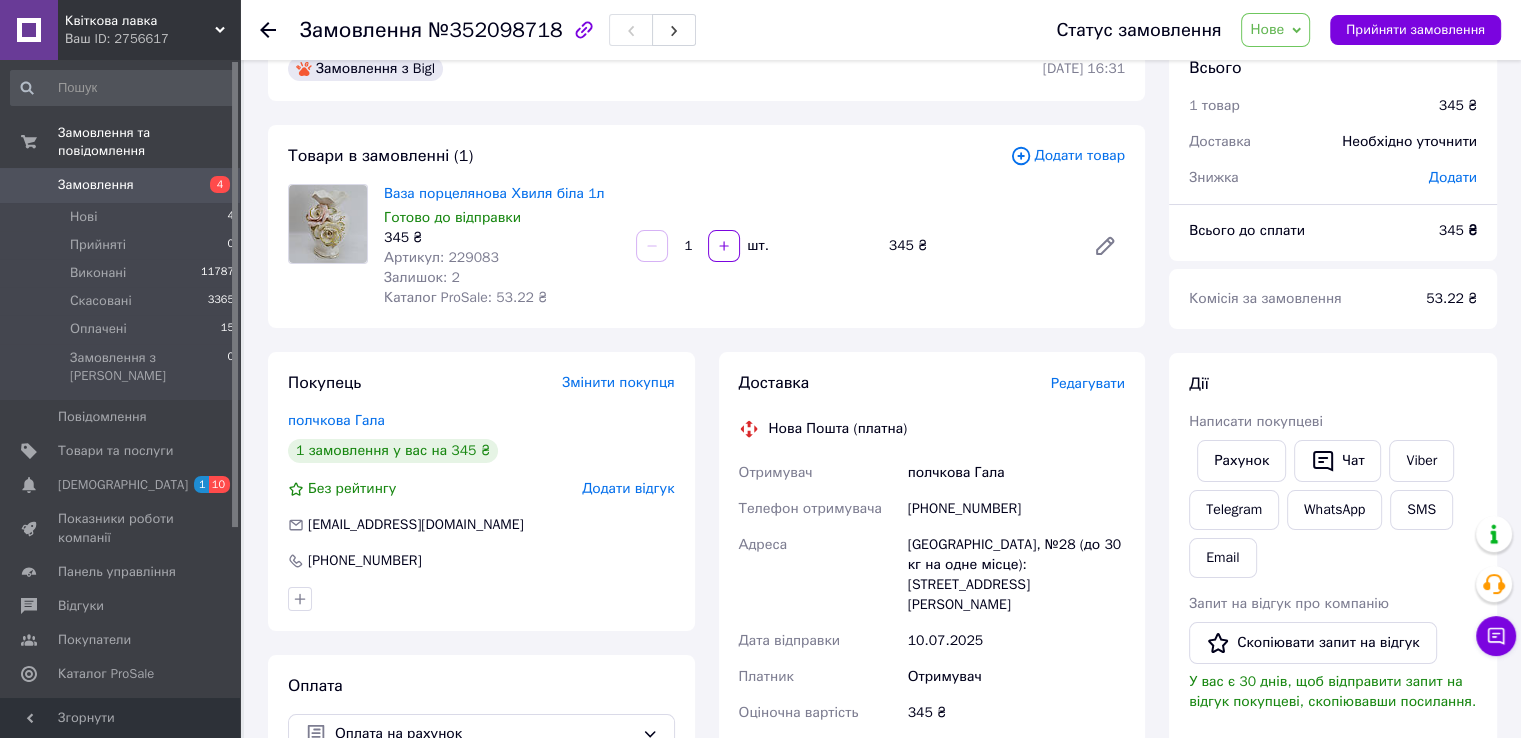 scroll, scrollTop: 0, scrollLeft: 0, axis: both 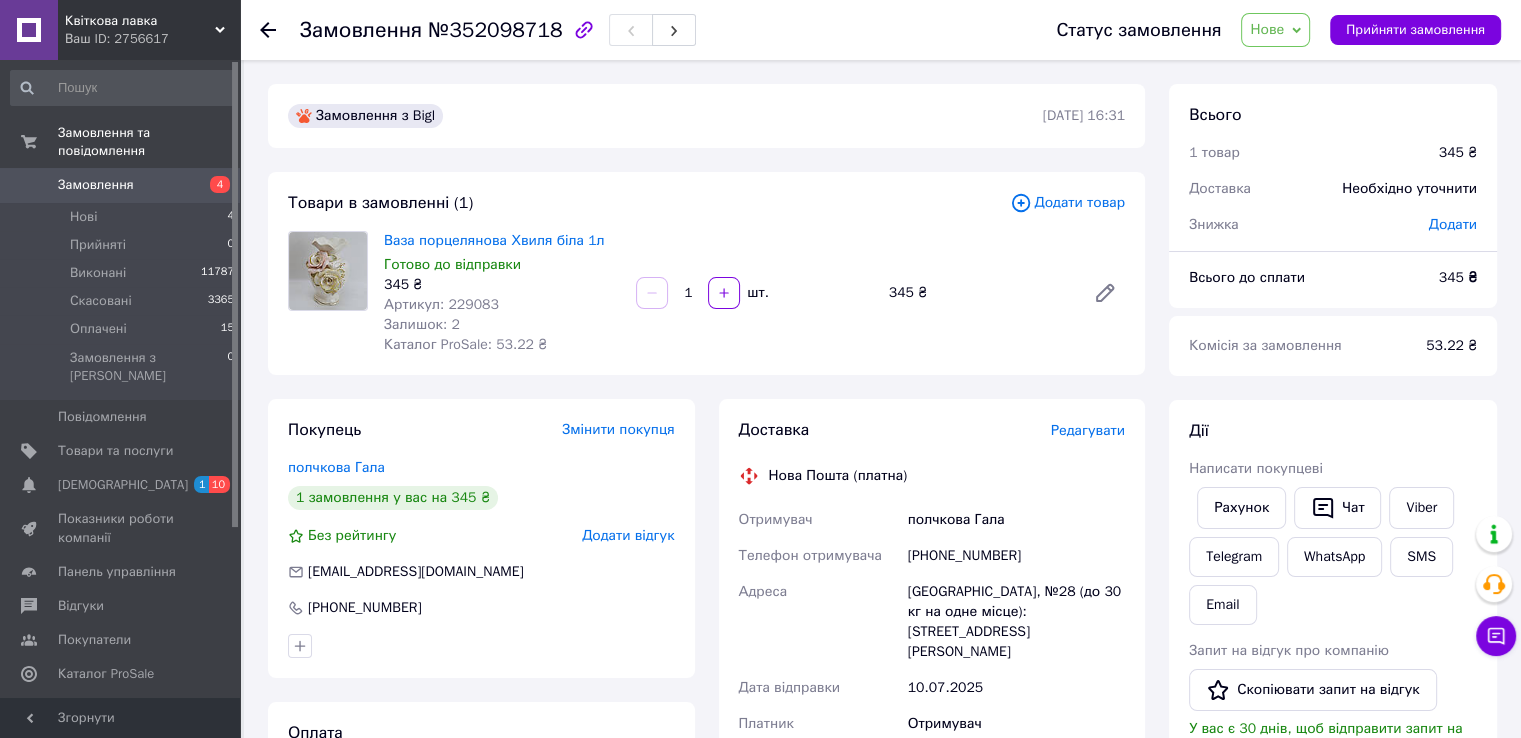 click 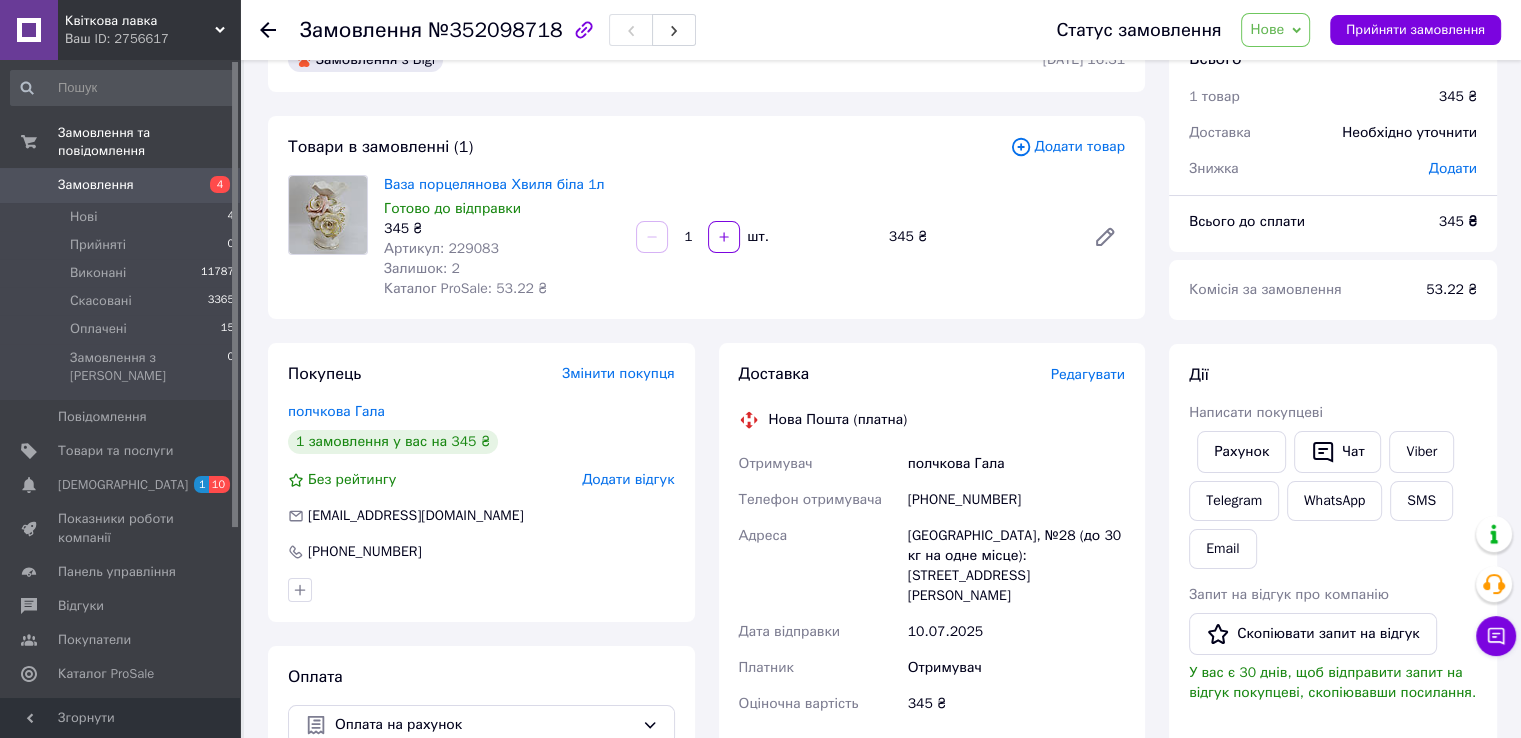 scroll, scrollTop: 100, scrollLeft: 0, axis: vertical 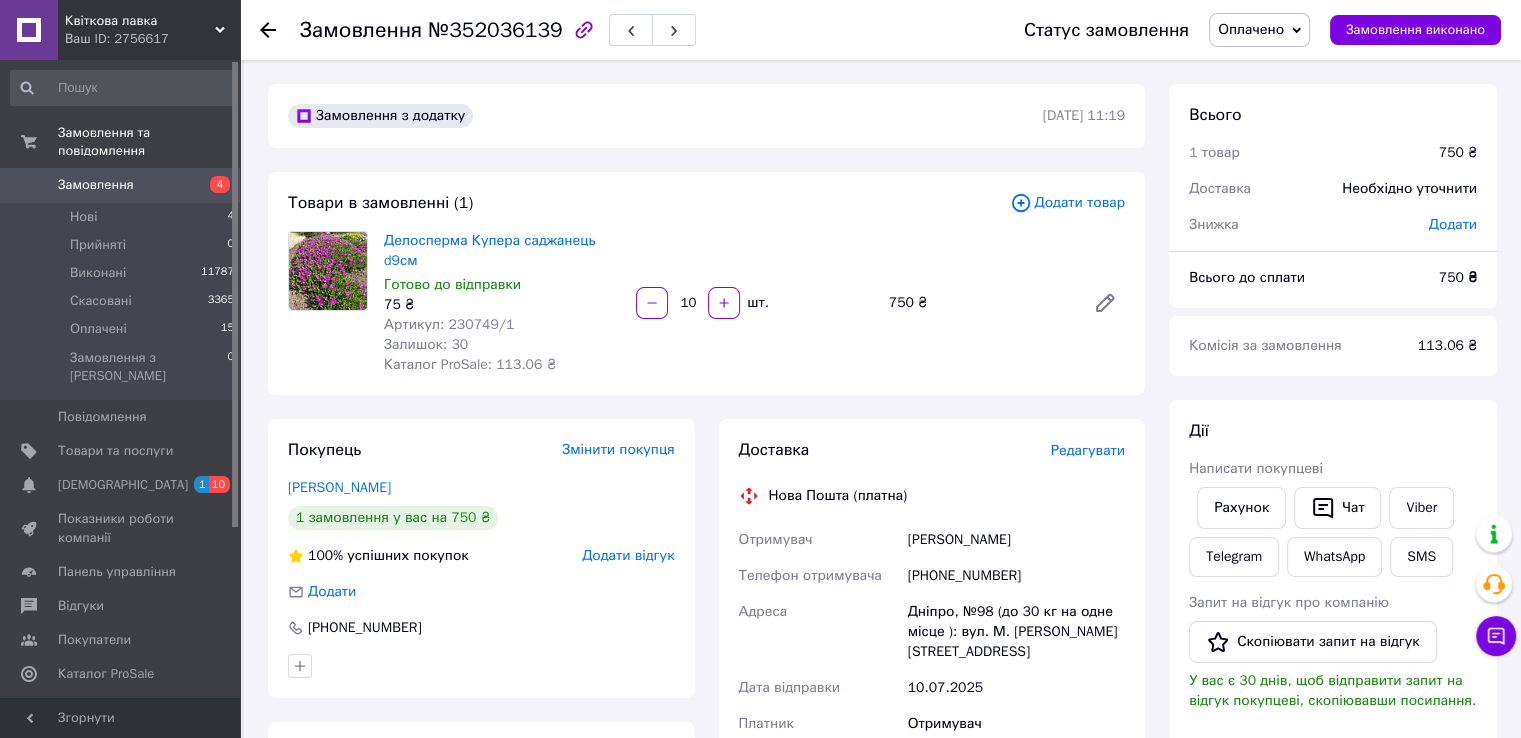 click on "Редагувати" at bounding box center [1088, 450] 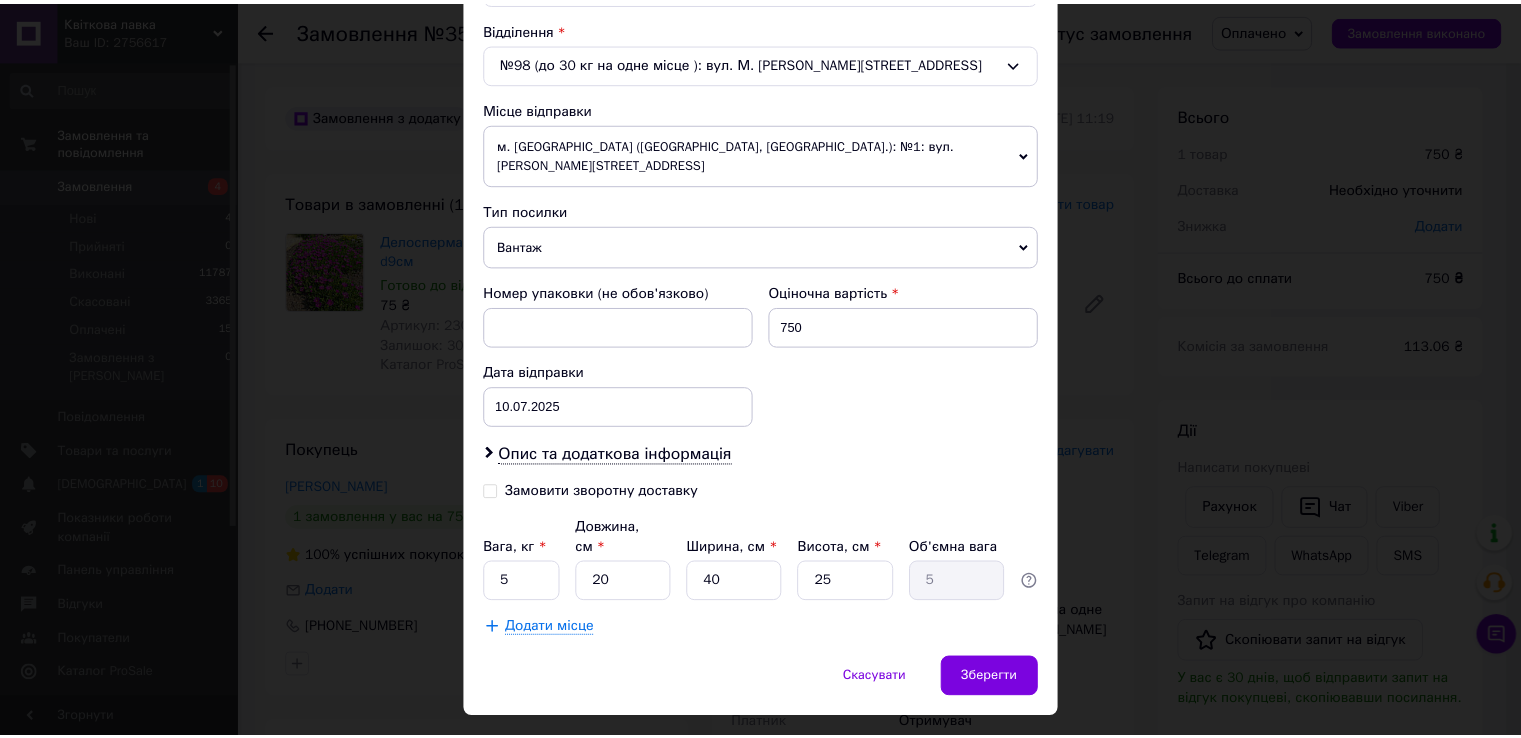 scroll, scrollTop: 620, scrollLeft: 0, axis: vertical 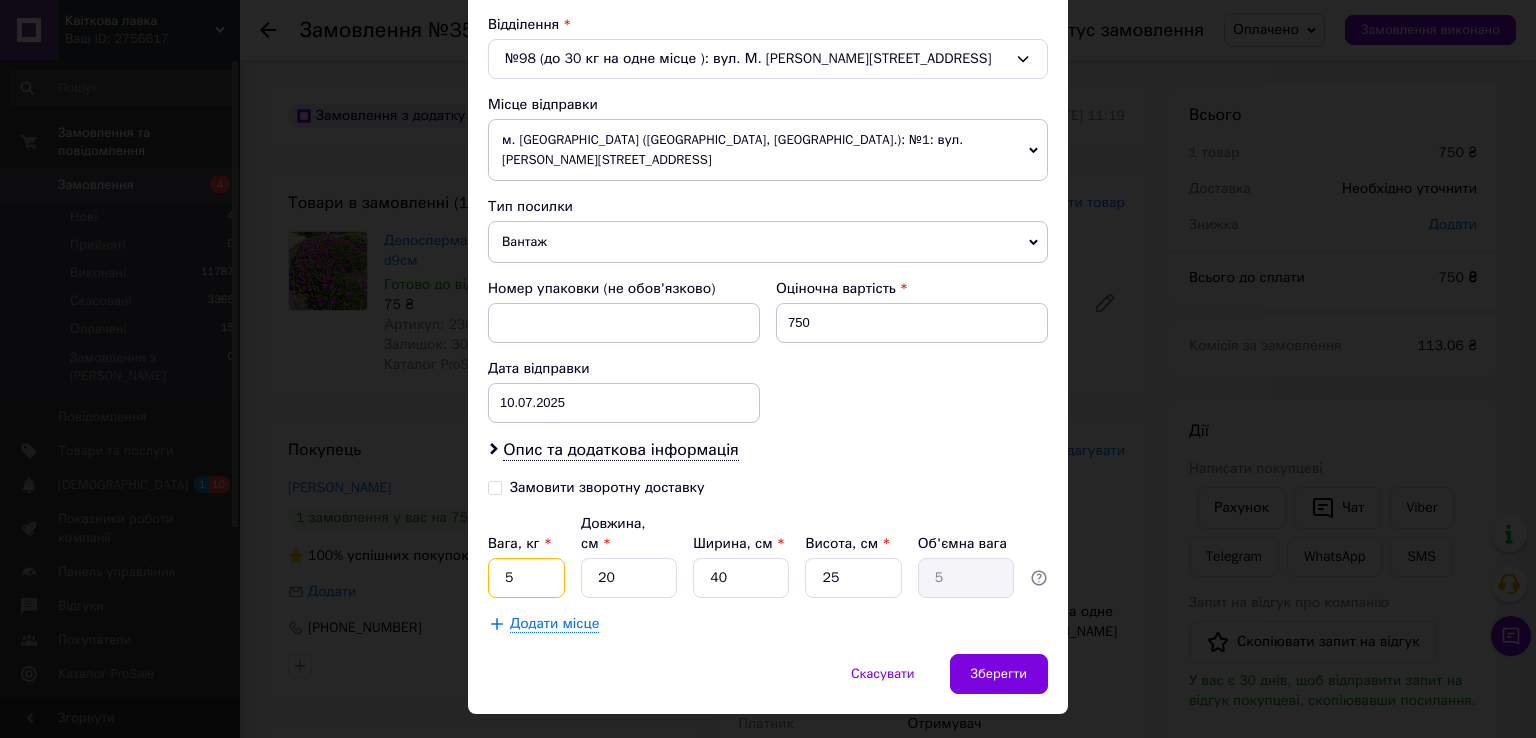 click on "5" at bounding box center (526, 578) 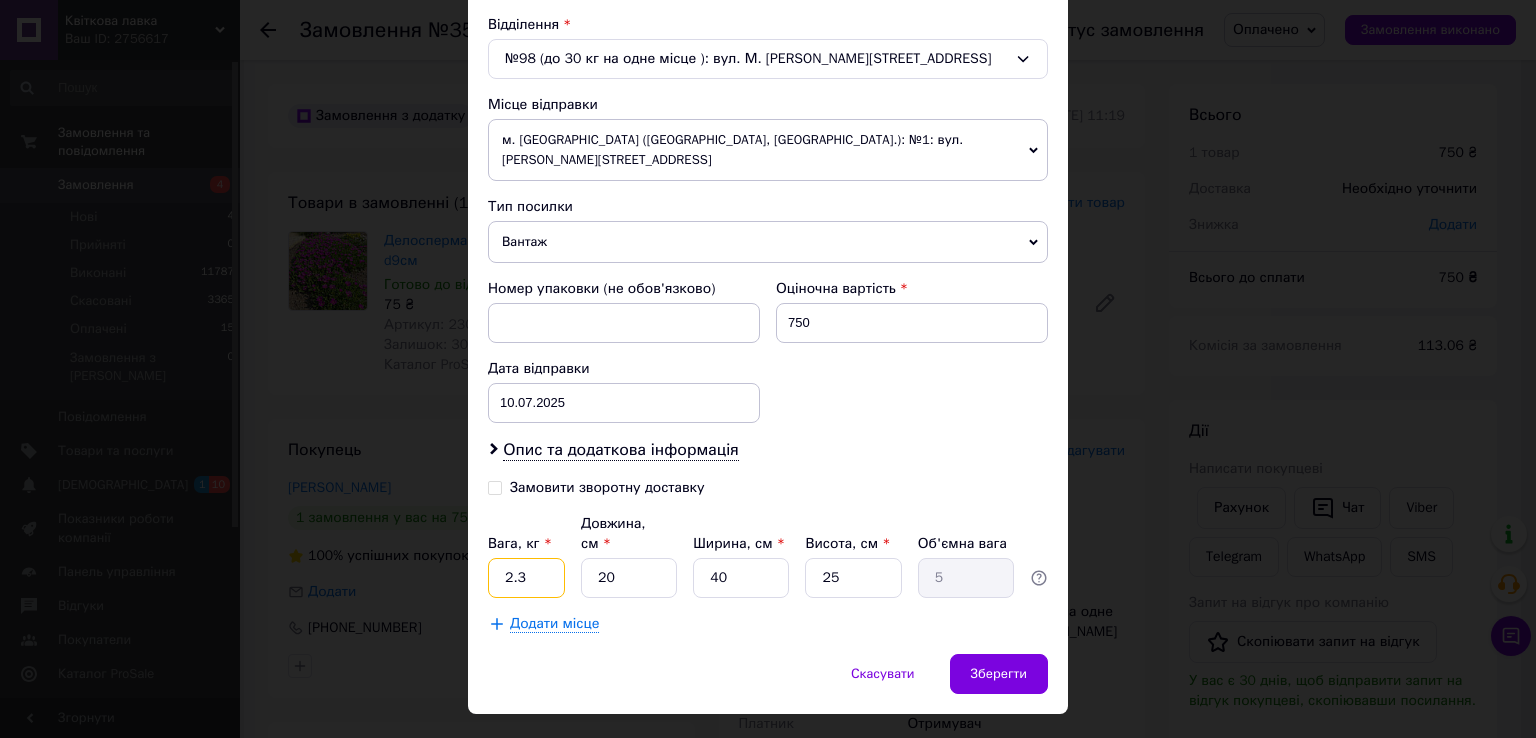 type on "2.3" 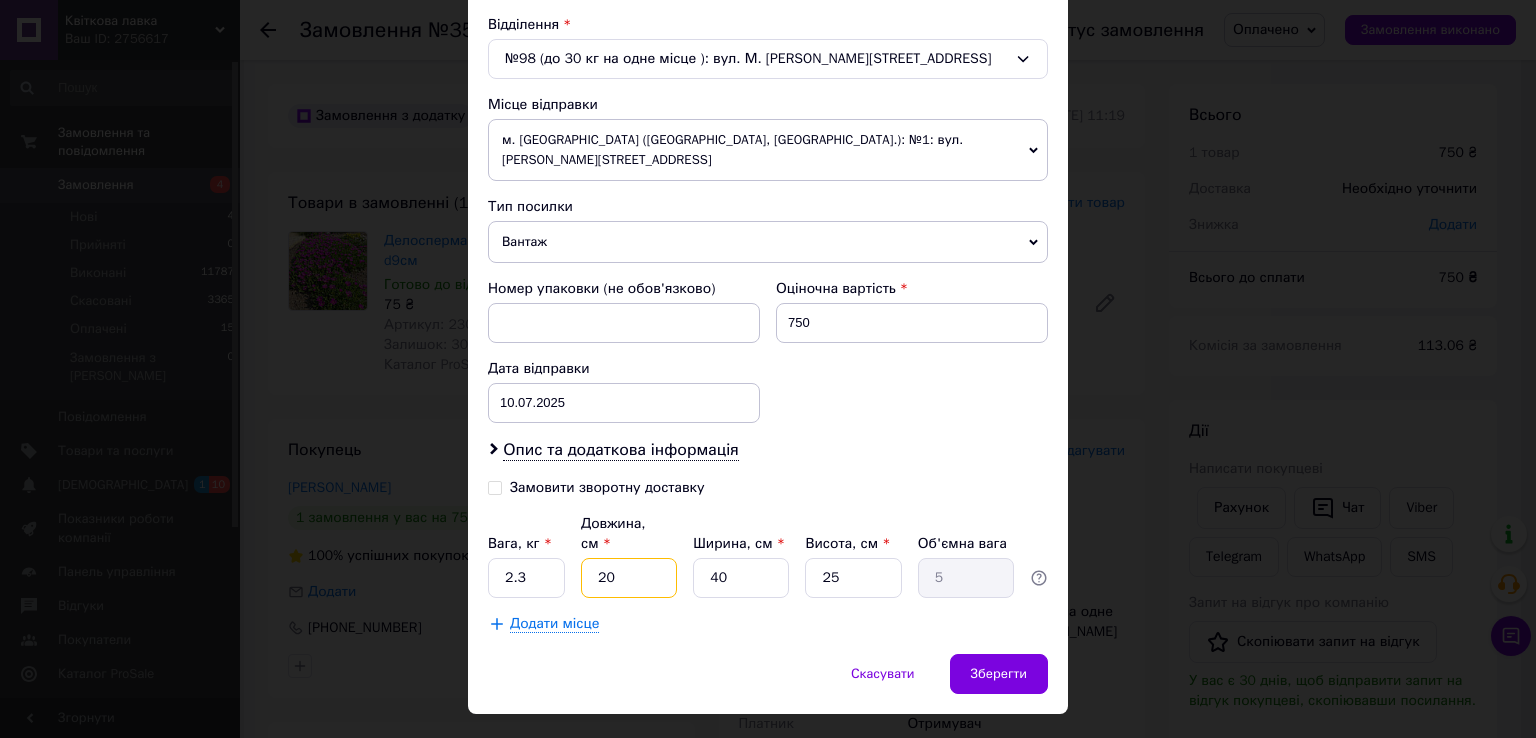 click on "20" at bounding box center (629, 578) 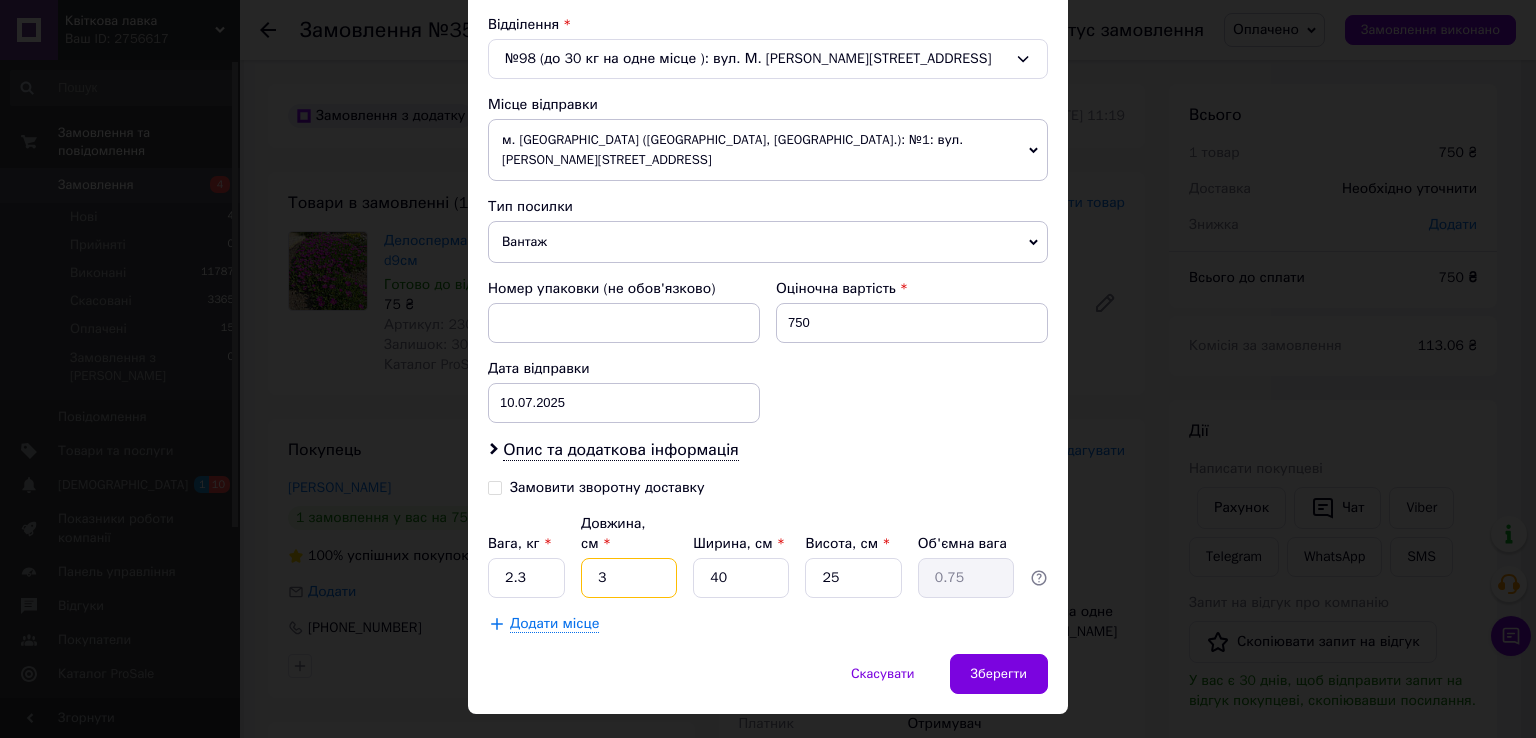 type on "33" 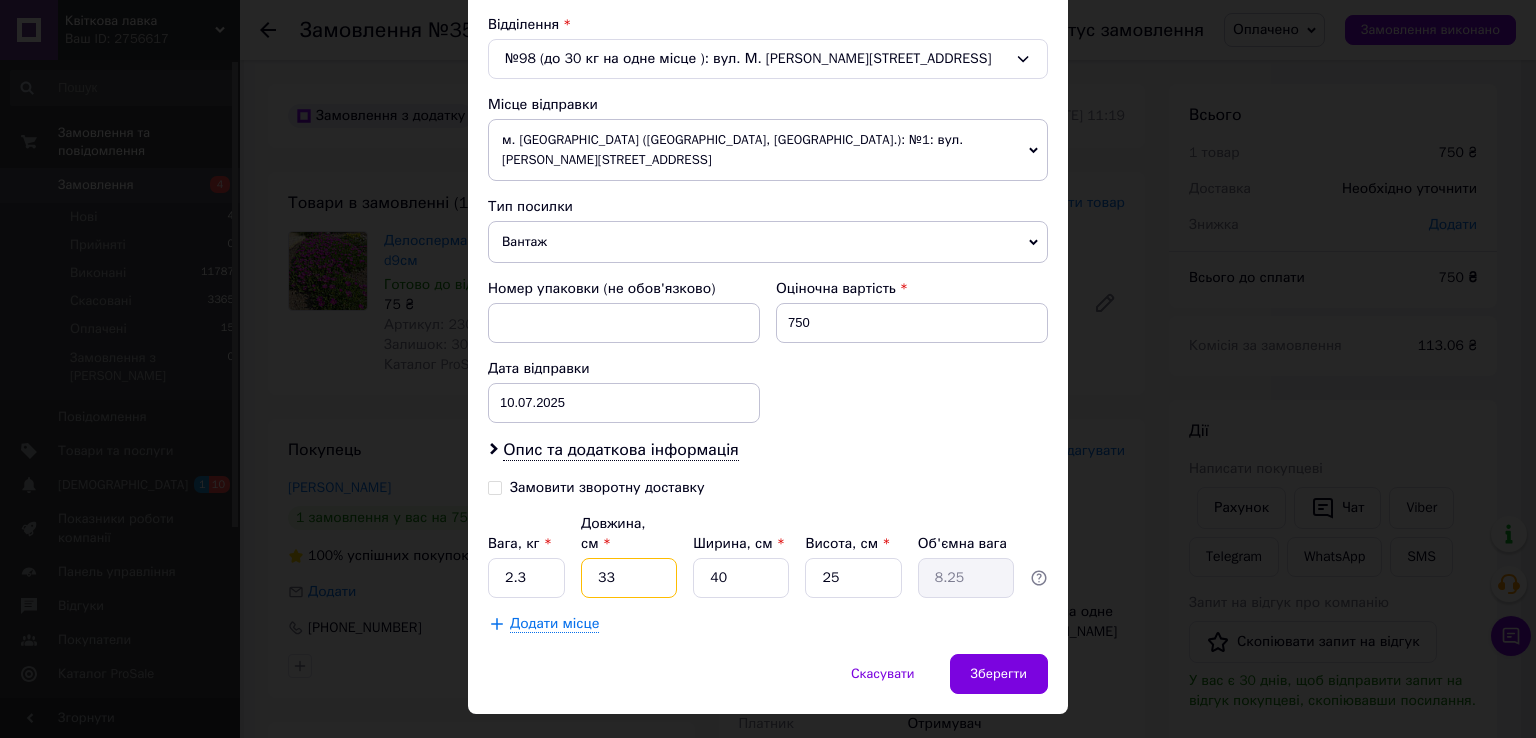 type on "33" 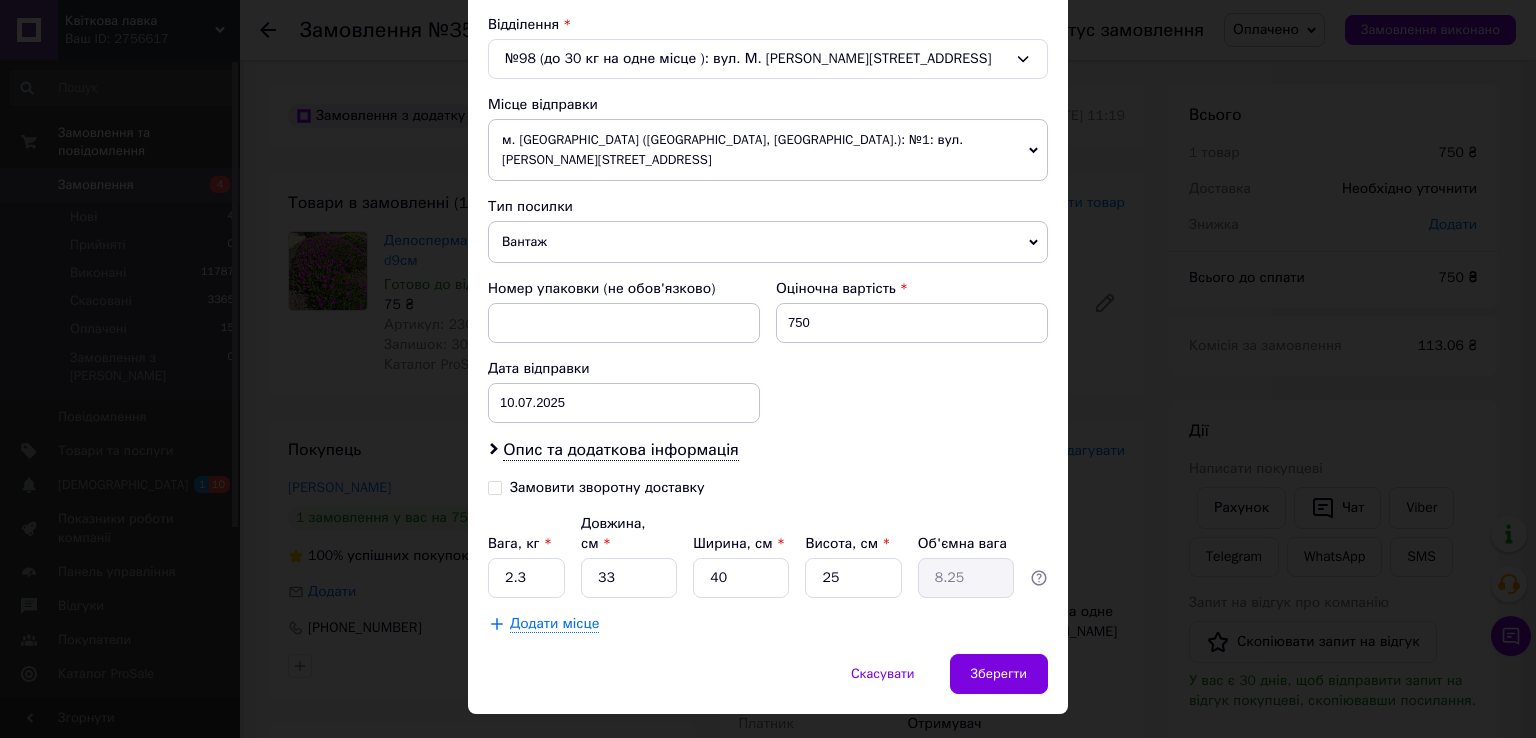 click on "Замовити зворотну доставку" at bounding box center (768, 496) 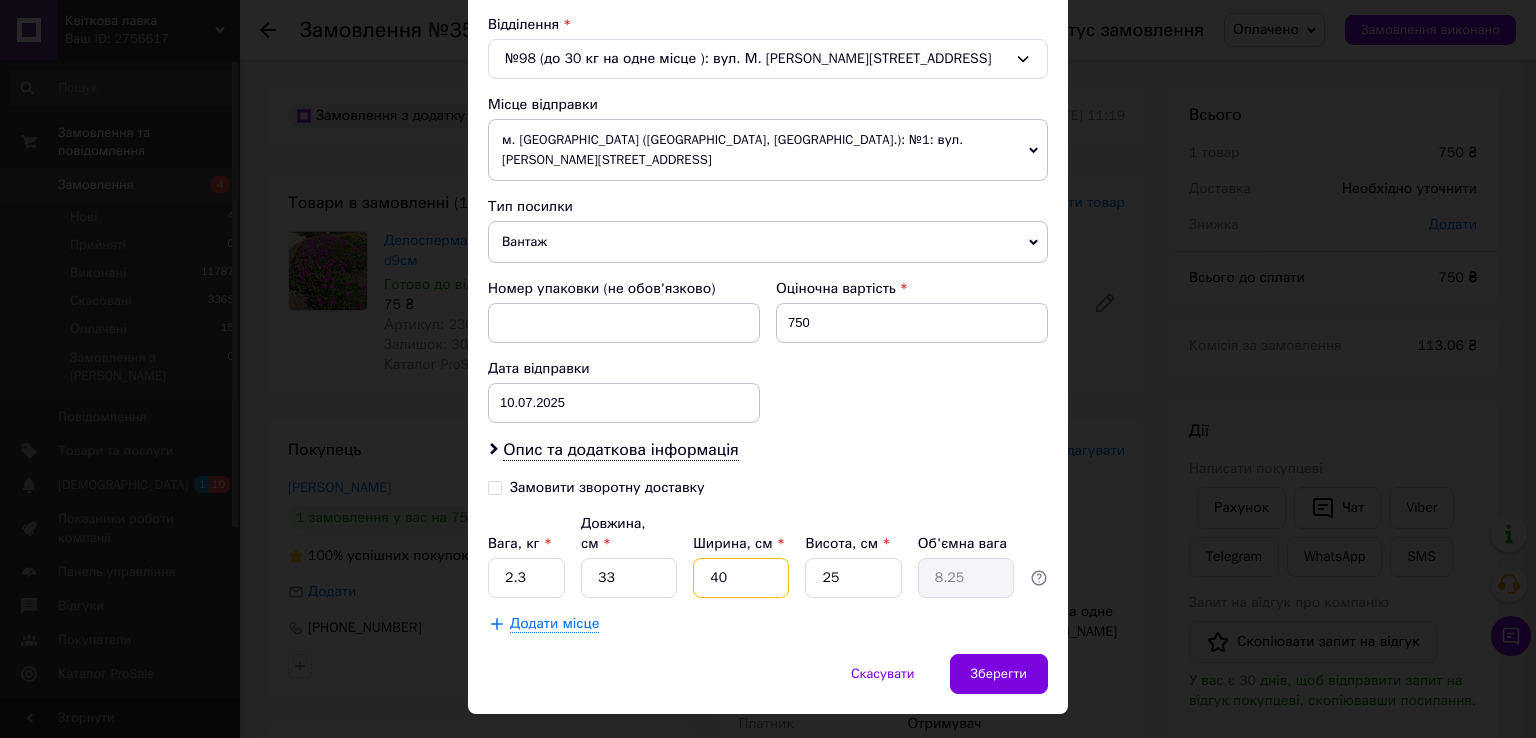 click on "40" at bounding box center (741, 578) 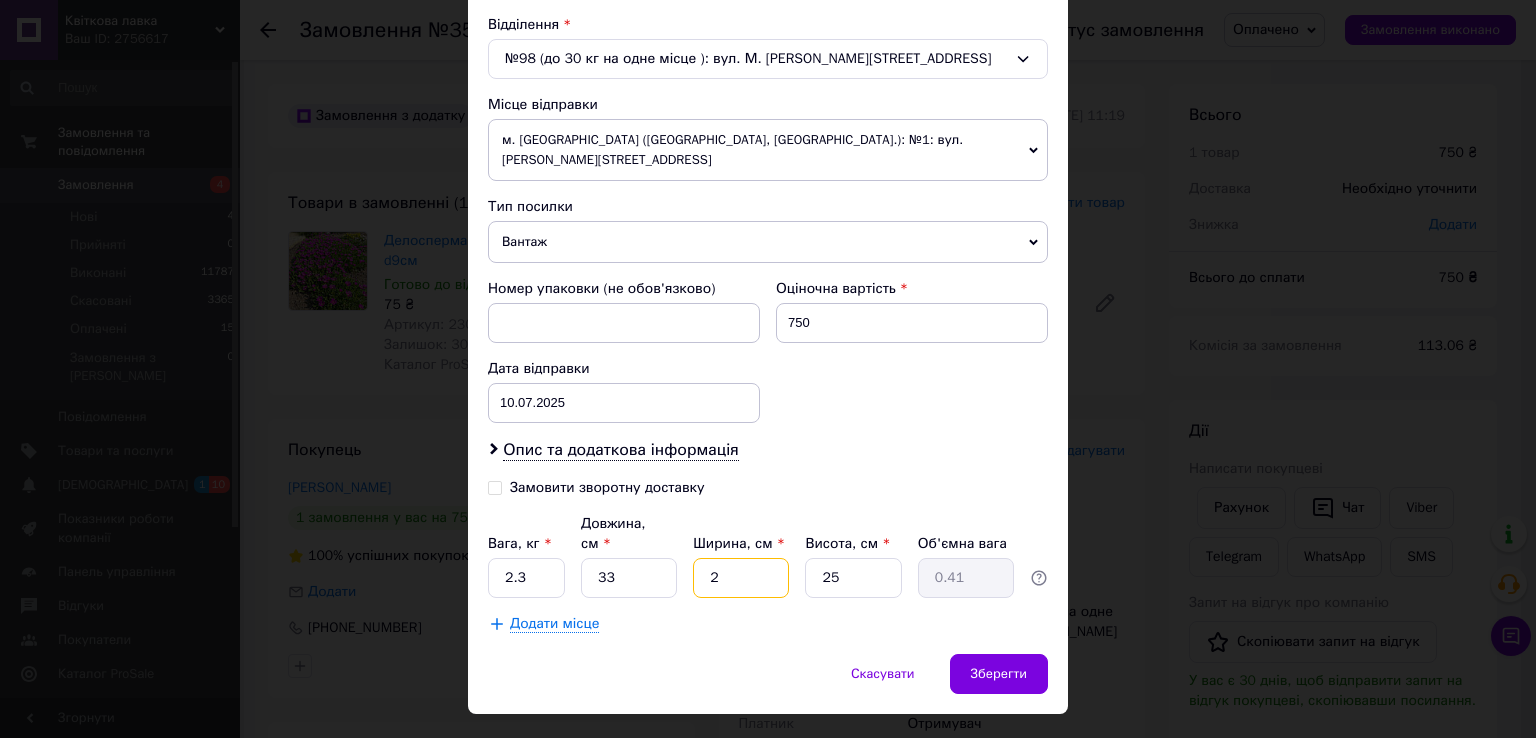 type on "24" 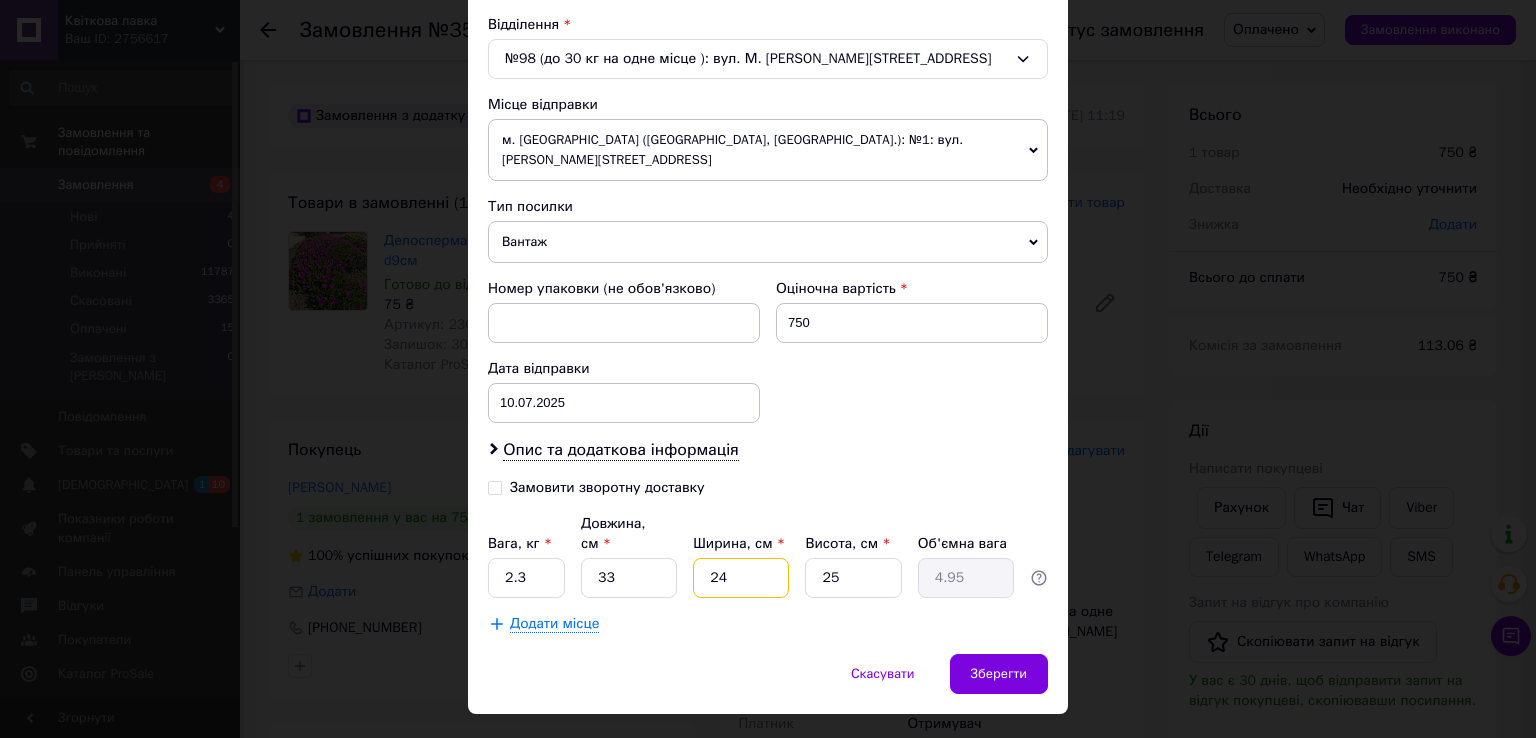type on "24" 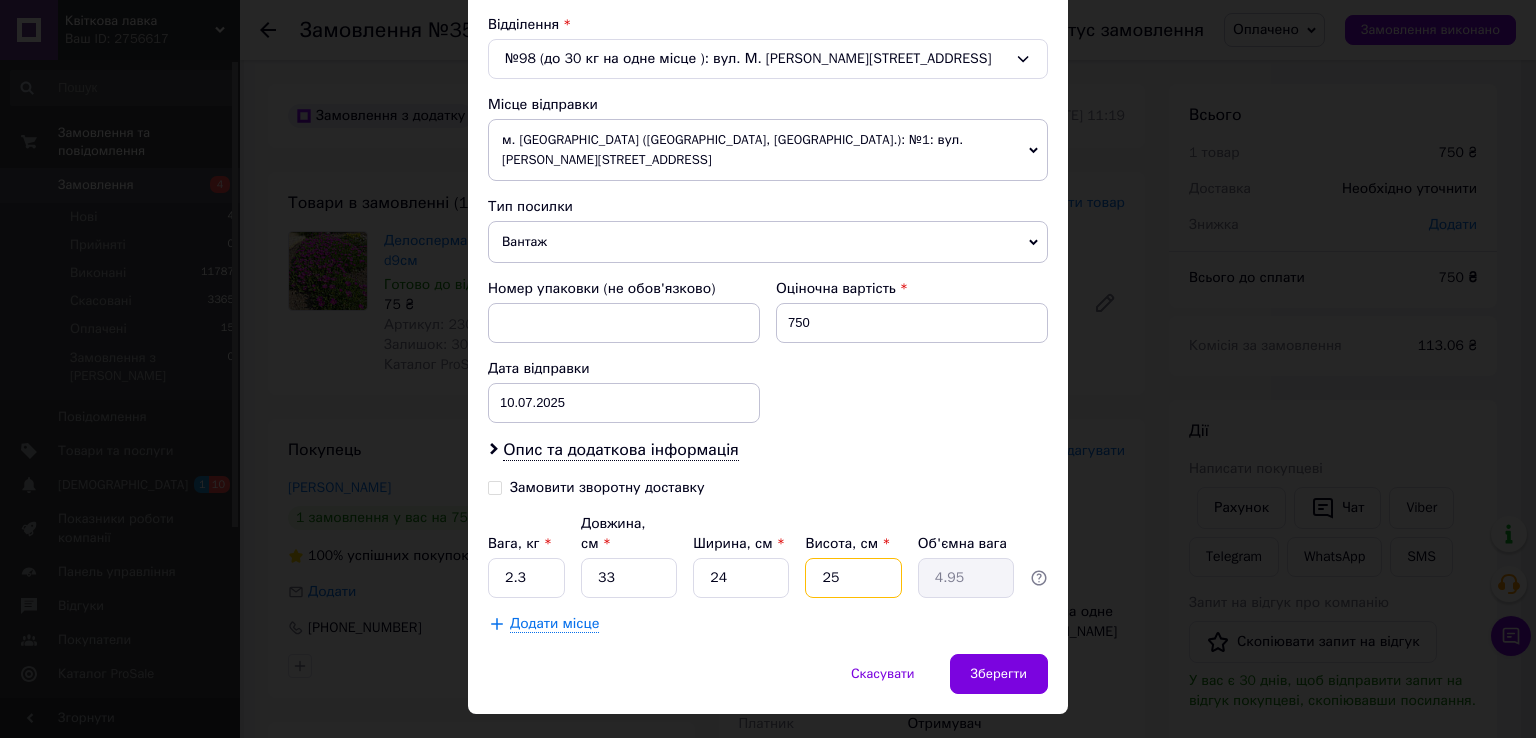 click on "25" at bounding box center [853, 578] 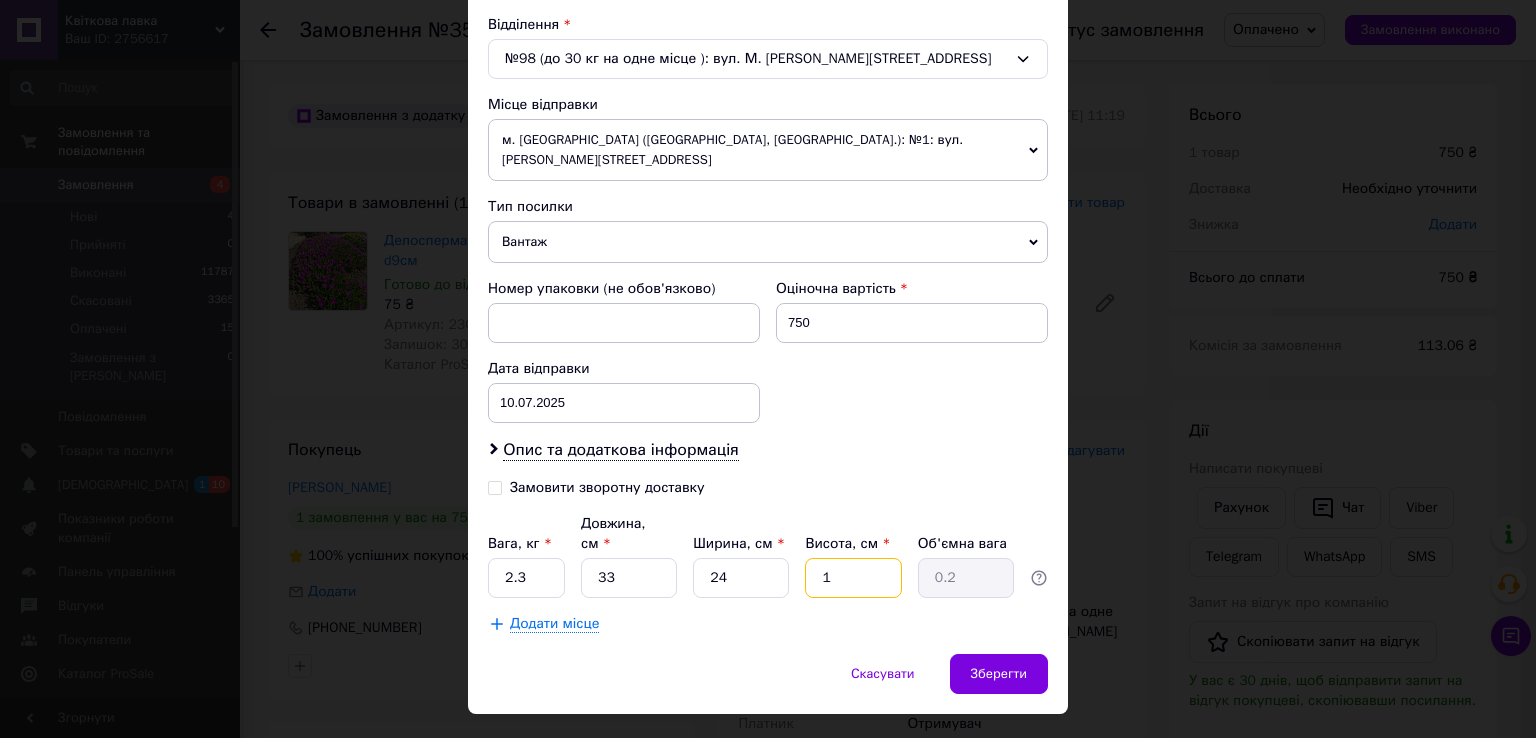 type on "14" 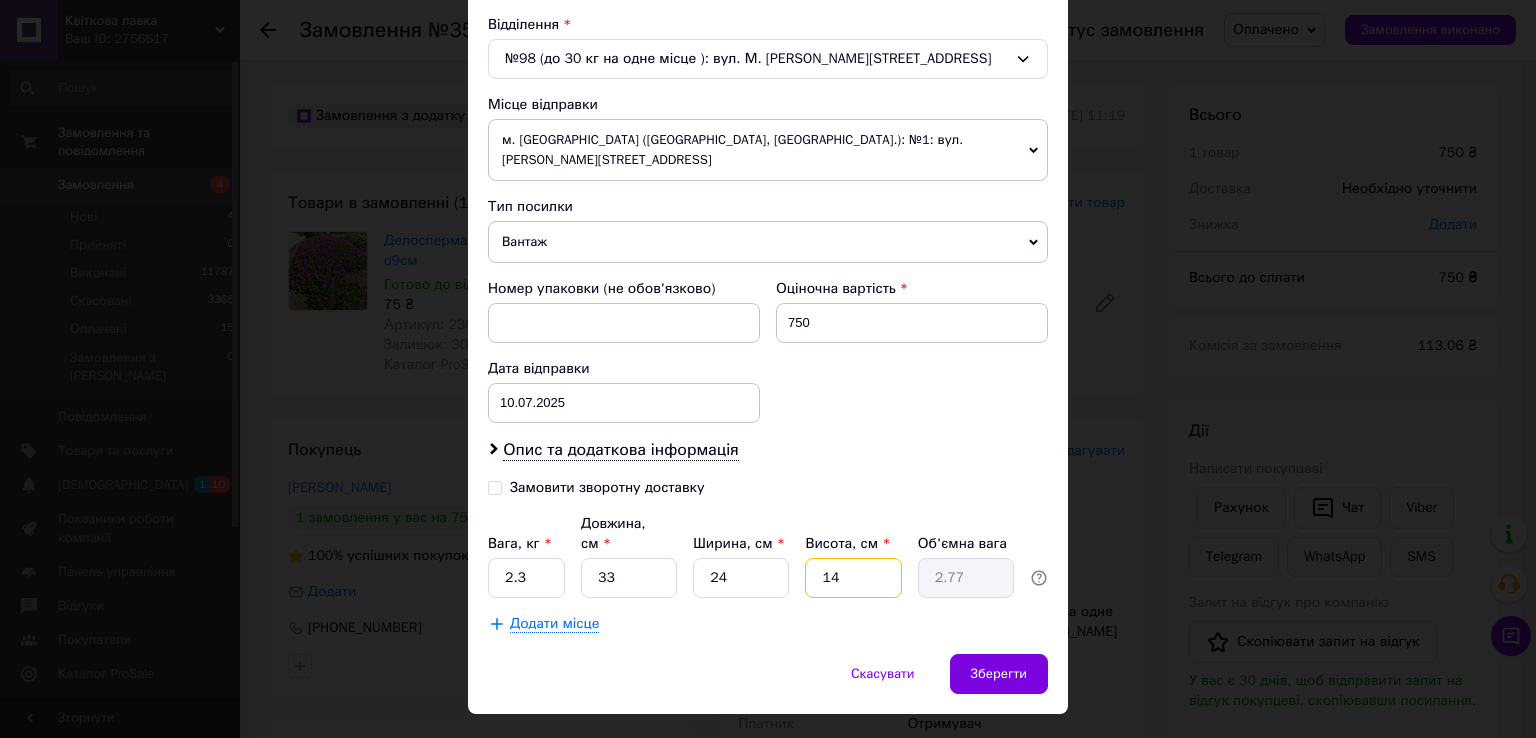 type on "14" 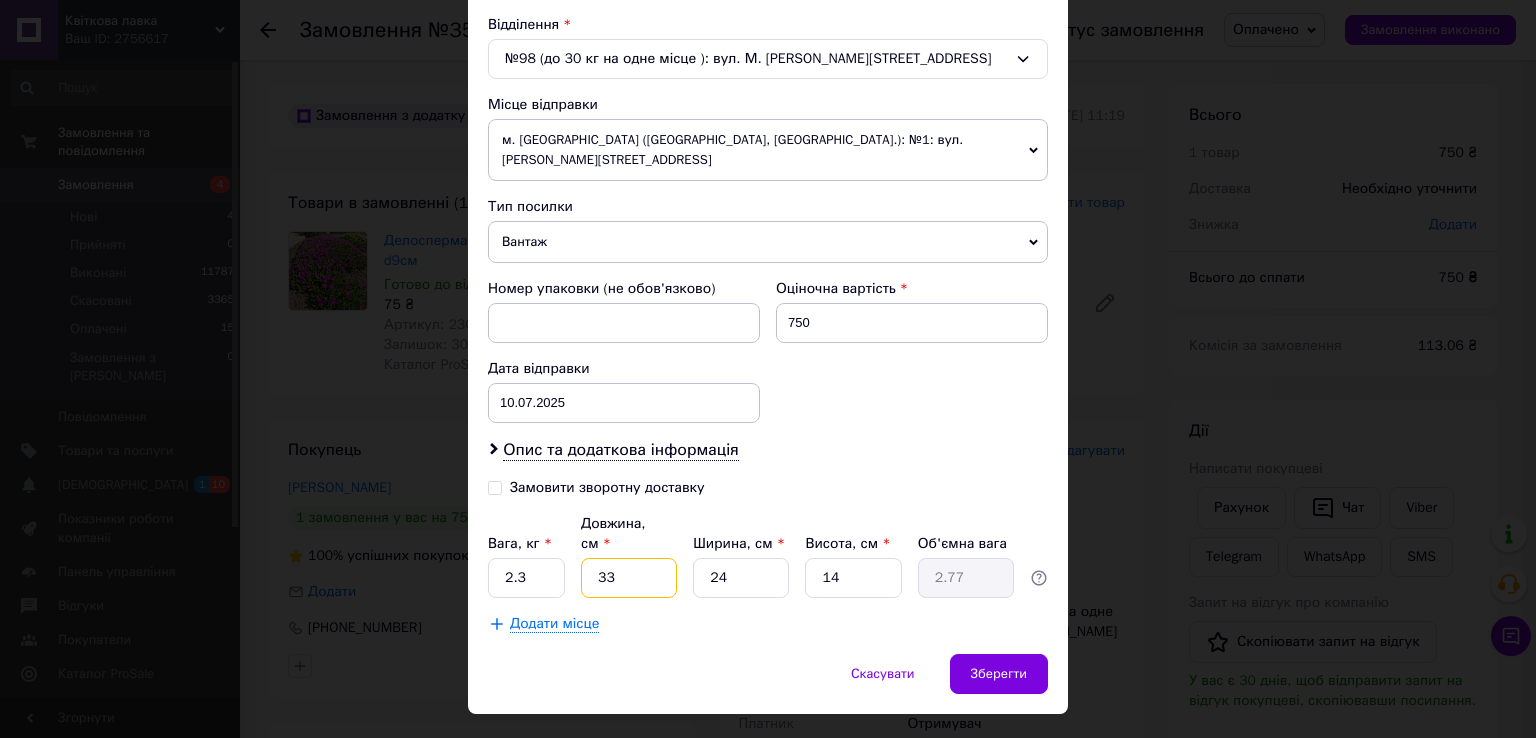 click on "33" at bounding box center [629, 578] 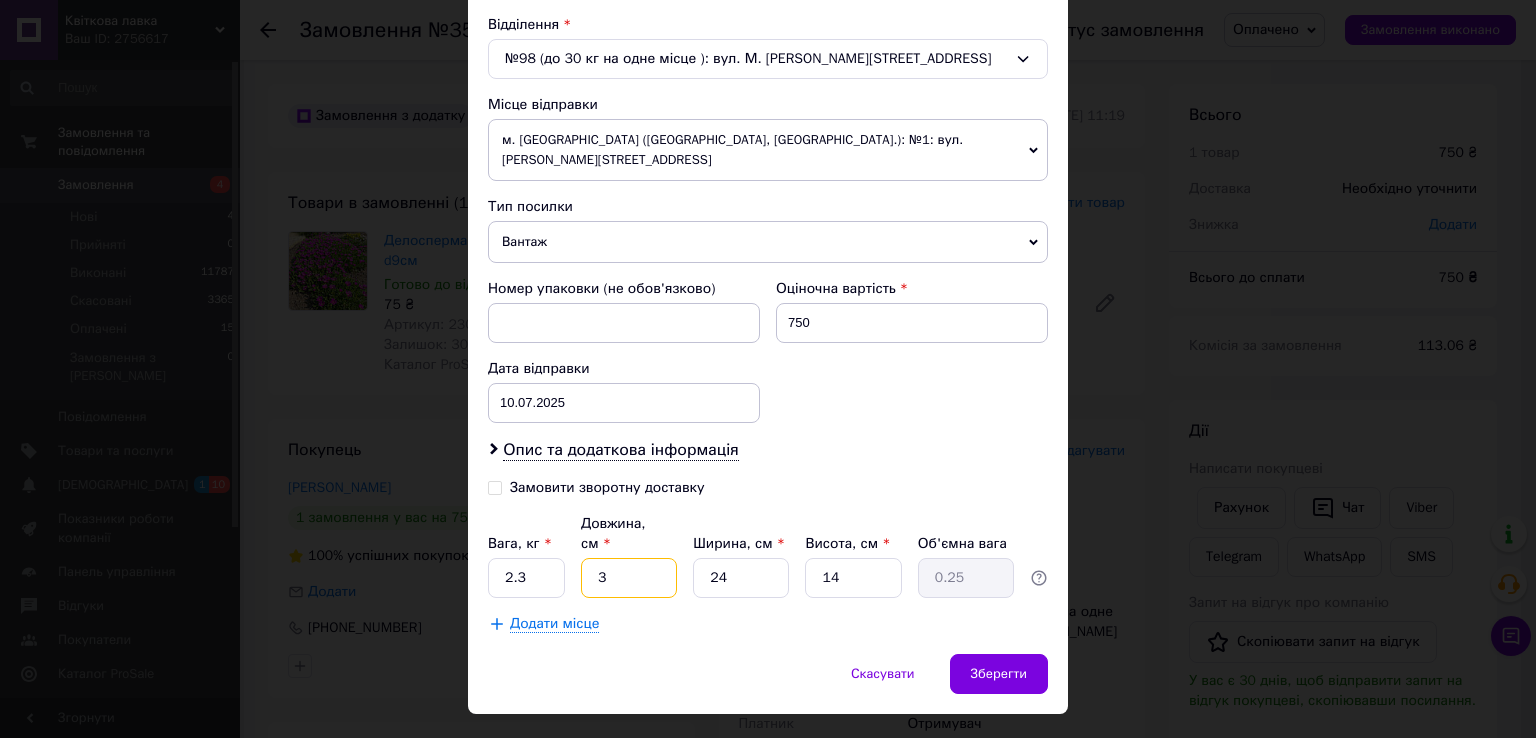 type on "30" 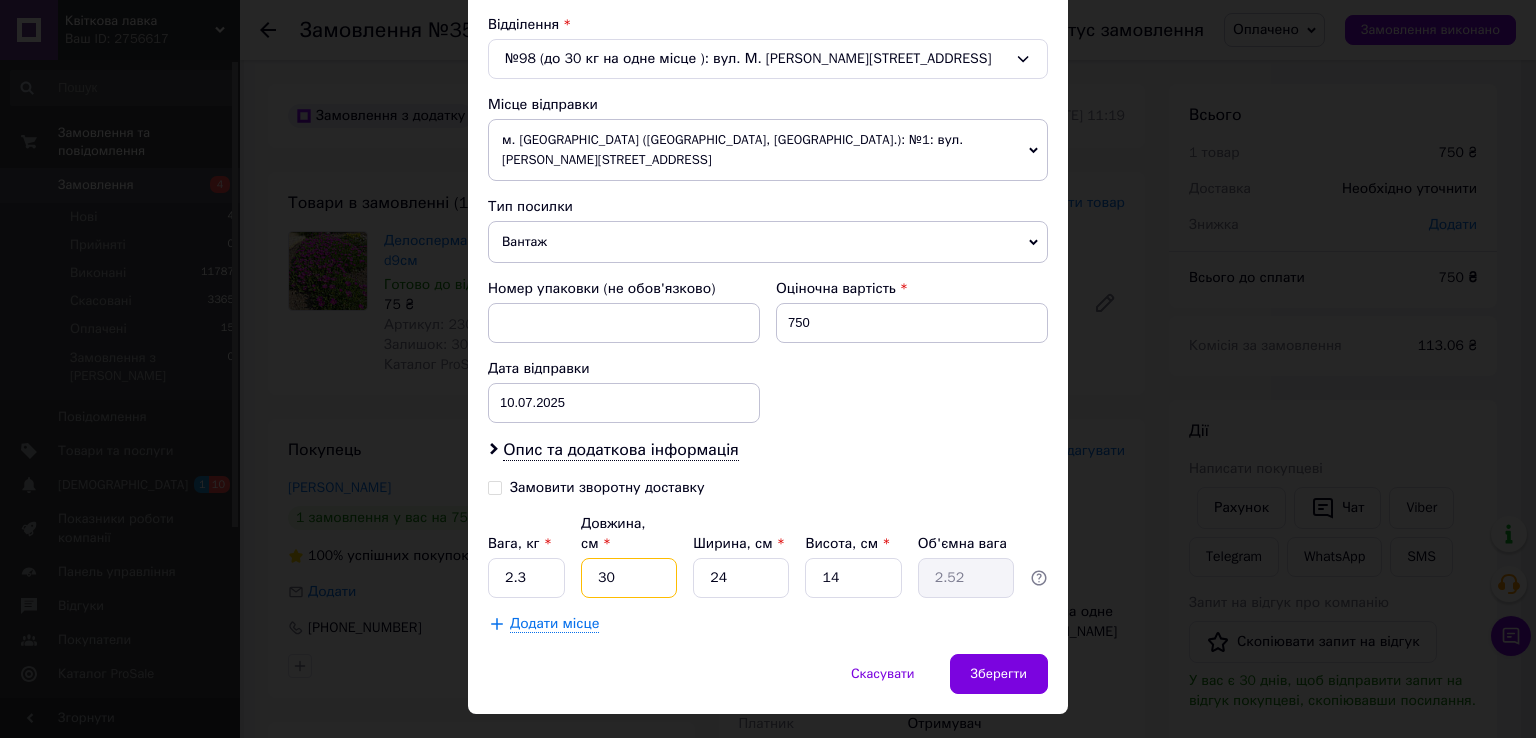 type on "30" 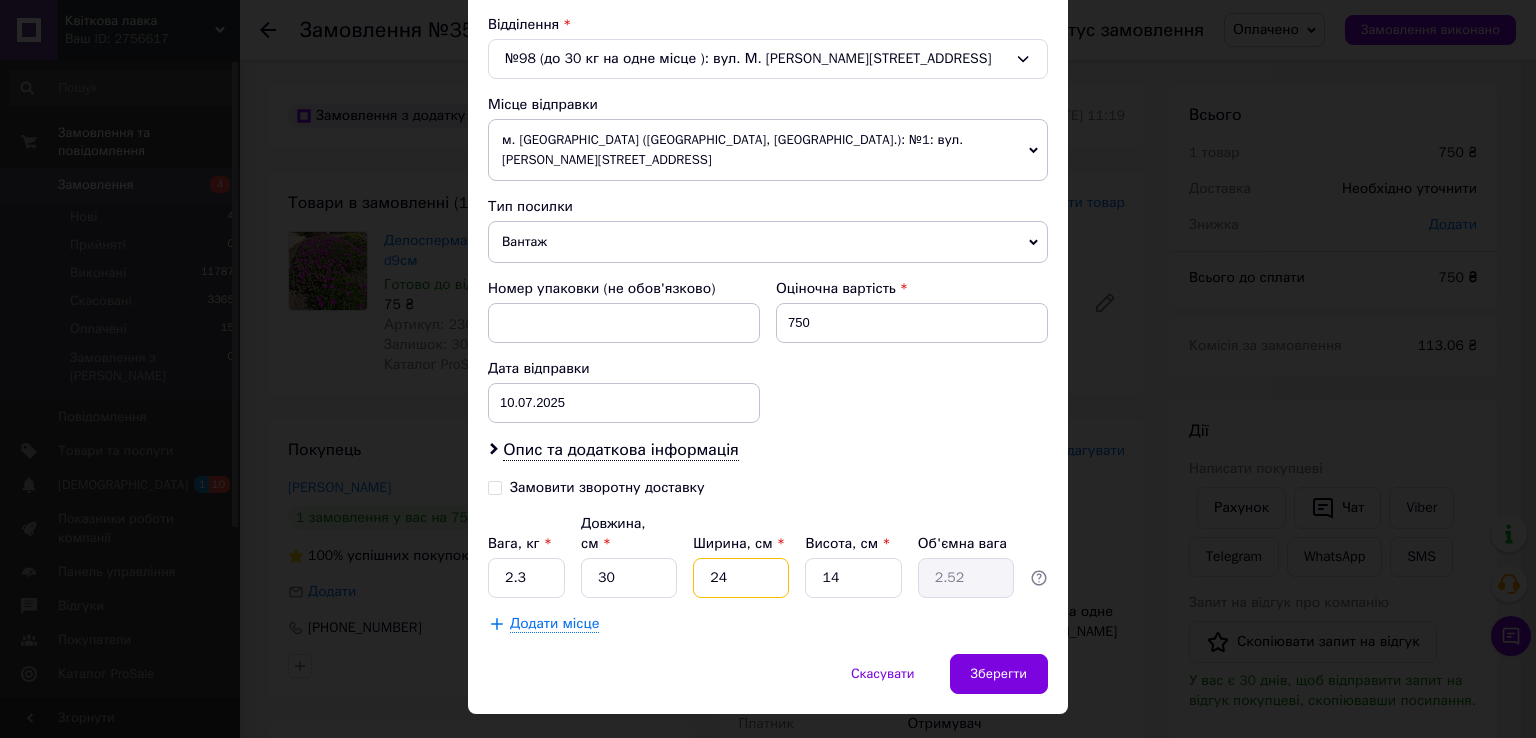click on "24" at bounding box center [741, 578] 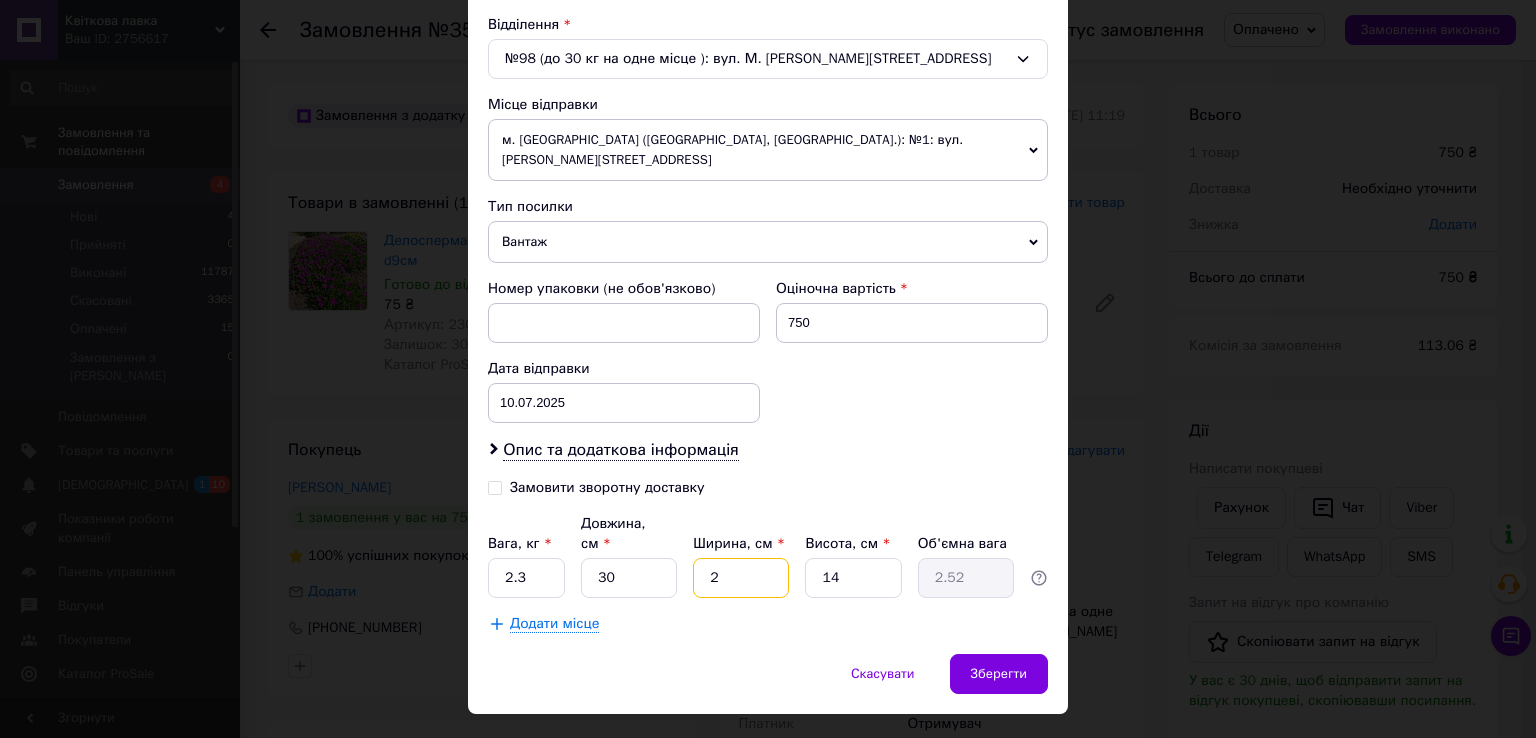 type on "0.21" 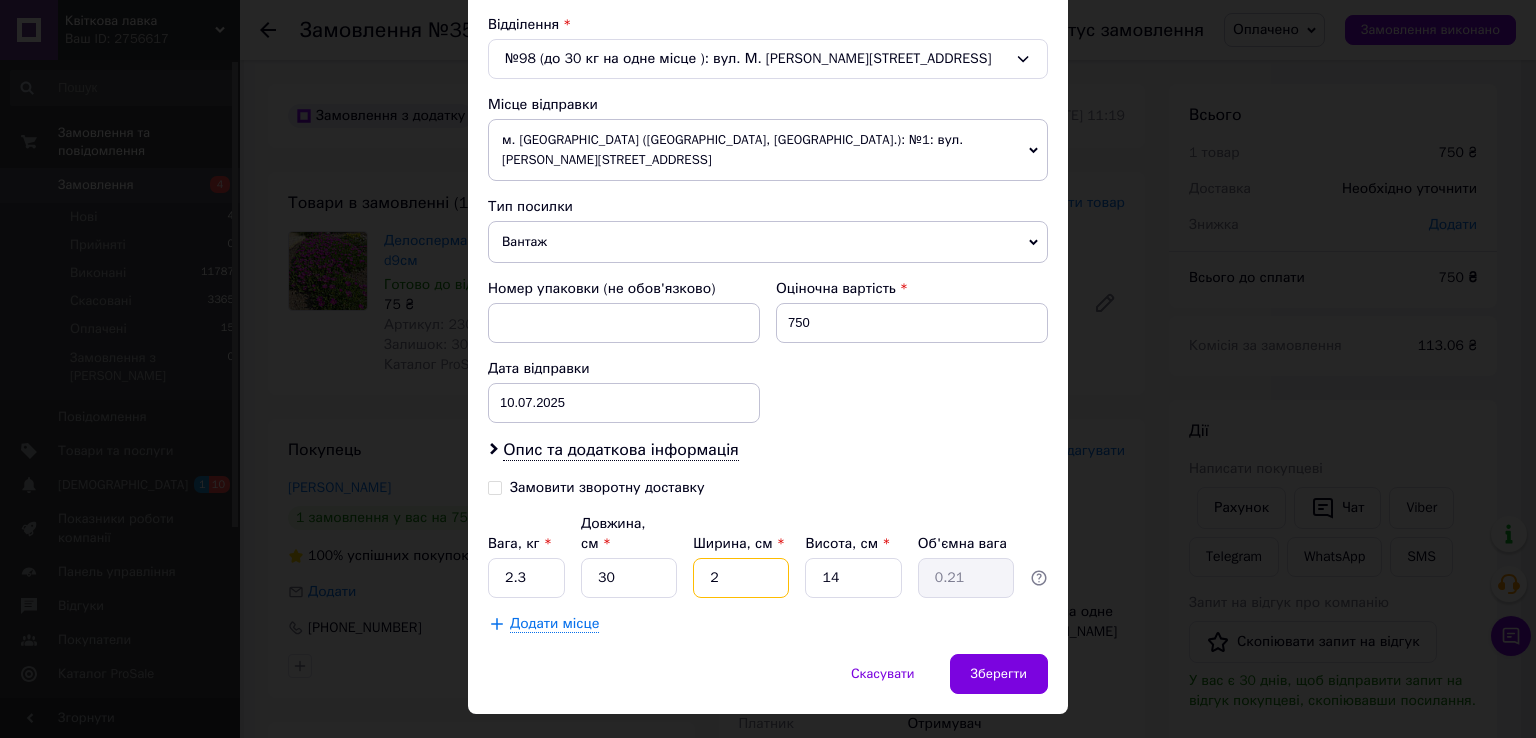 type on "20" 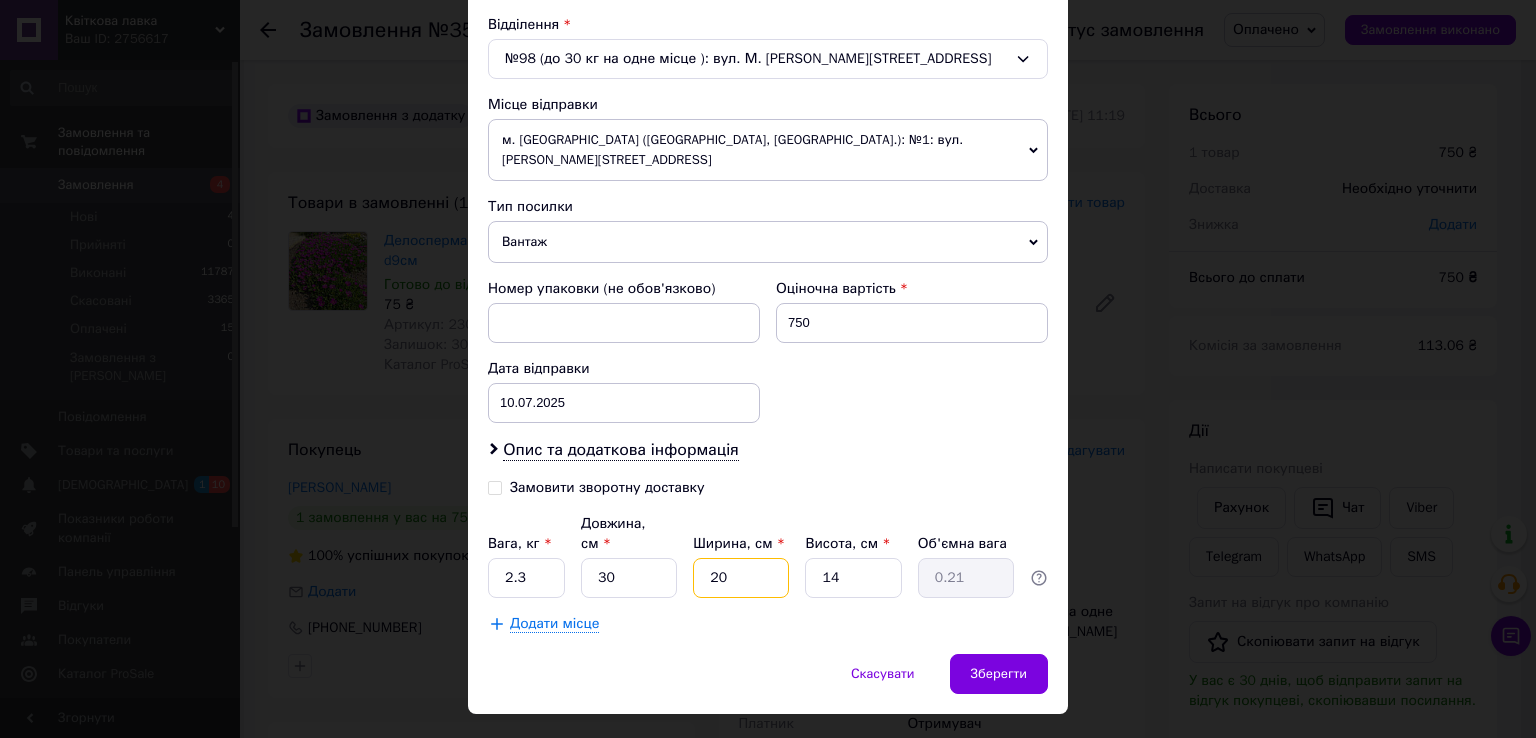 type on "2.1" 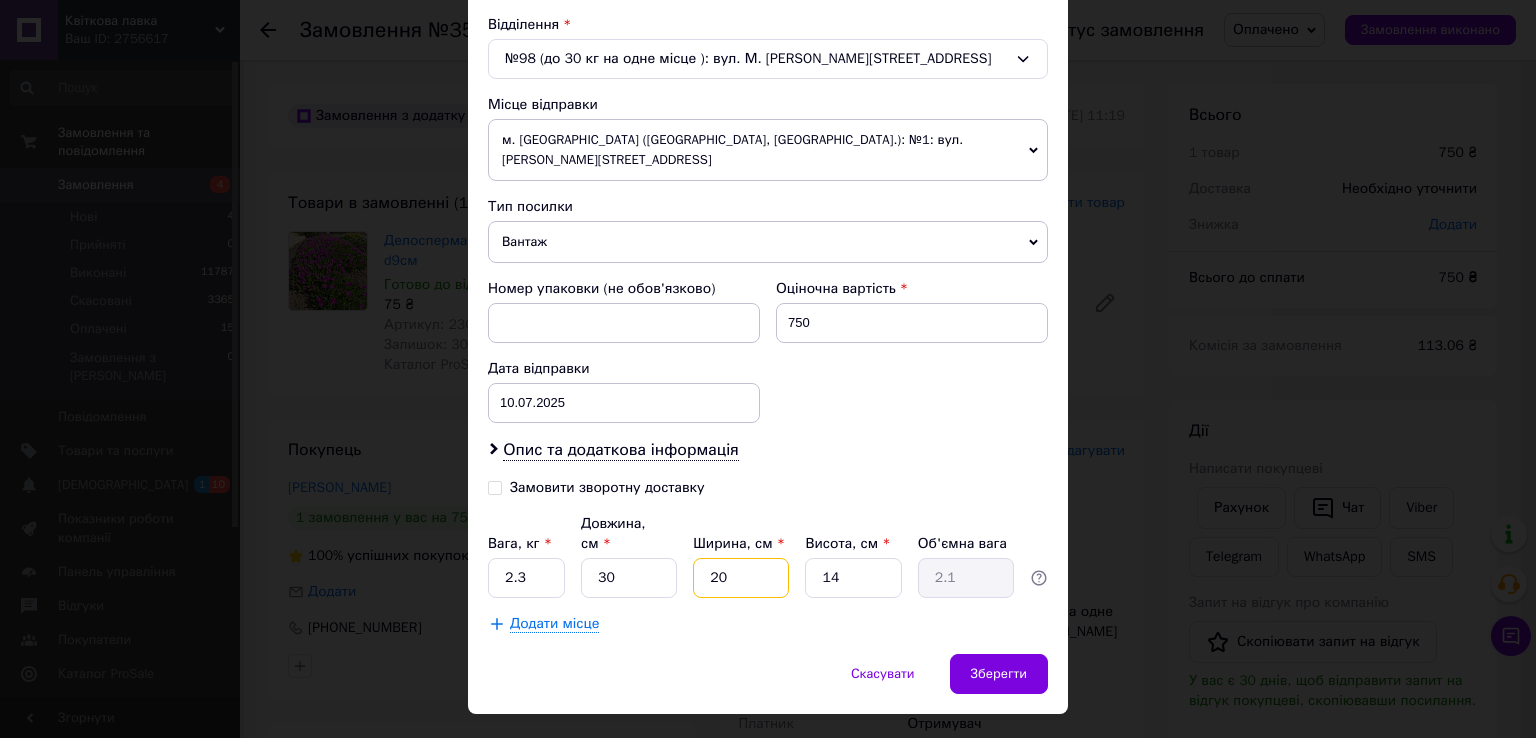 type on "20" 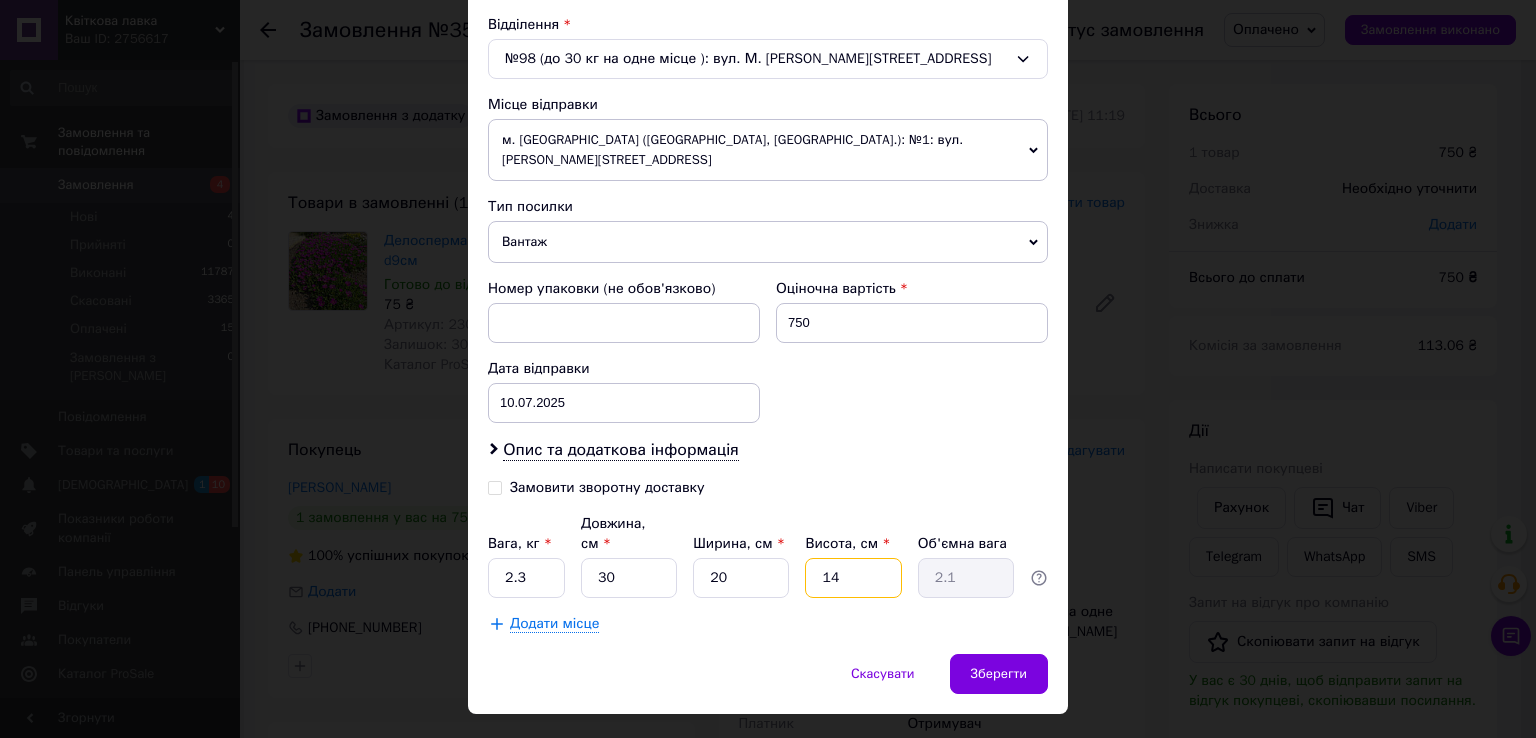 click on "14" at bounding box center (853, 578) 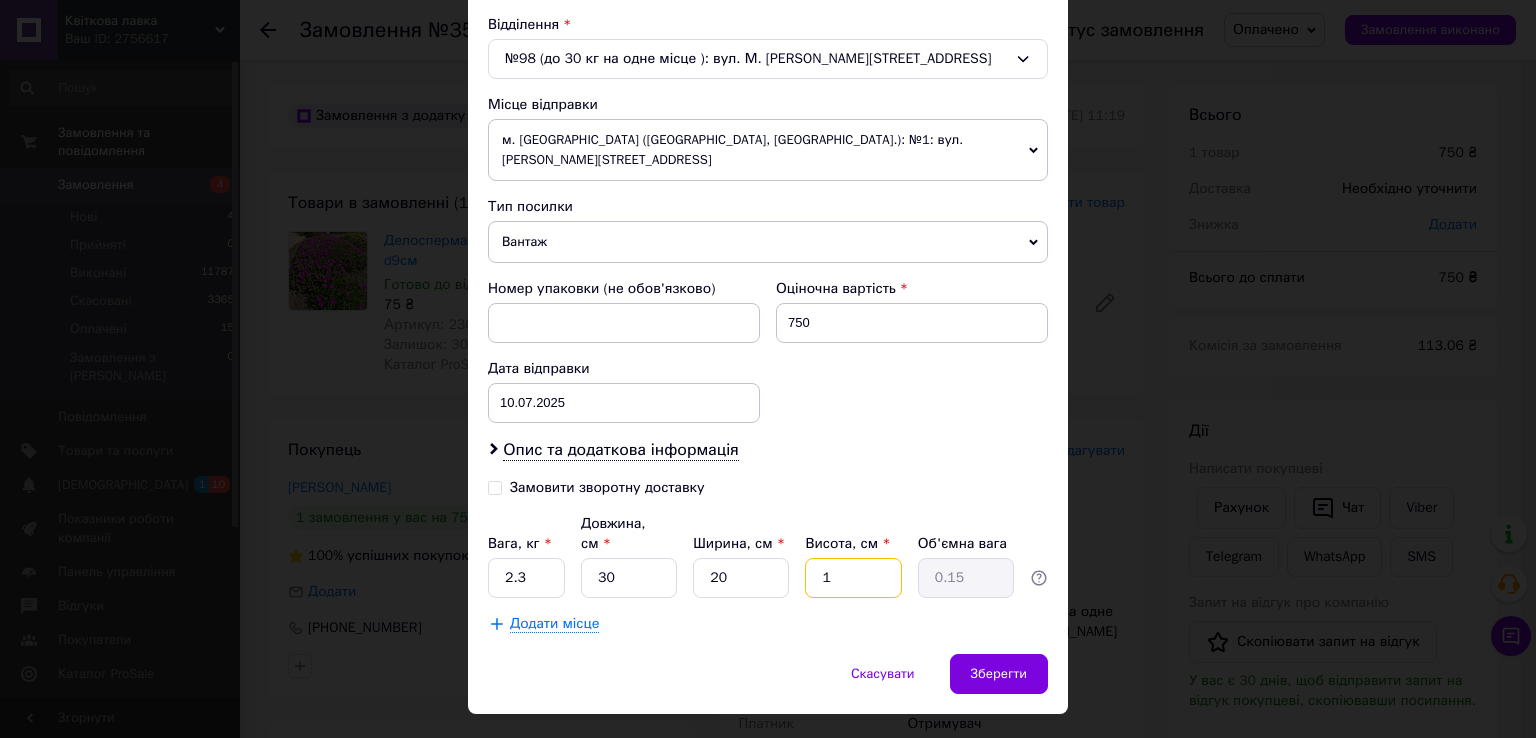 type on "13" 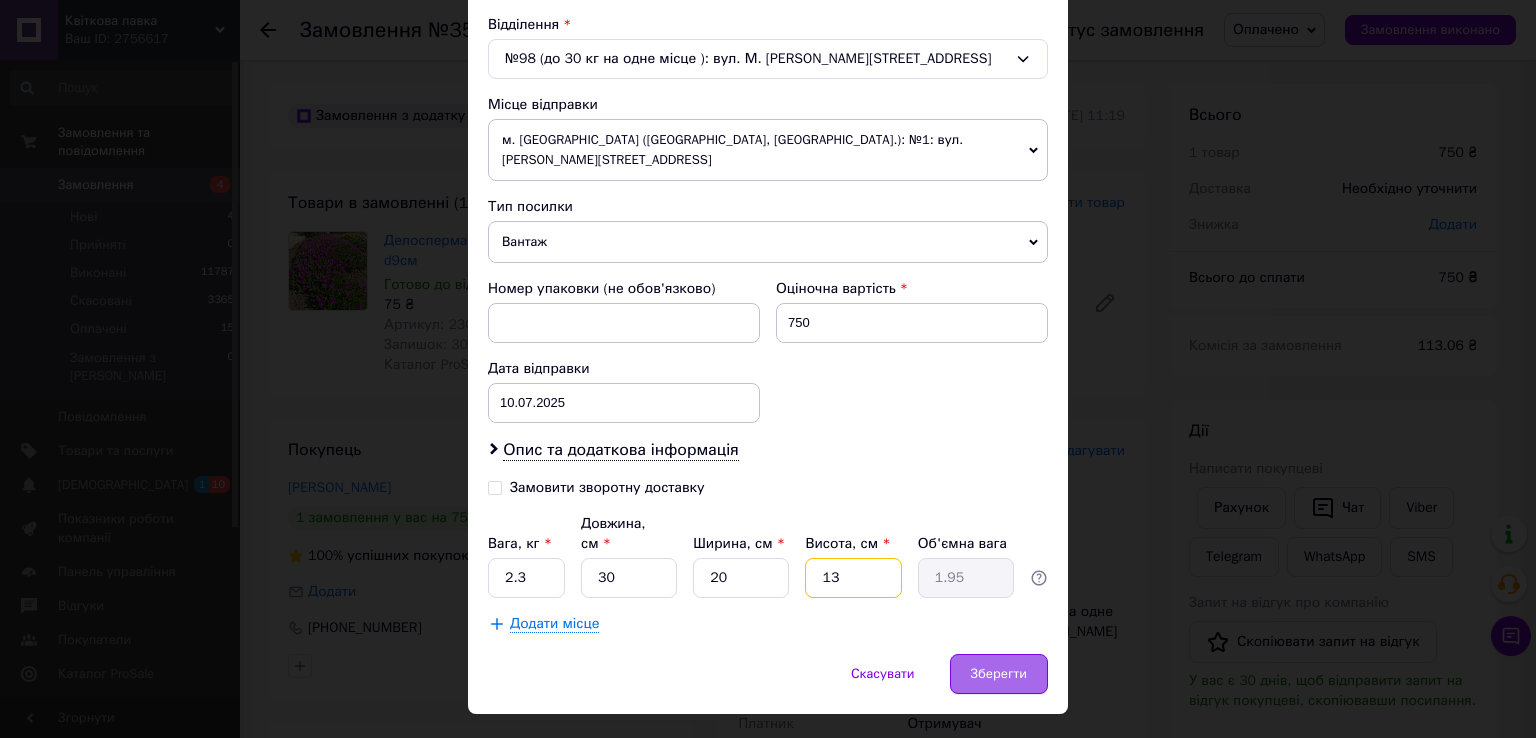 type on "13" 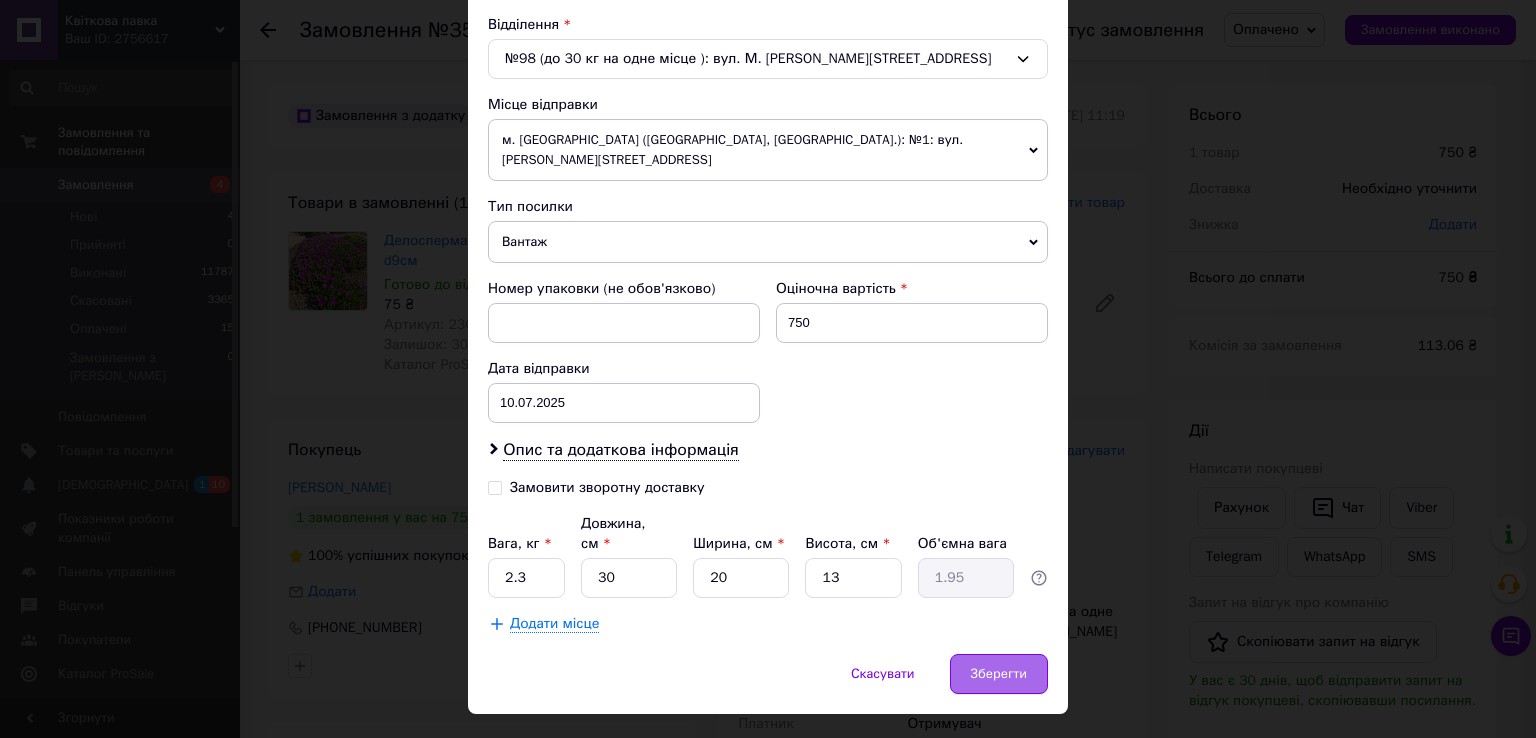 click on "Зберегти" at bounding box center [999, 674] 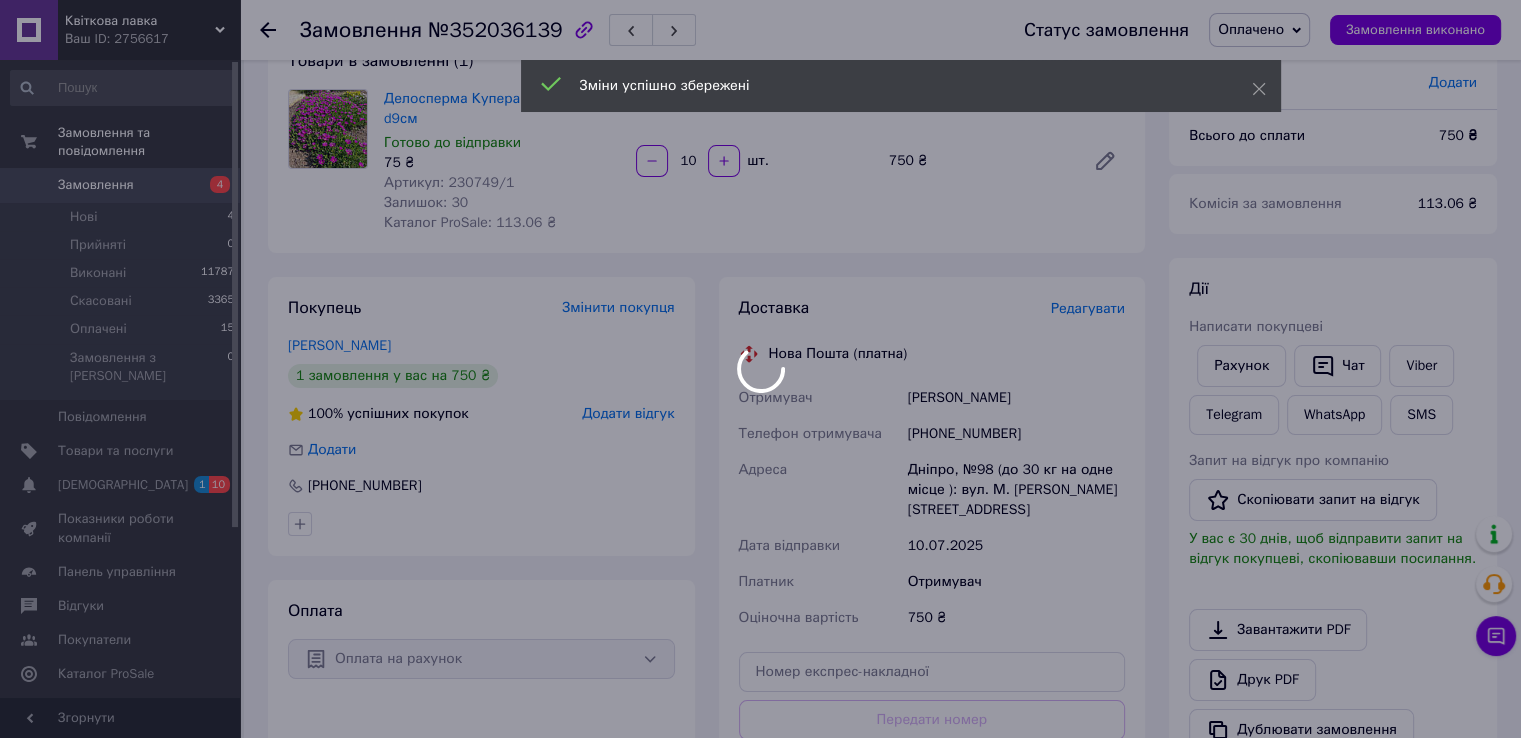 scroll, scrollTop: 400, scrollLeft: 0, axis: vertical 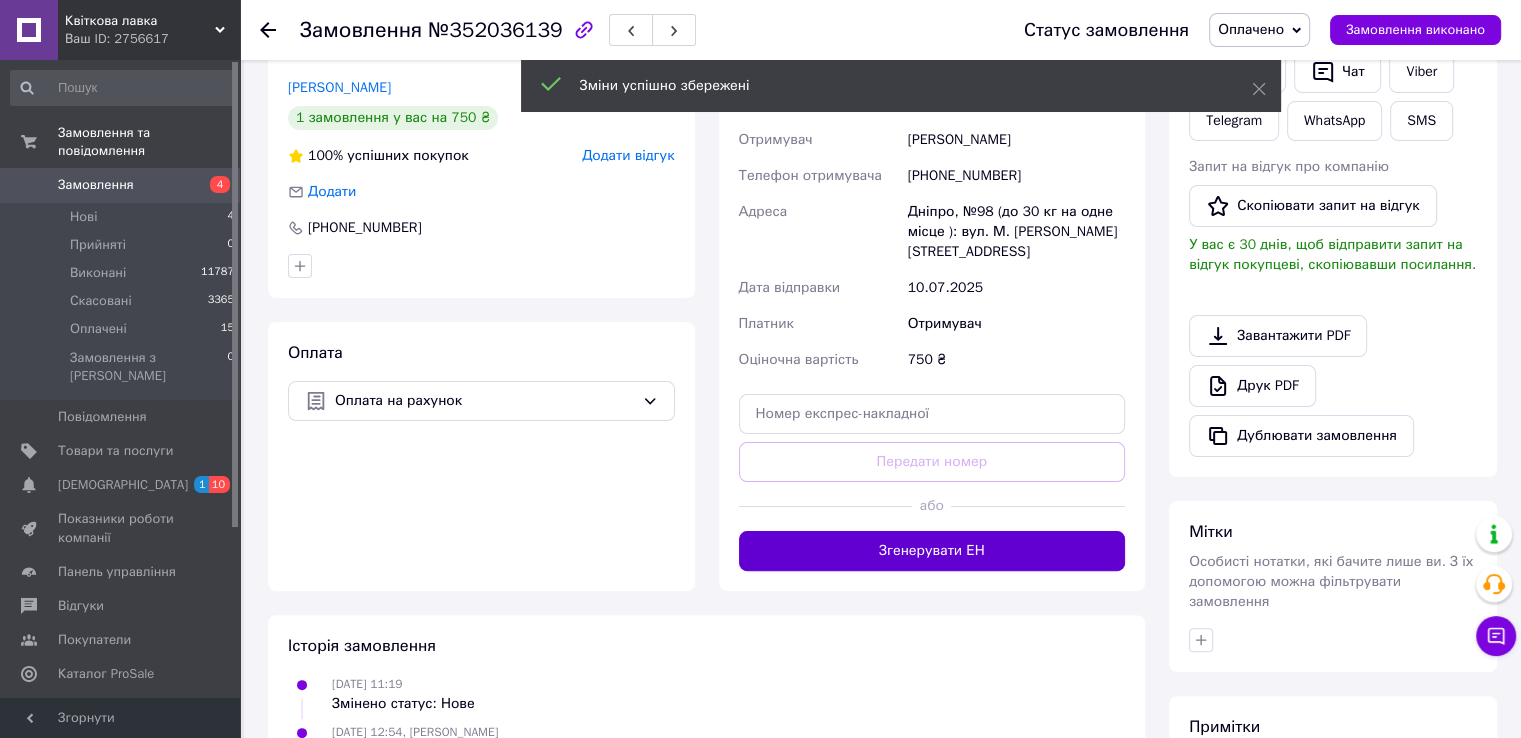 click on "Згенерувати ЕН" at bounding box center (932, 551) 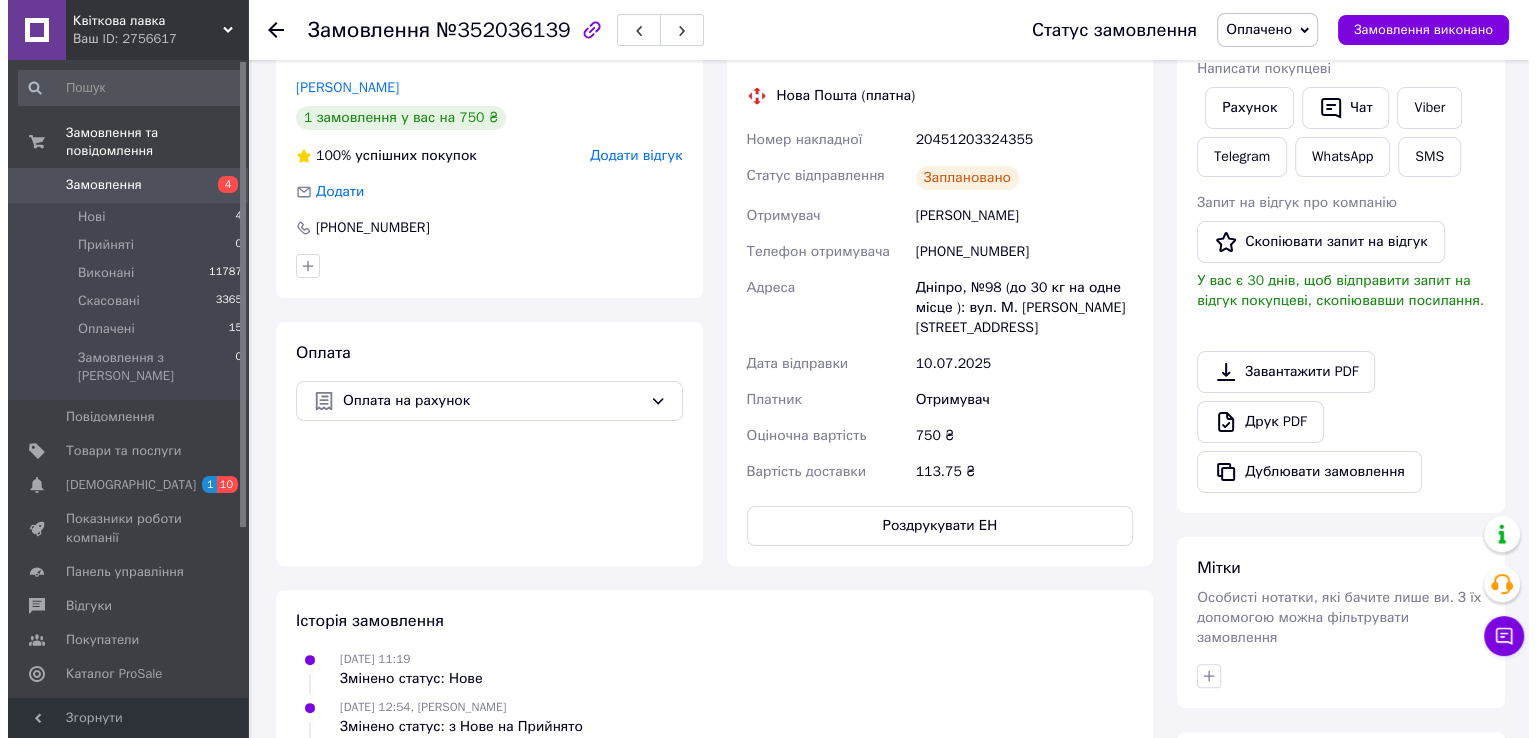 scroll, scrollTop: 300, scrollLeft: 0, axis: vertical 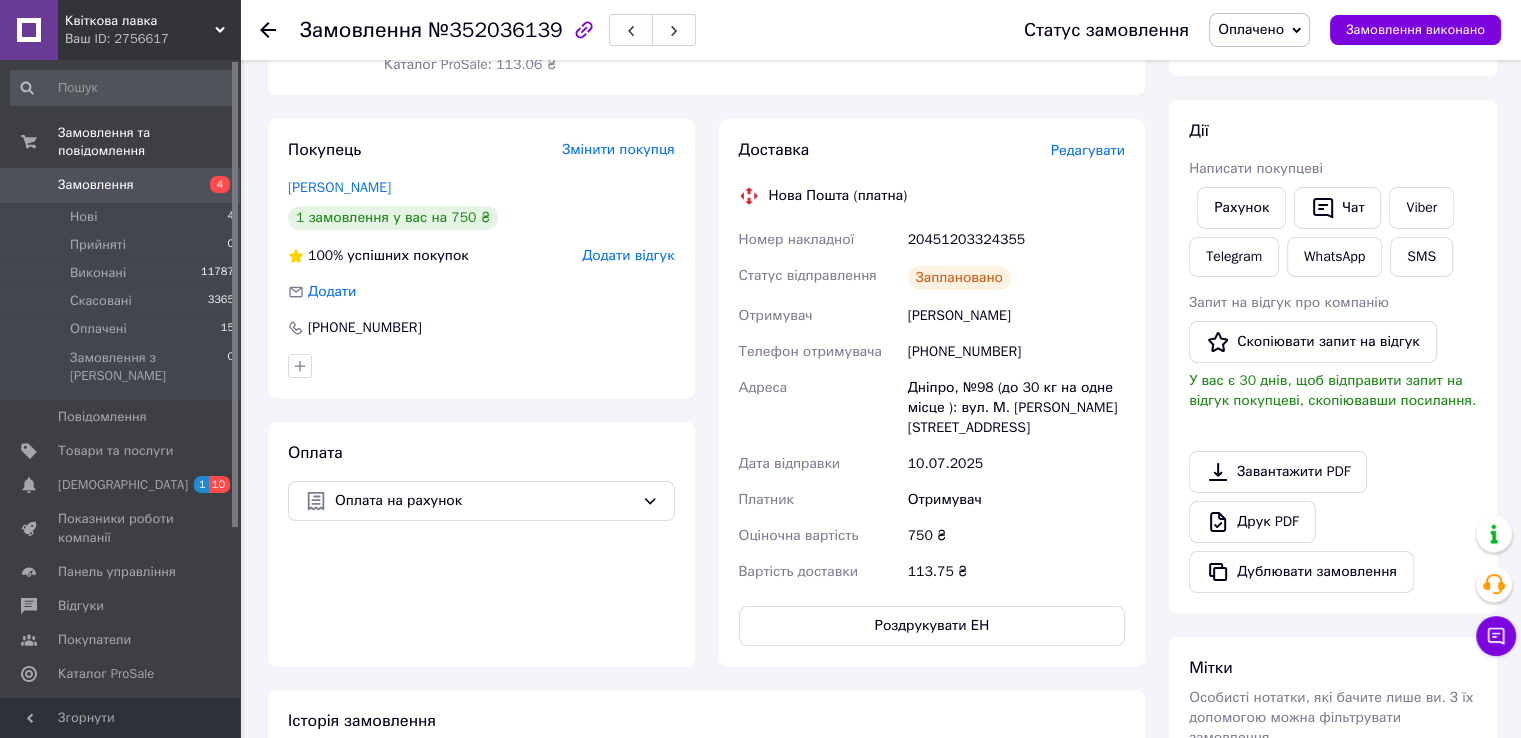 click on "Редагувати" at bounding box center [1088, 150] 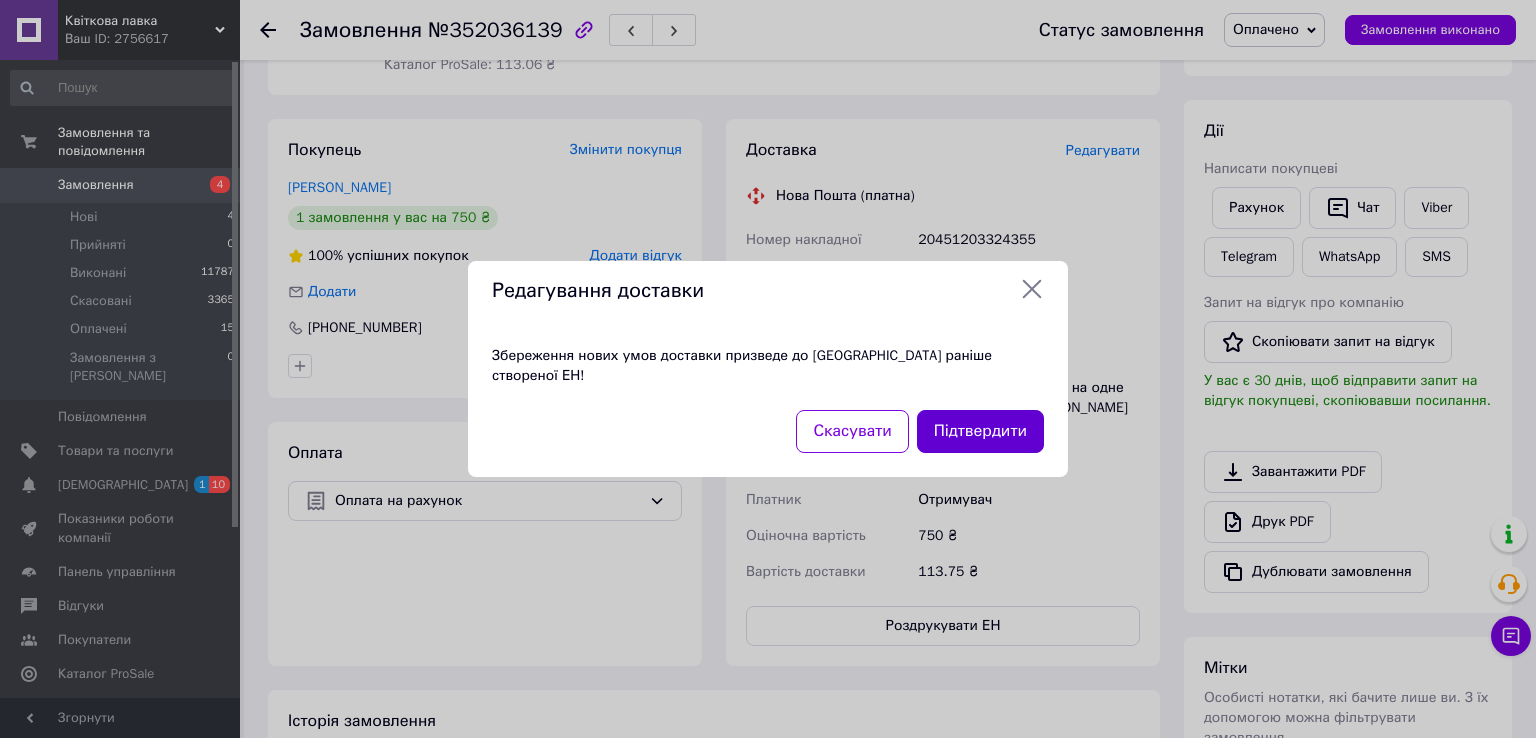 click on "Підтвердити" at bounding box center (980, 431) 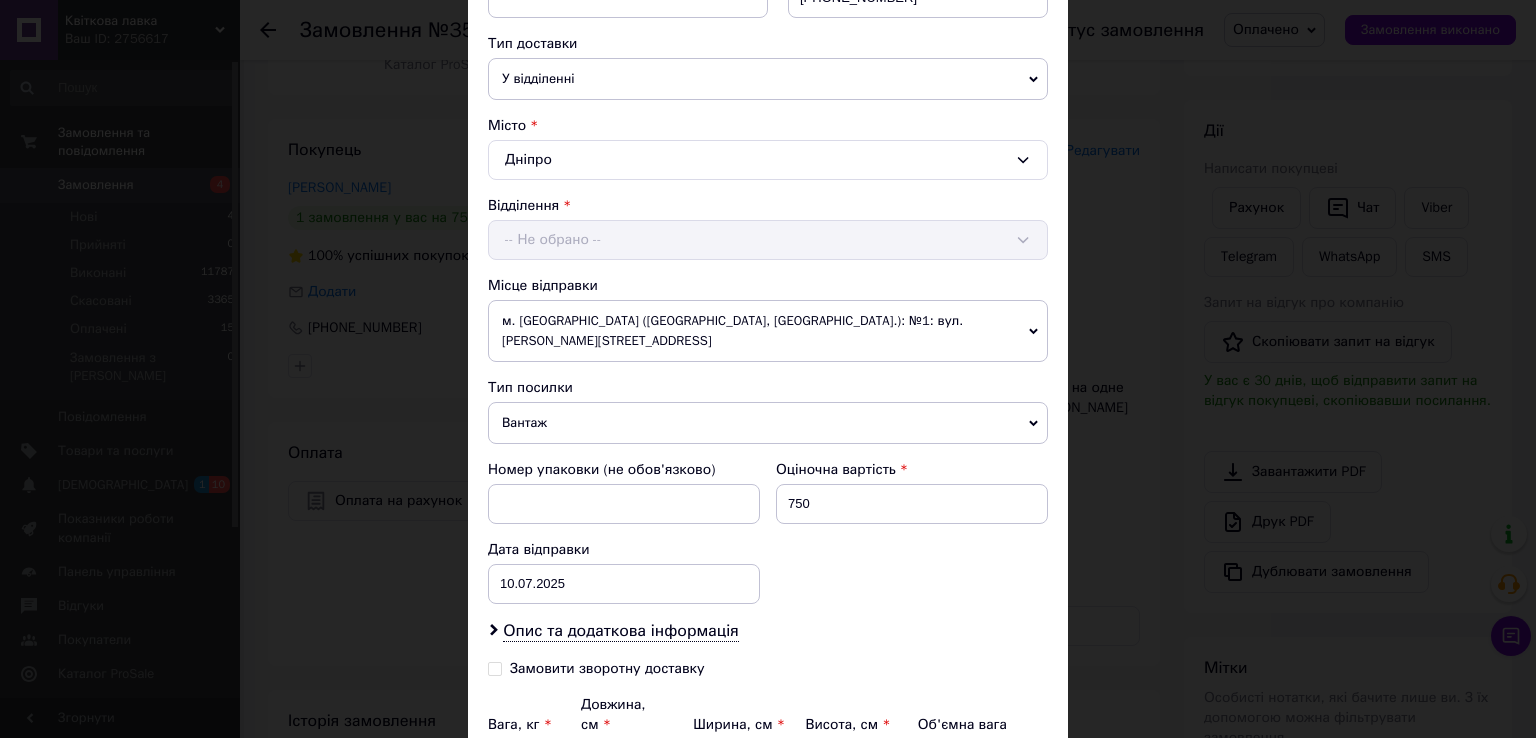 scroll, scrollTop: 620, scrollLeft: 0, axis: vertical 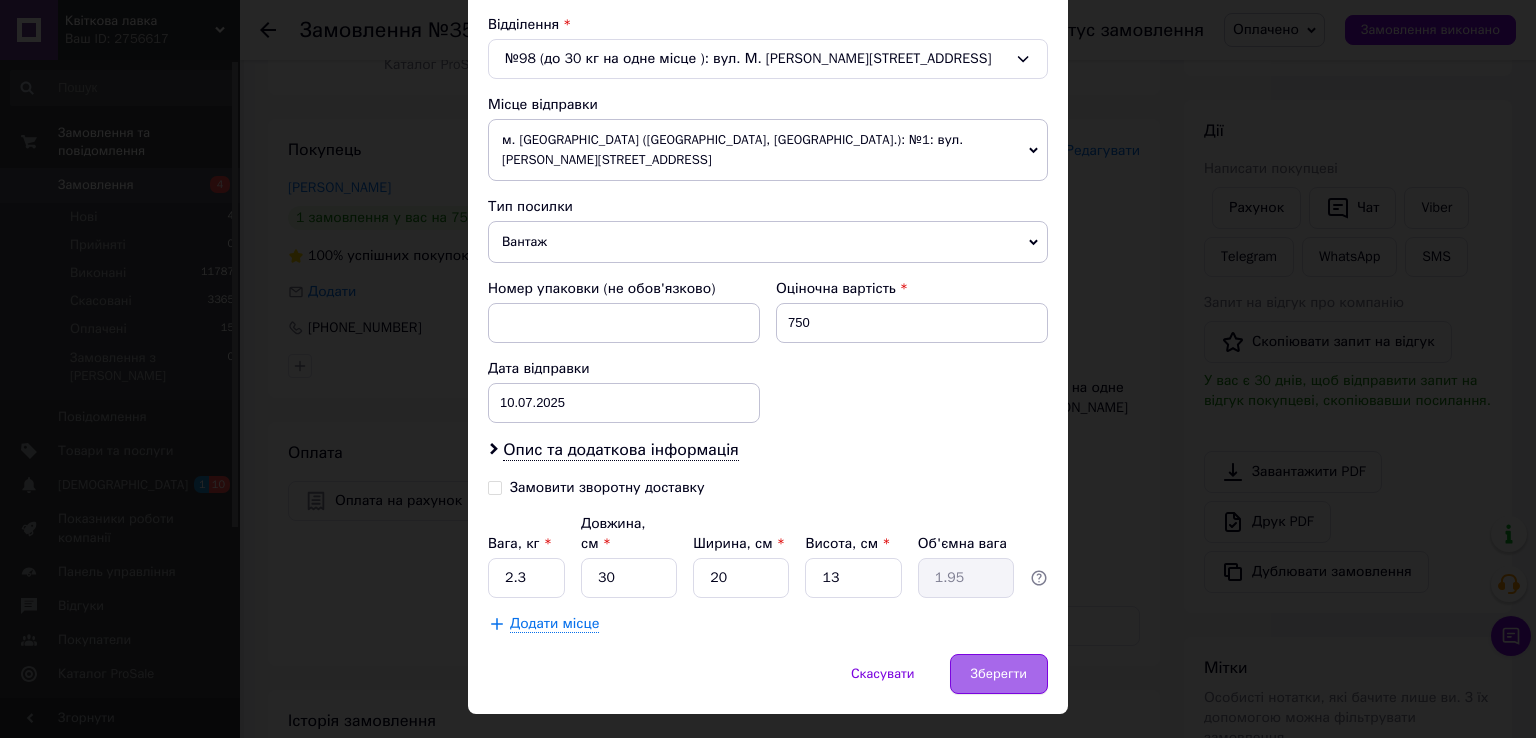 click on "Зберегти" at bounding box center (999, 674) 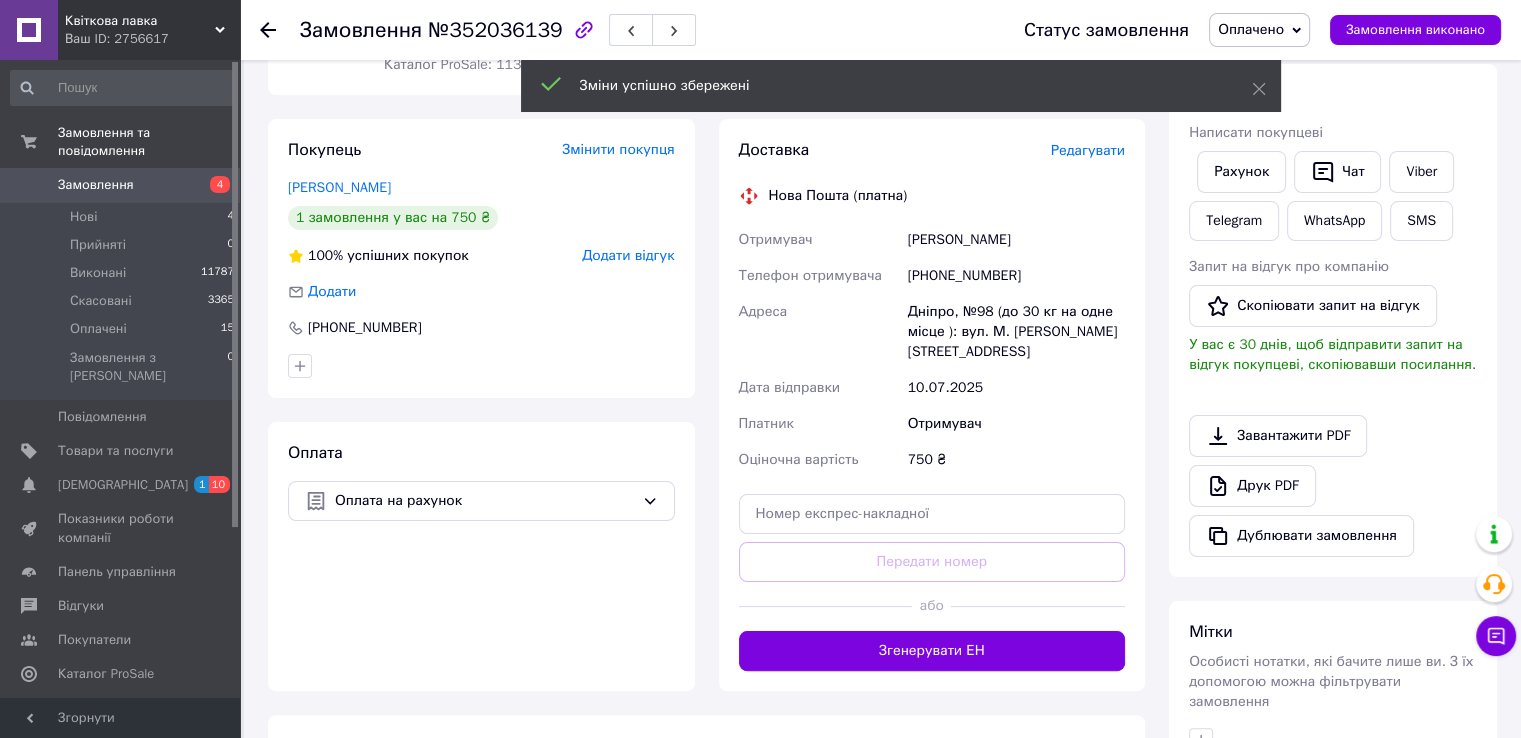 click on "Редагувати" at bounding box center [1088, 150] 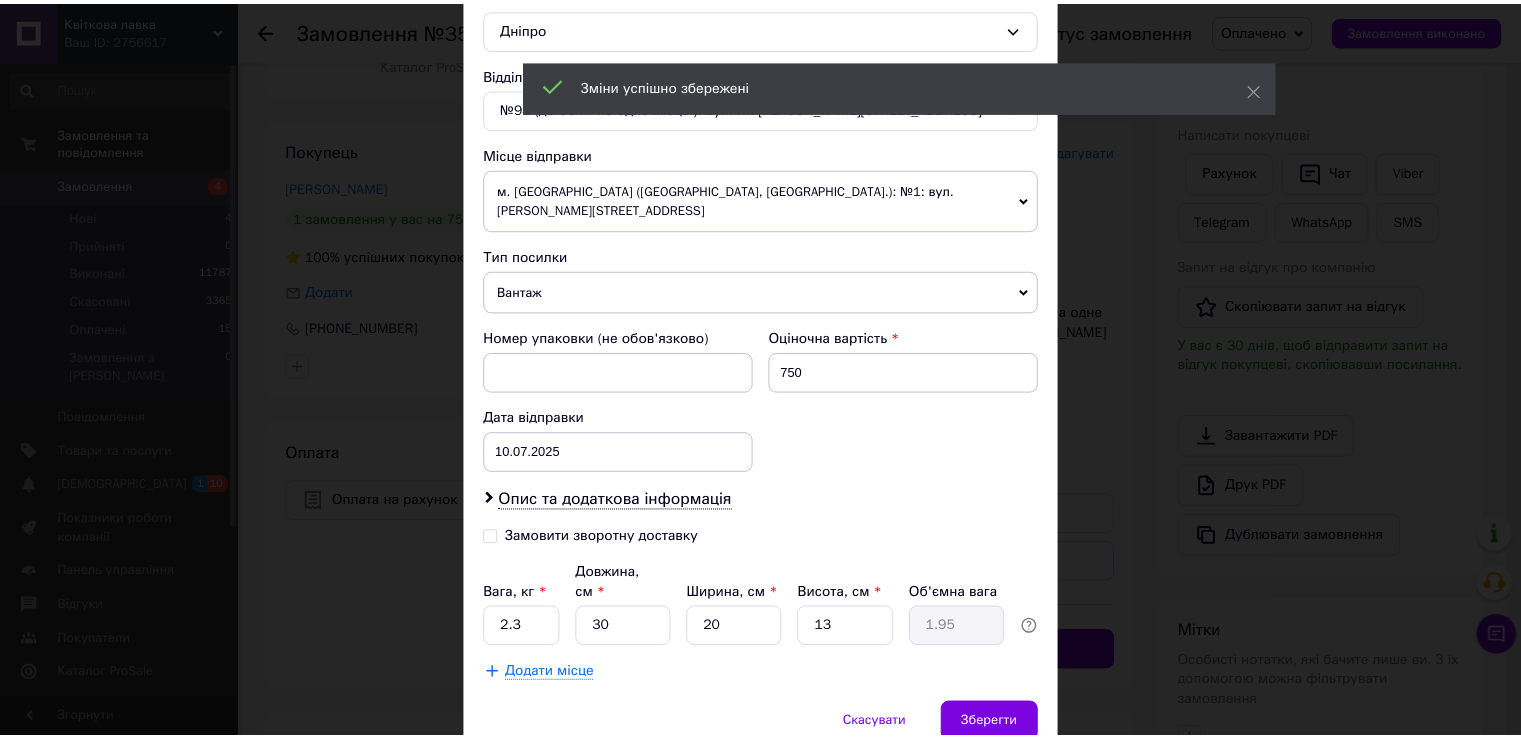 scroll, scrollTop: 620, scrollLeft: 0, axis: vertical 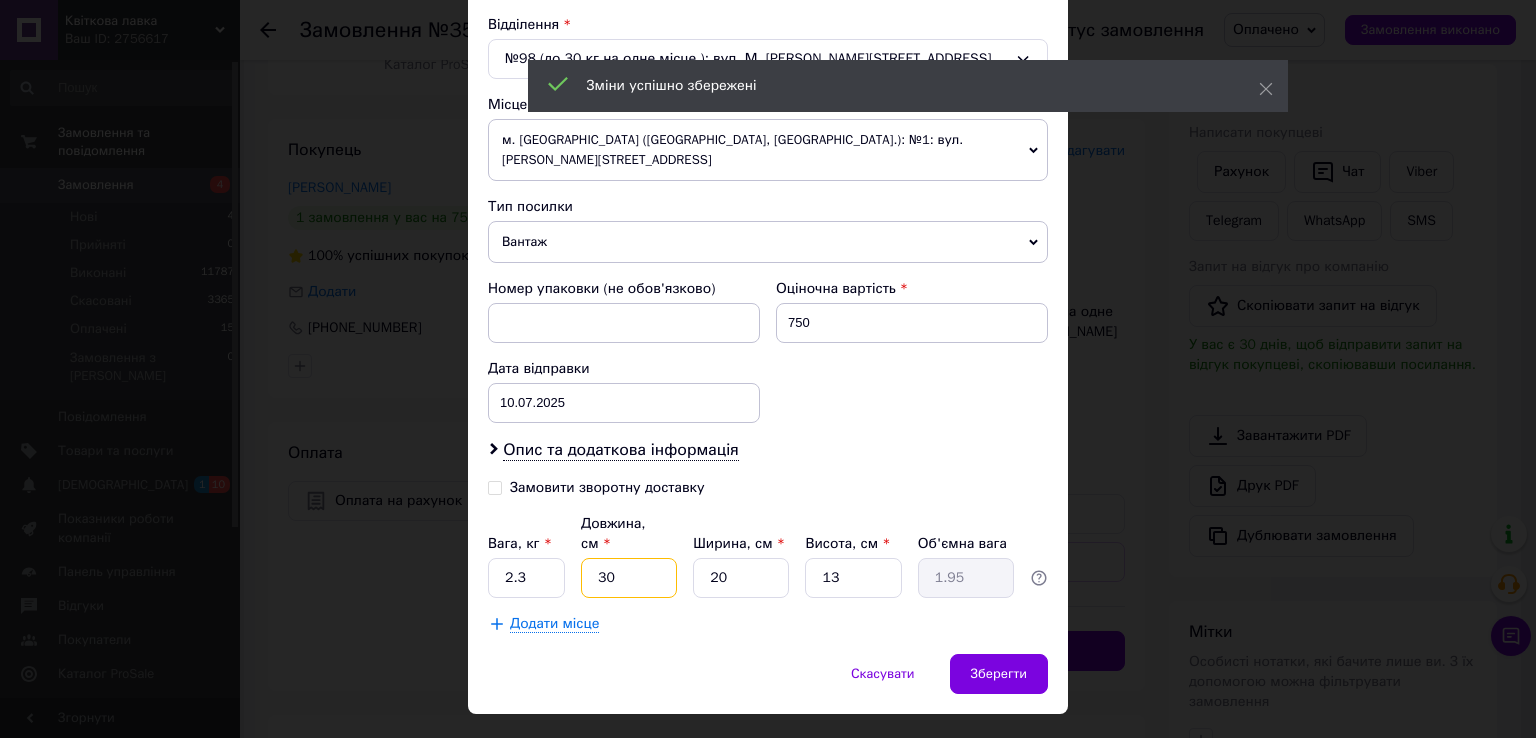 click on "30" at bounding box center (629, 578) 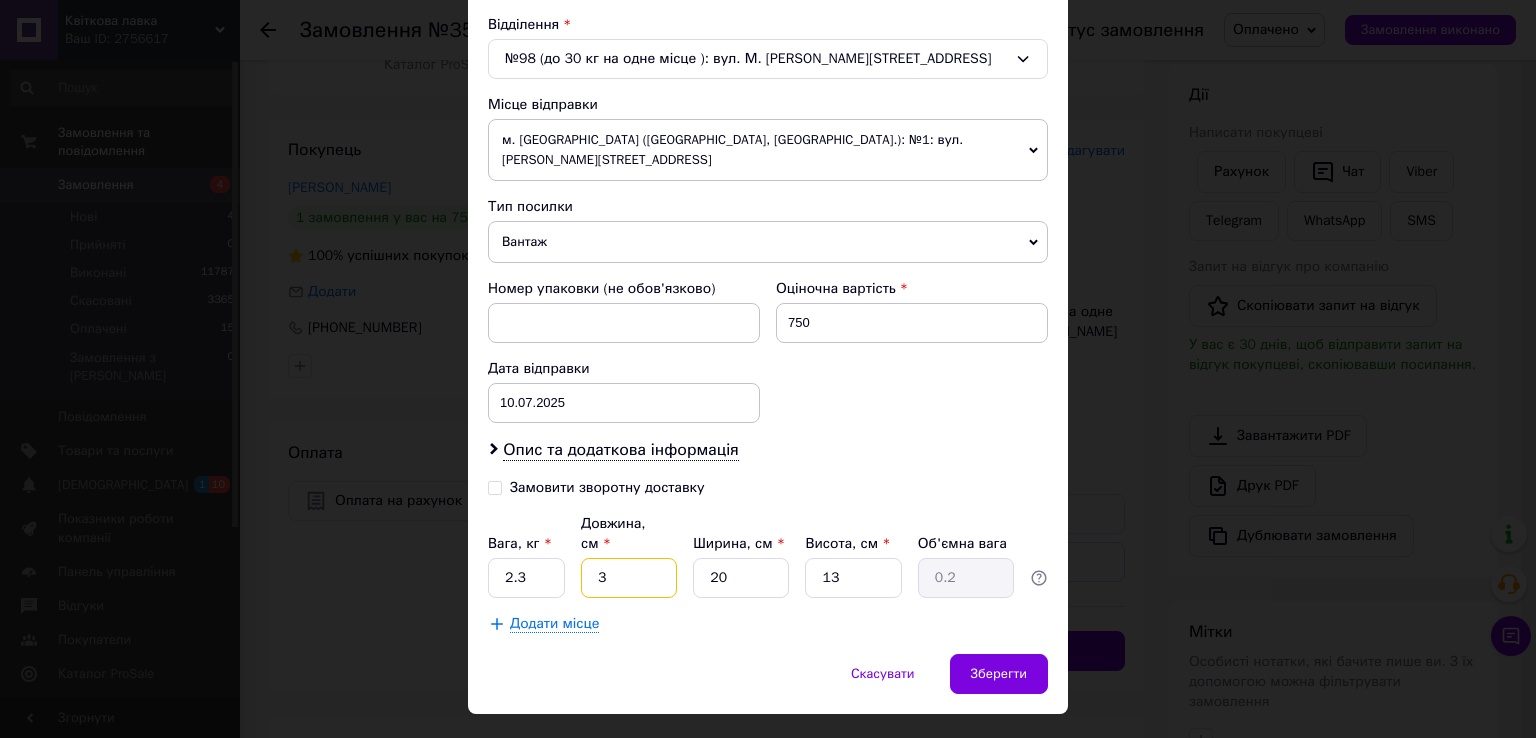 type on "3" 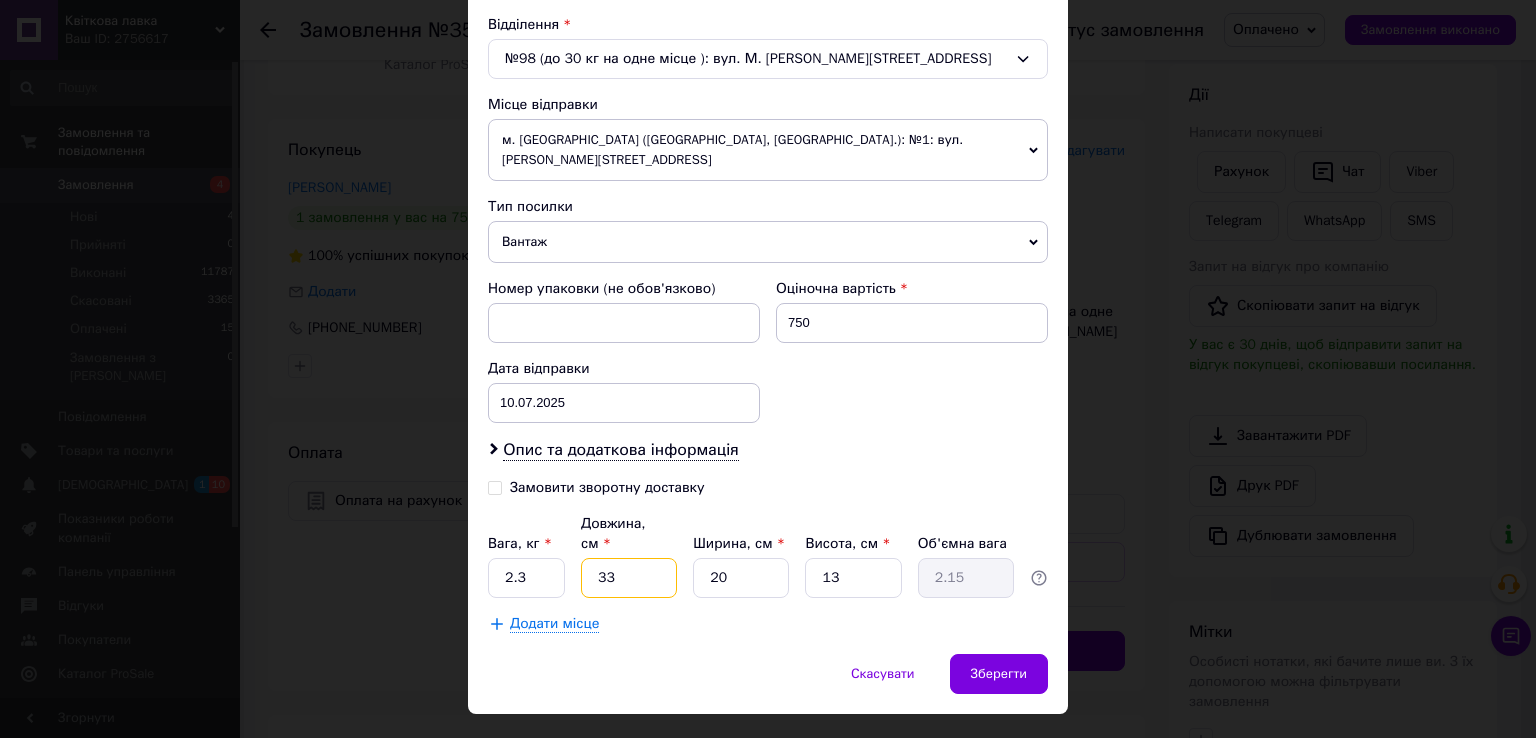 type on "33" 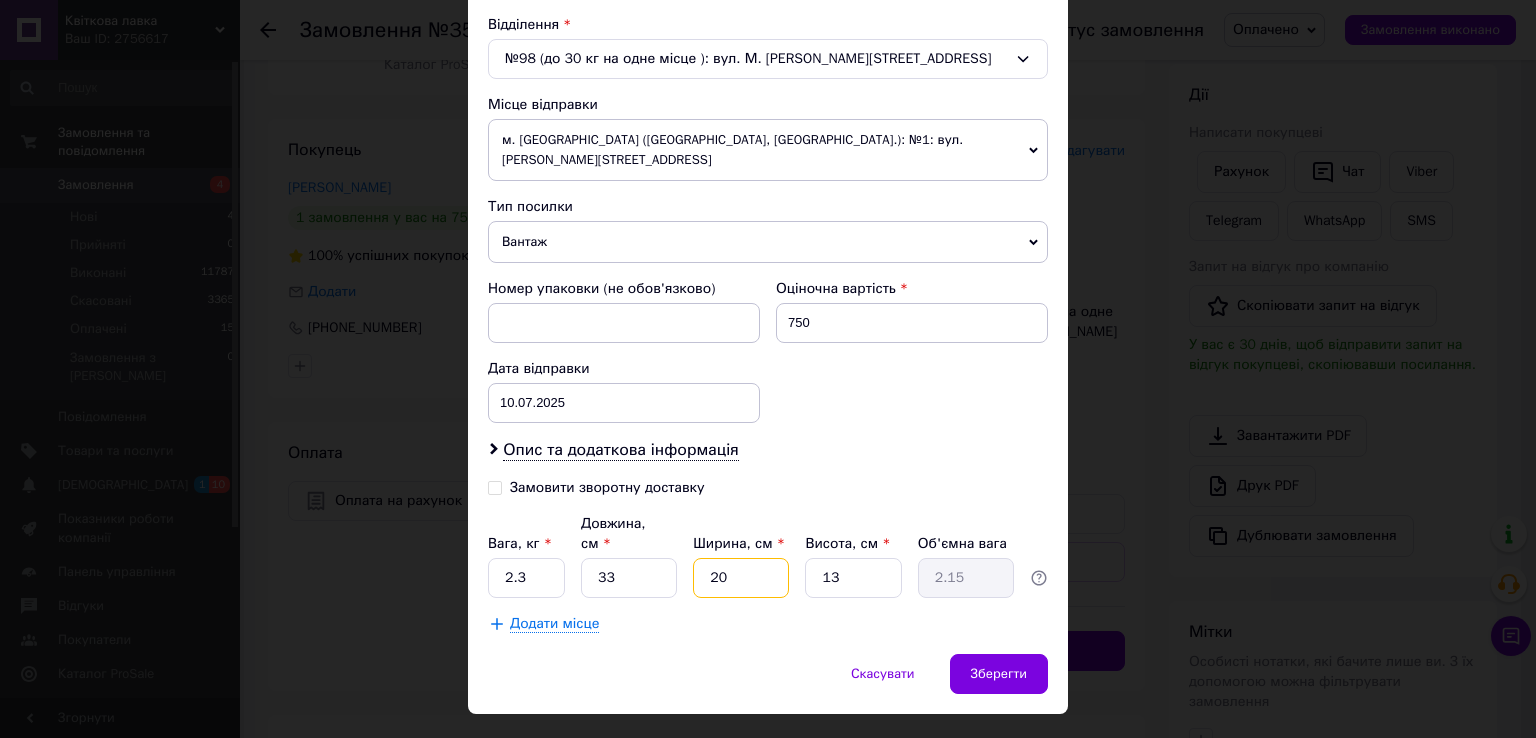 click on "20" at bounding box center (741, 578) 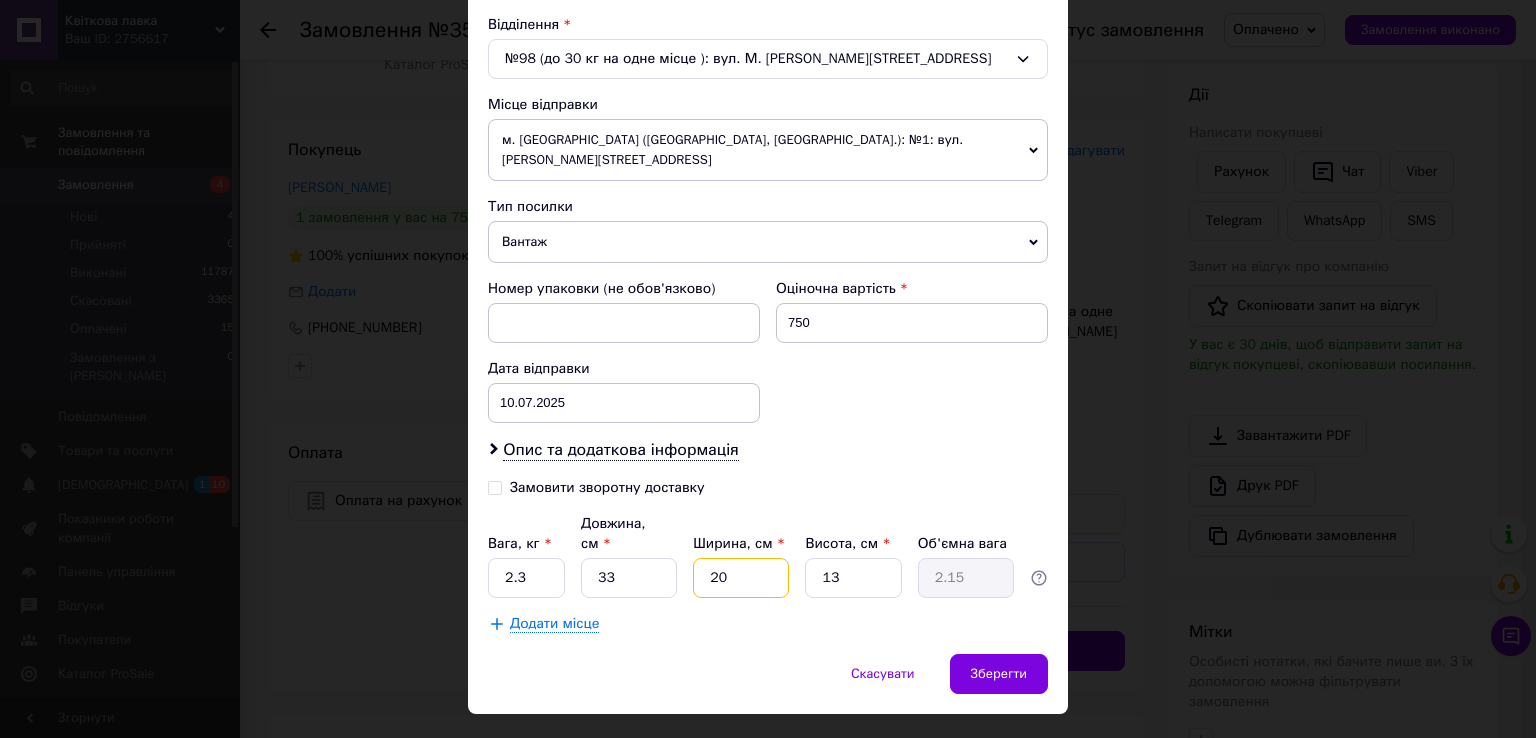 type on "2" 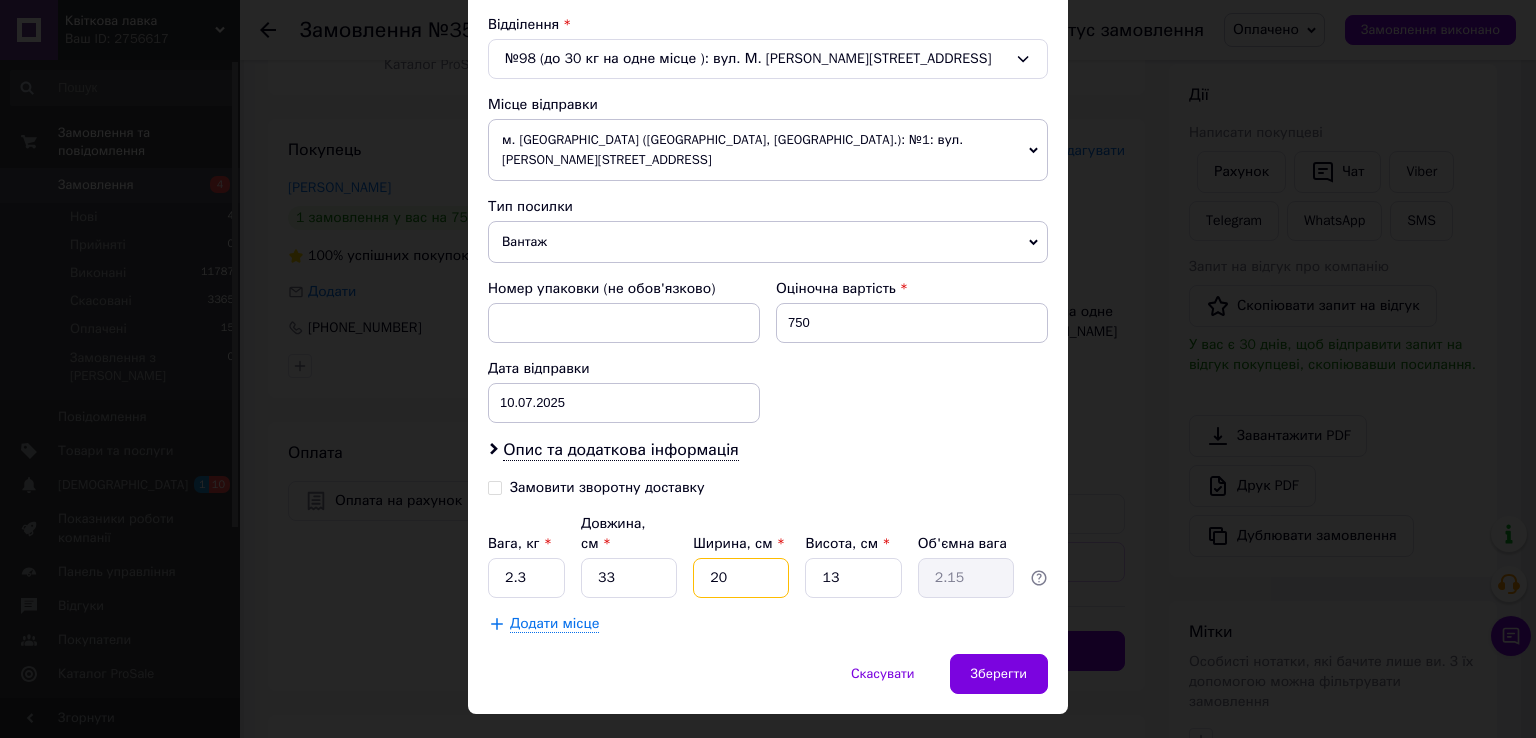 type on "0.21" 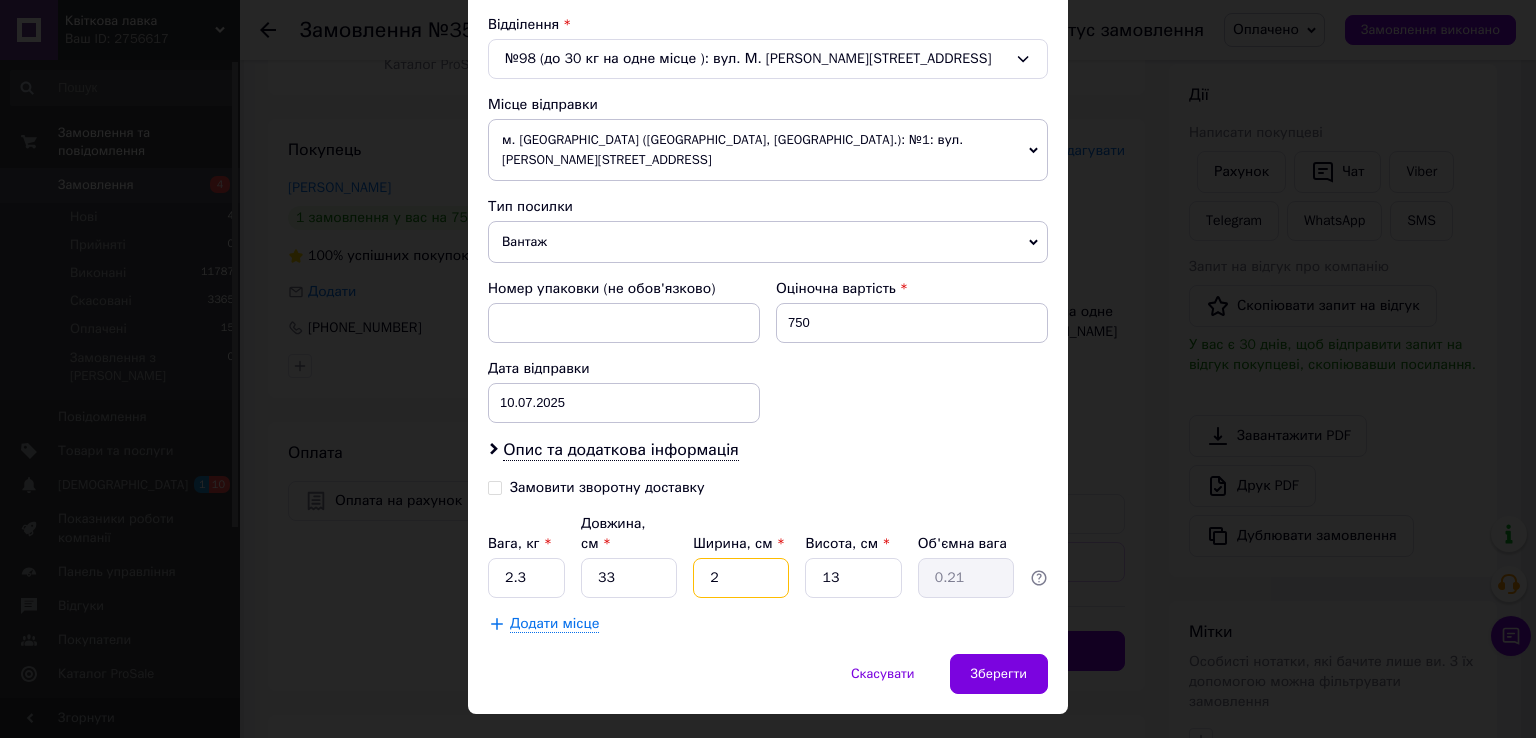 type on "22" 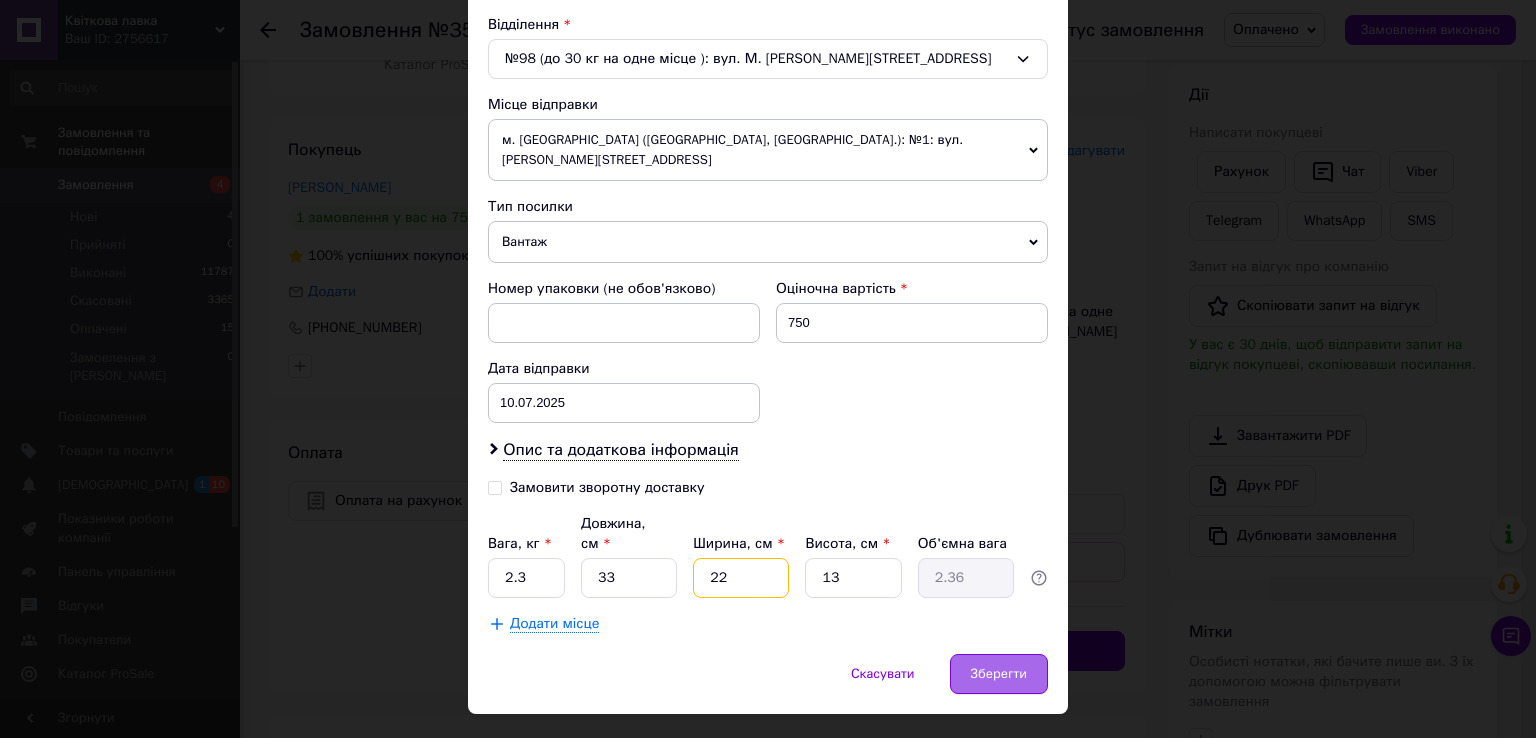 type on "22" 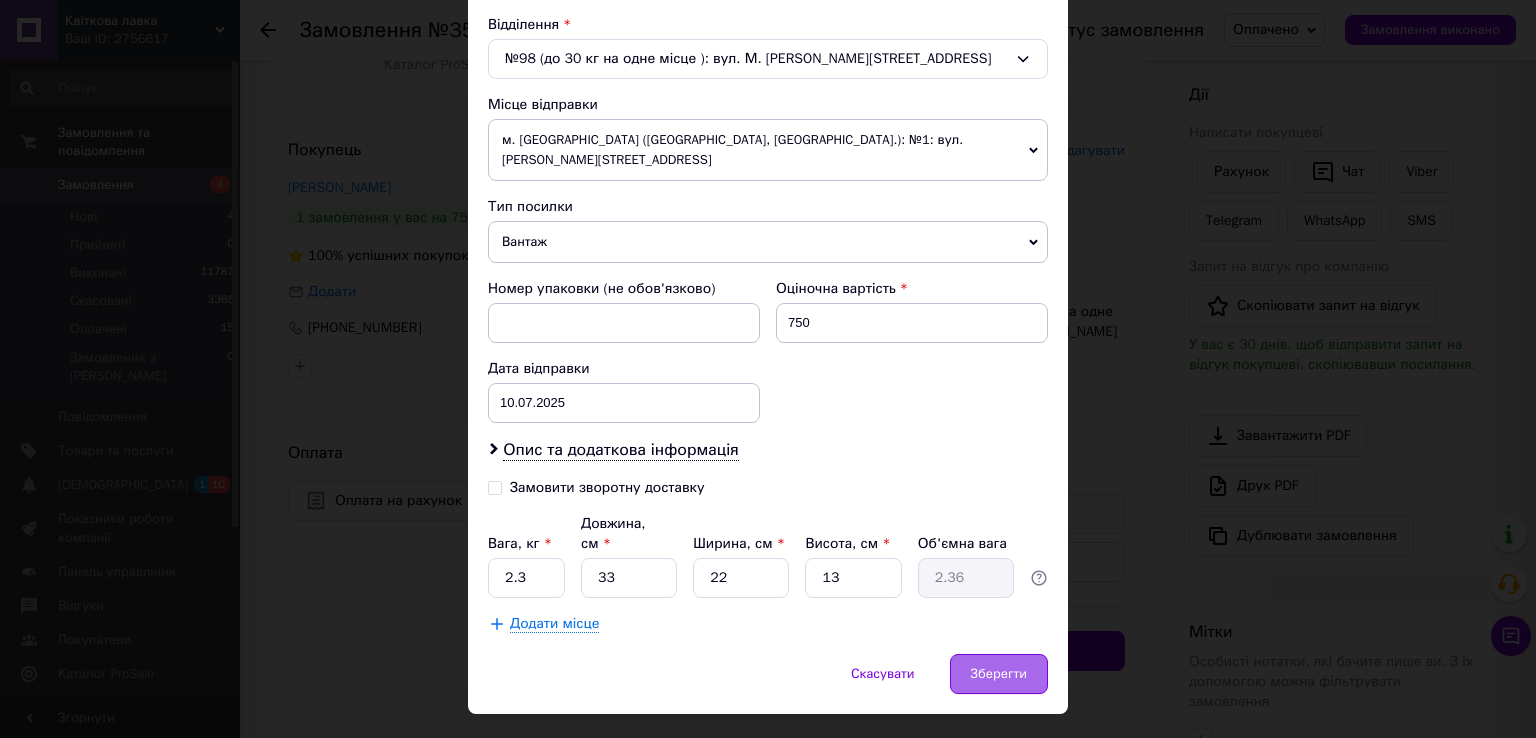 click on "Зберегти" at bounding box center (999, 674) 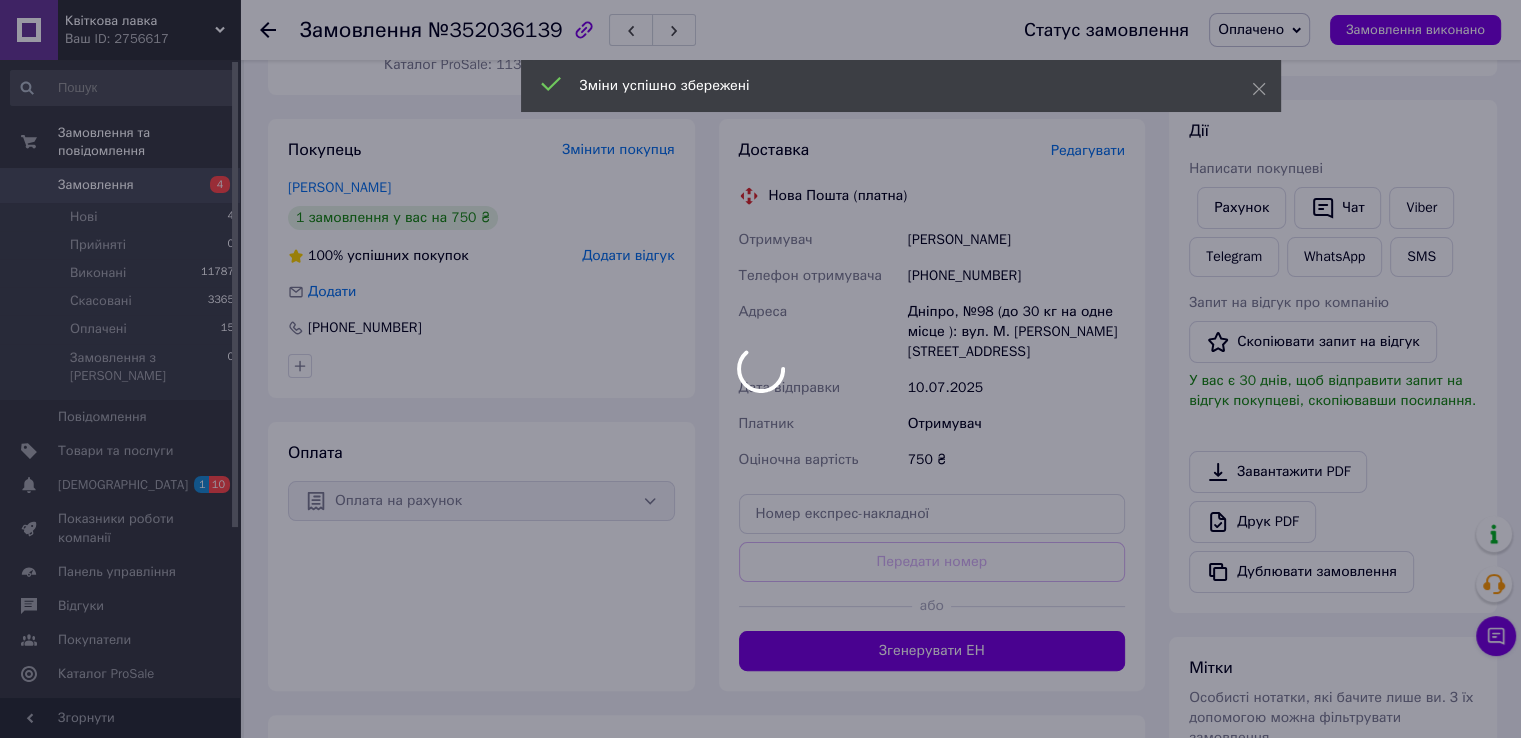 click at bounding box center (760, 369) 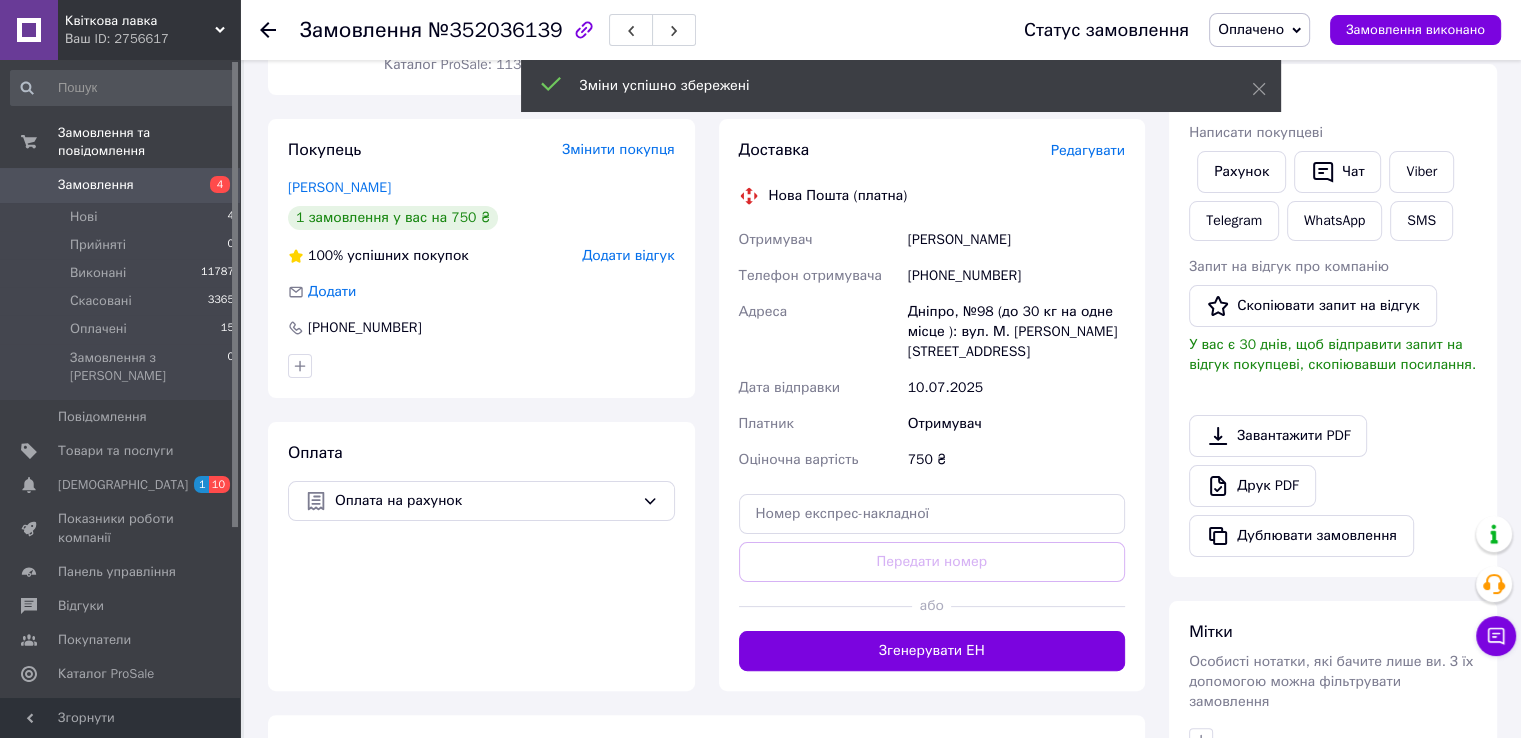 click on "Згенерувати ЕН" at bounding box center (932, 651) 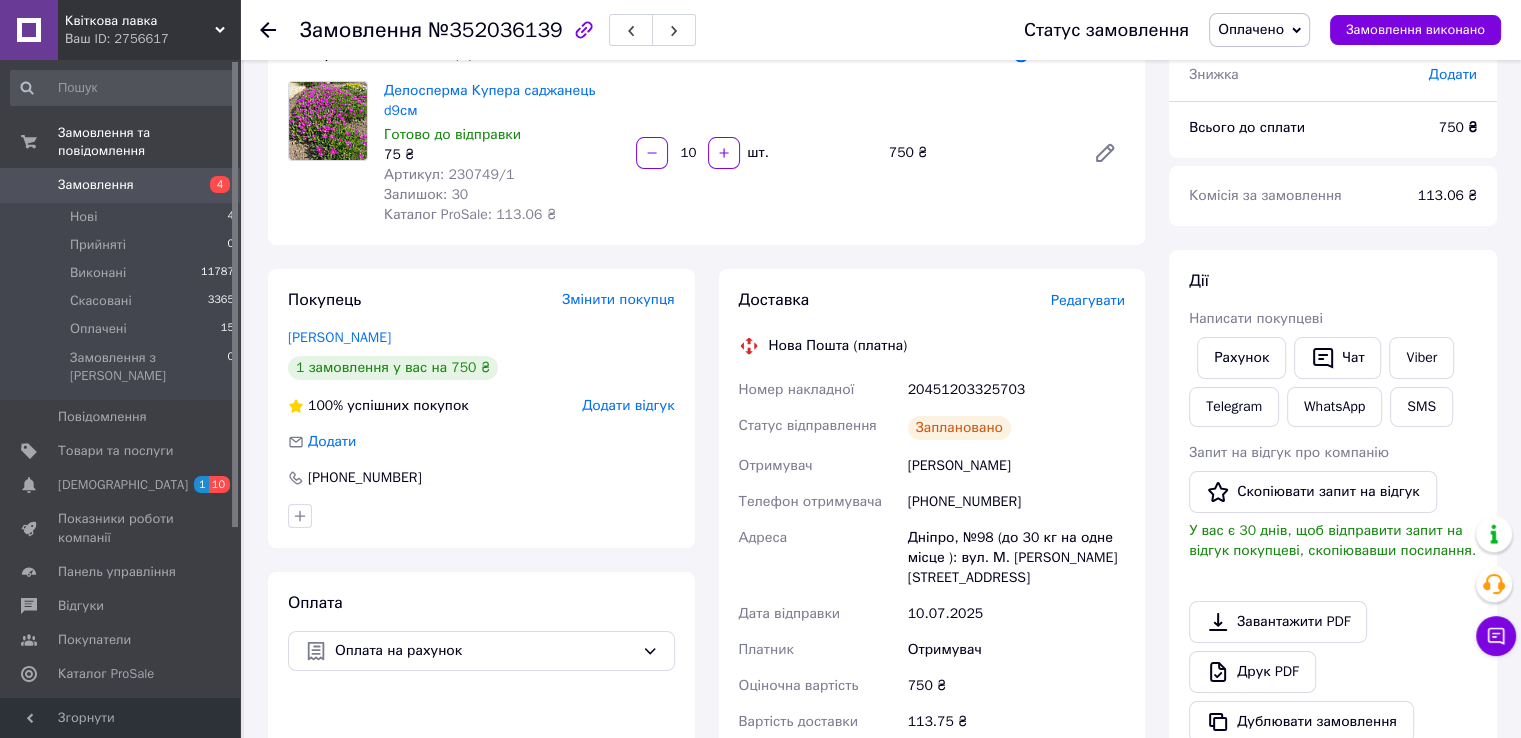 scroll, scrollTop: 300, scrollLeft: 0, axis: vertical 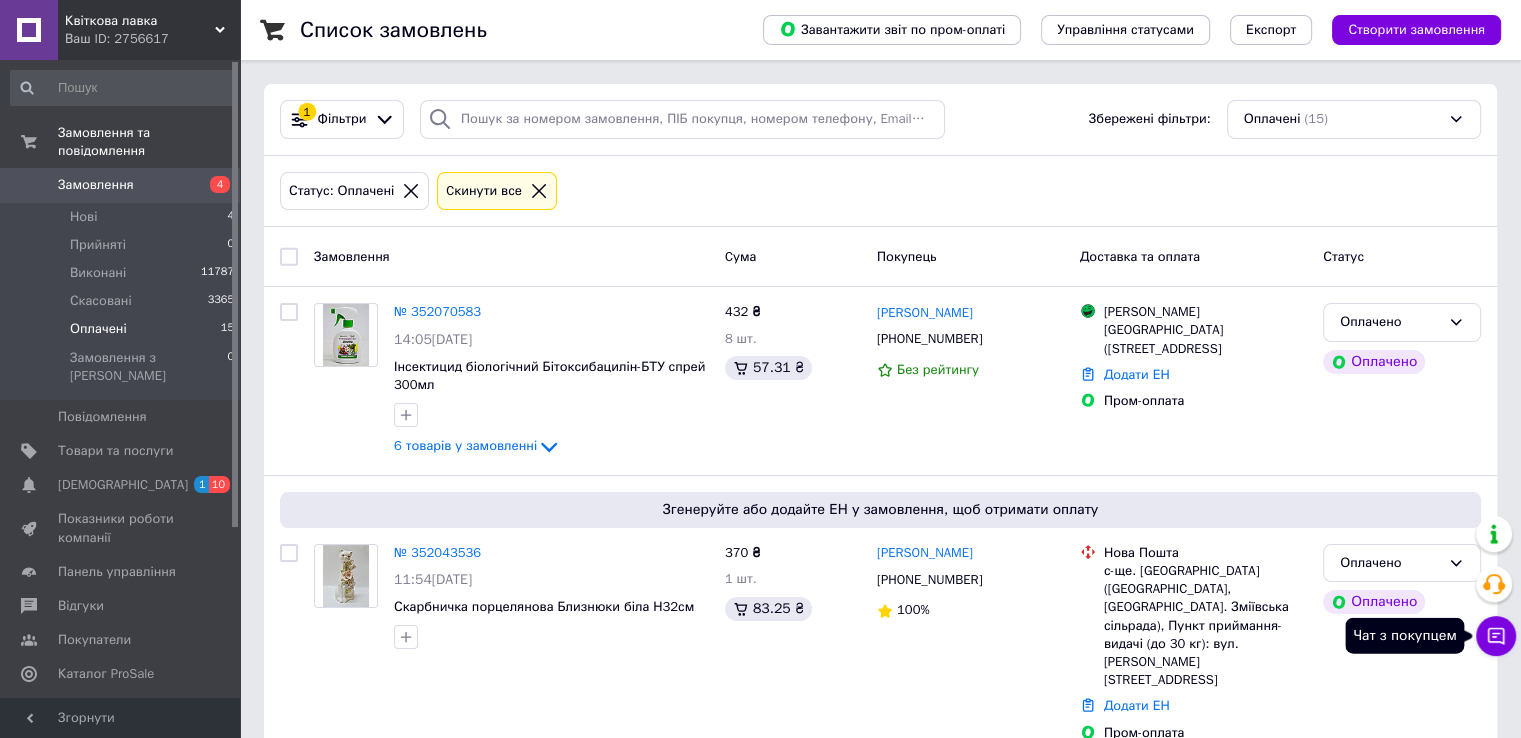 click 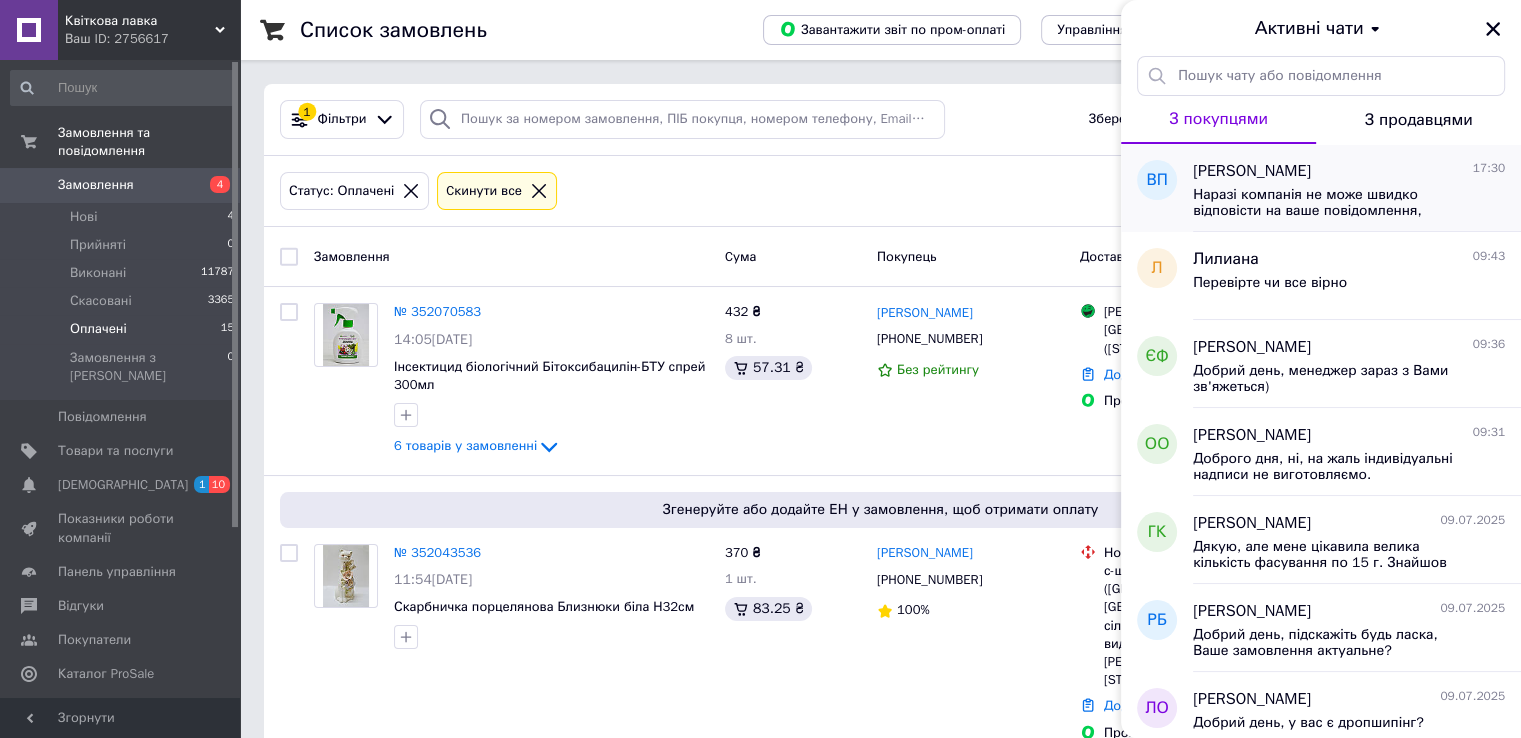 click on "Наразі компанія не може швидко відповісти на ваше повідомлення, оскільки за її графіком роботи зараз не робочий час. Компанія відповість вам найближчим часом. Напишіть номер телефону, щоб компанія швидше зв'язалася з вами." at bounding box center (1335, 203) 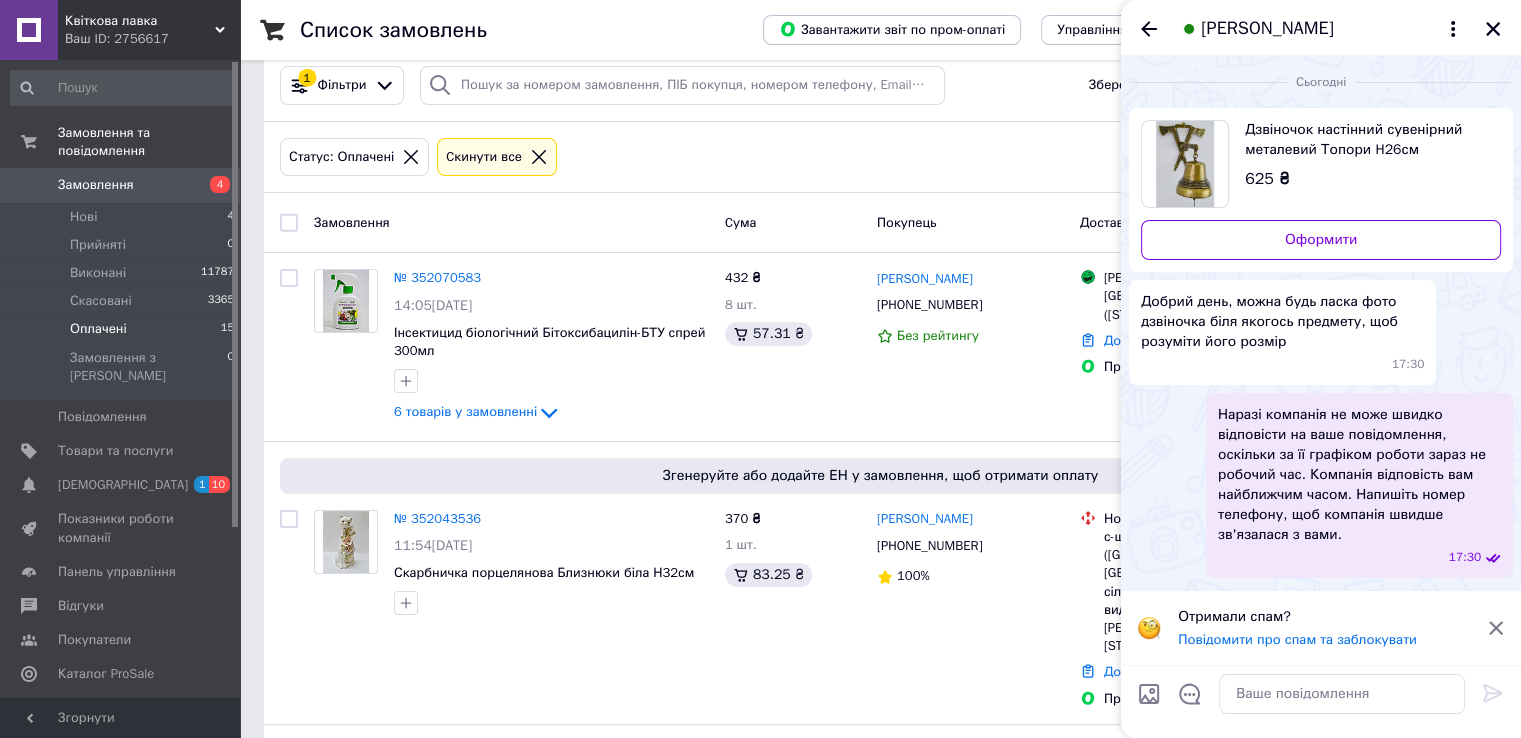 scroll, scrollTop: 0, scrollLeft: 0, axis: both 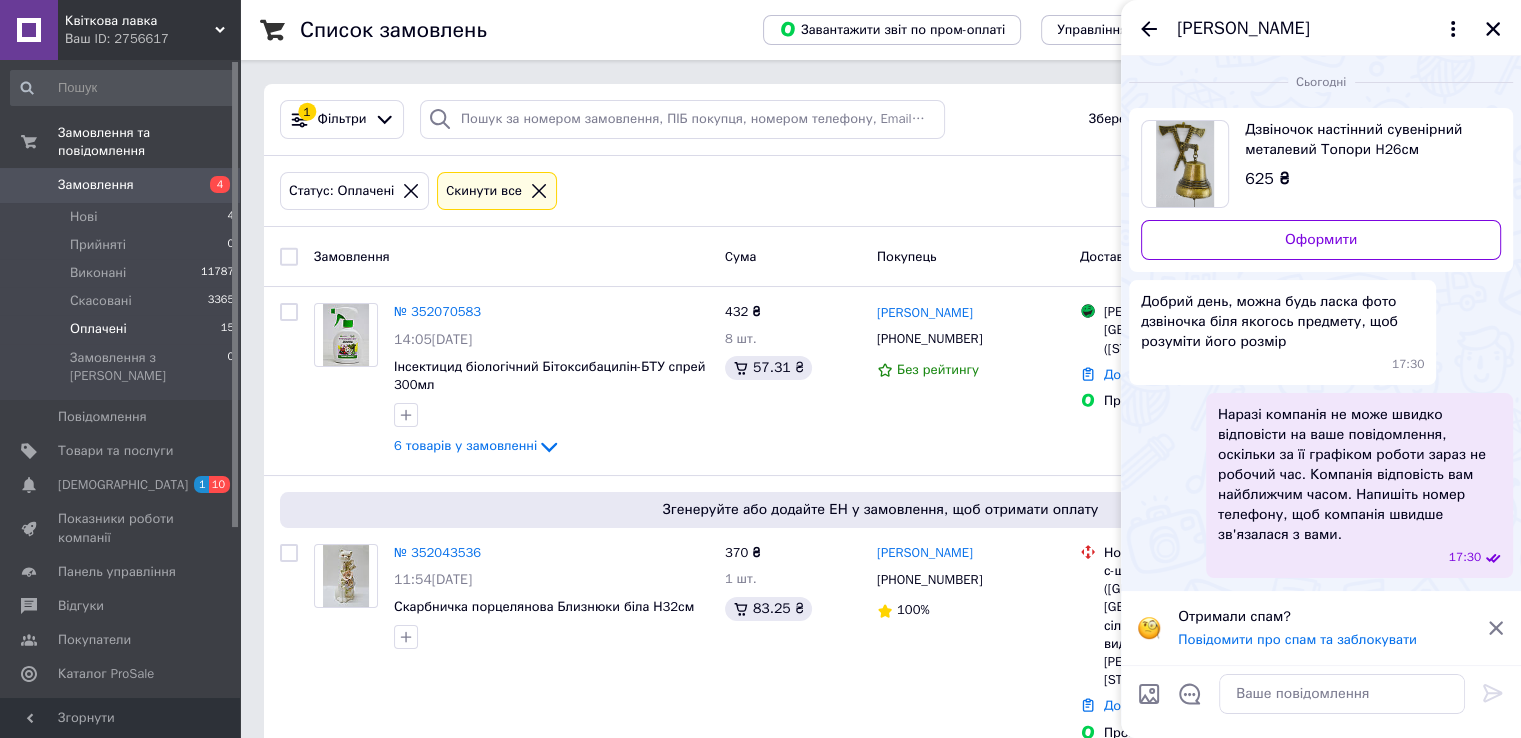 click on "Дзвіночок настінний сувенірний металевий Топори H26см" at bounding box center [1365, 140] 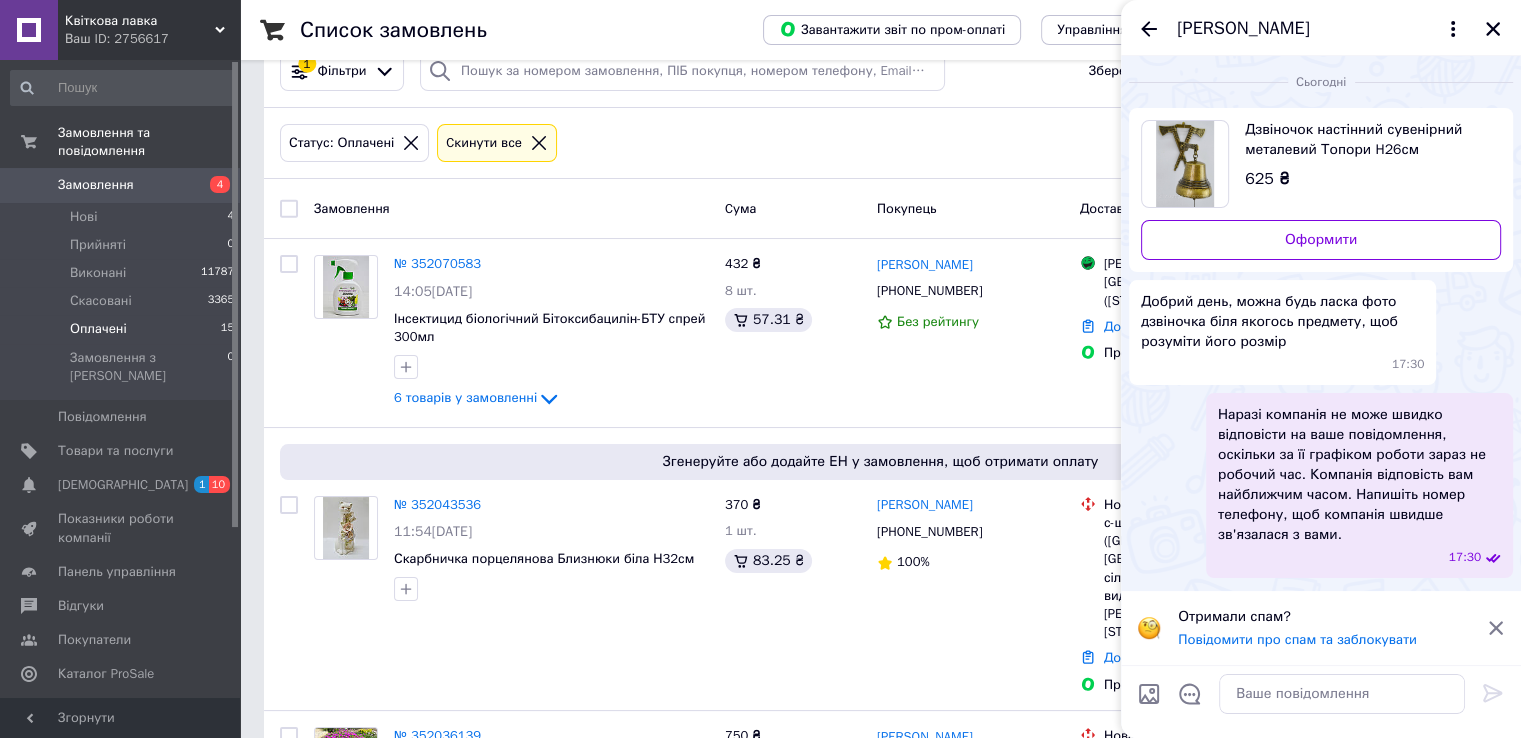 scroll, scrollTop: 0, scrollLeft: 0, axis: both 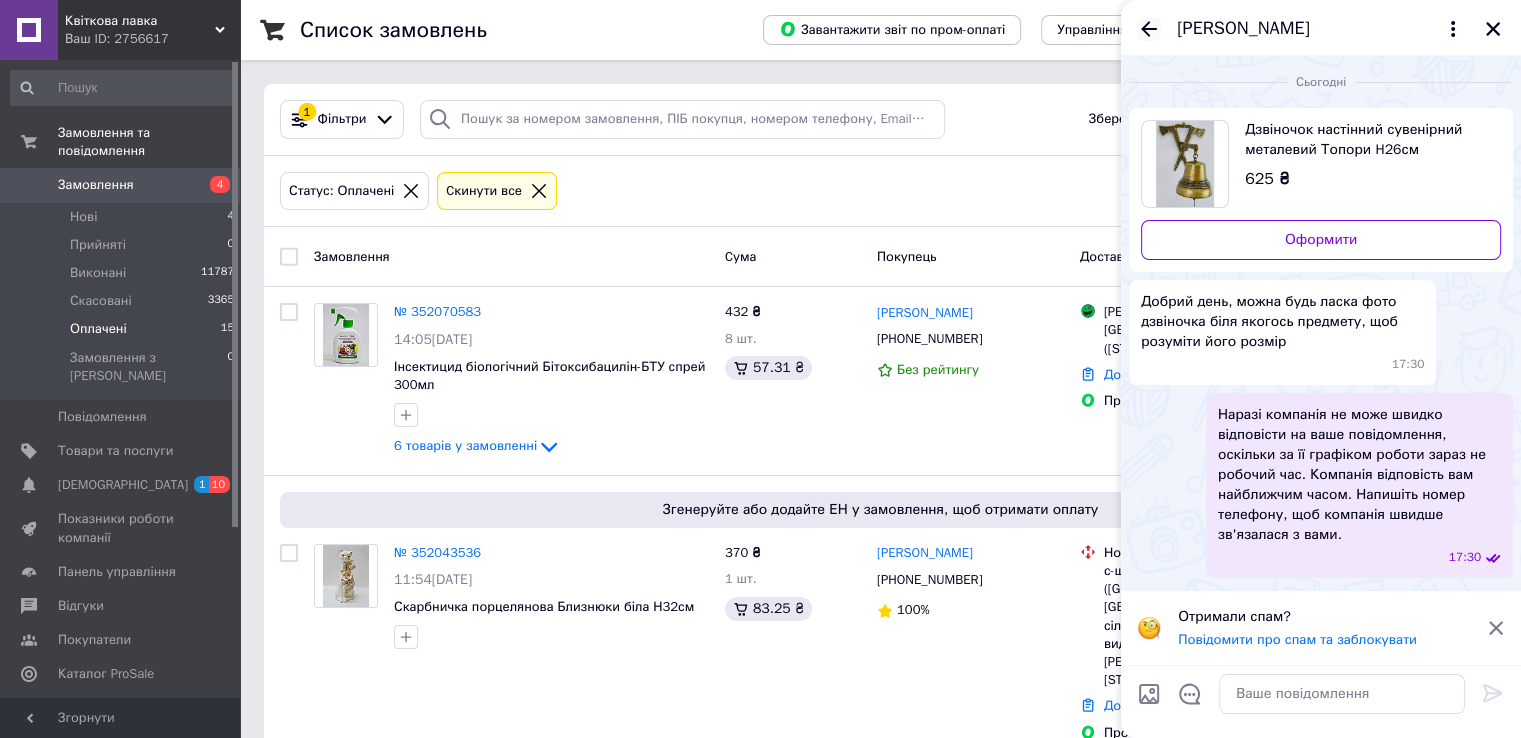 click 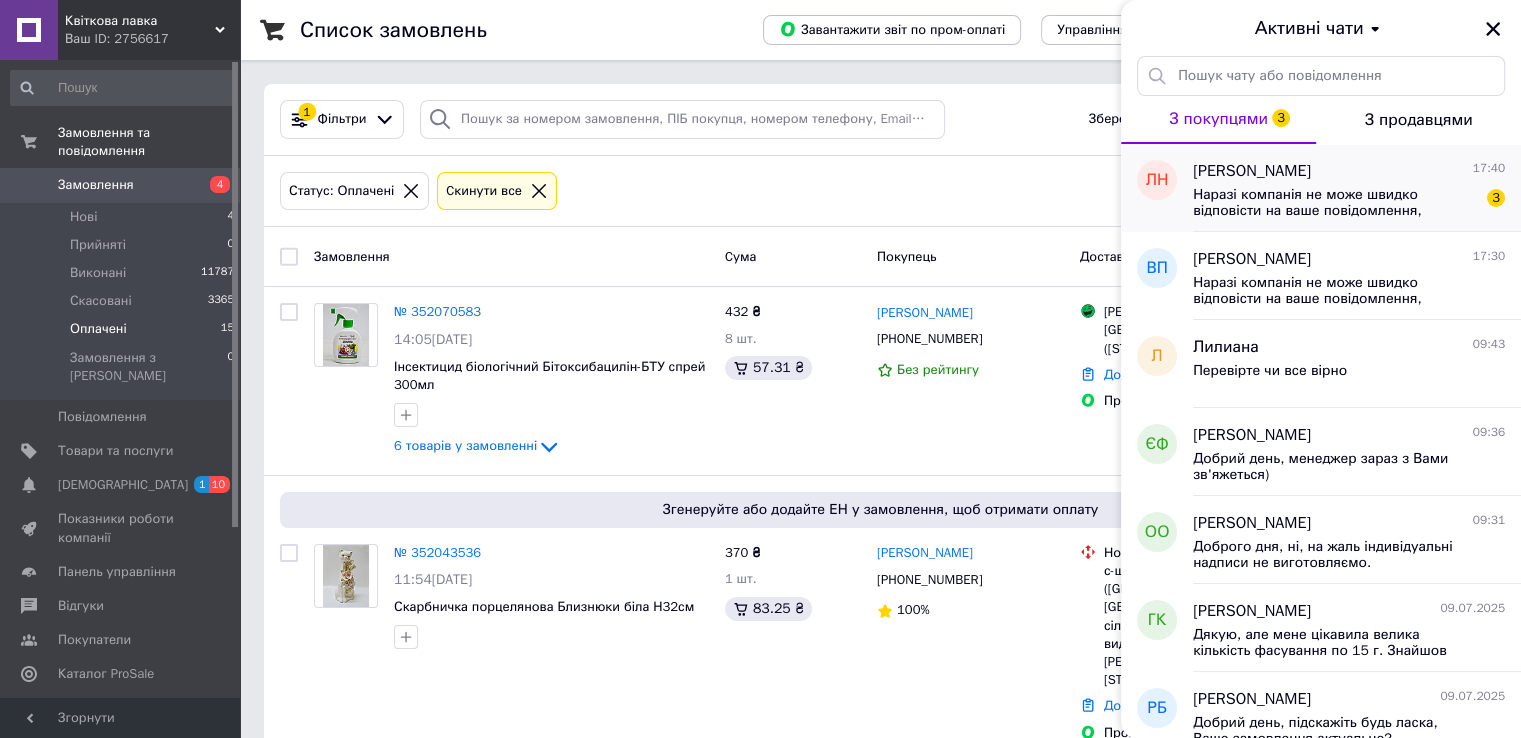 click on "Наразі компанія не може швидко відповісти на ваше повідомлення, оскільки за її графіком роботи зараз не робочий час. Компанія відповість вам найближчим часом. Напишіть номер телефону, щоб компанія швидше зв'язалася з вами." at bounding box center (1335, 203) 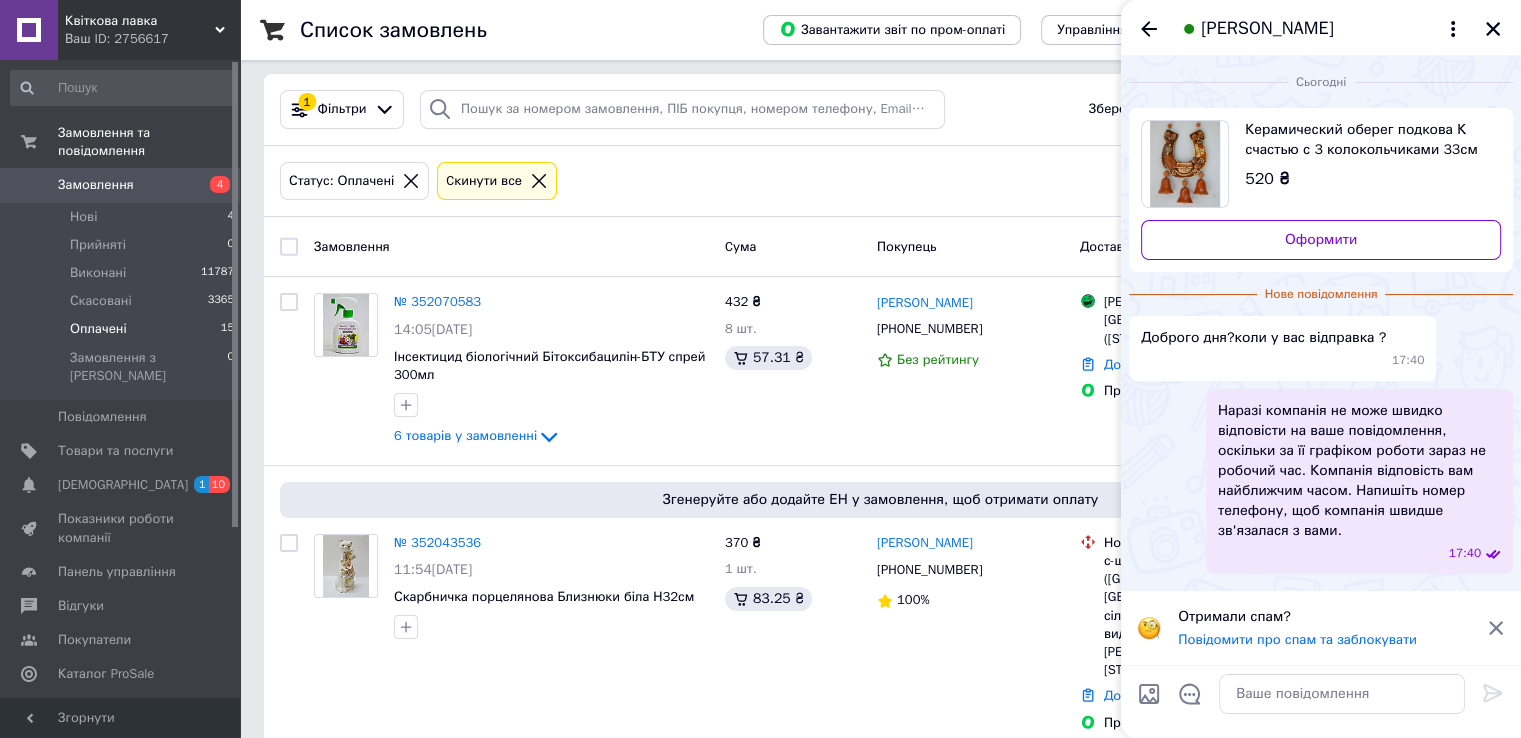 scroll, scrollTop: 0, scrollLeft: 0, axis: both 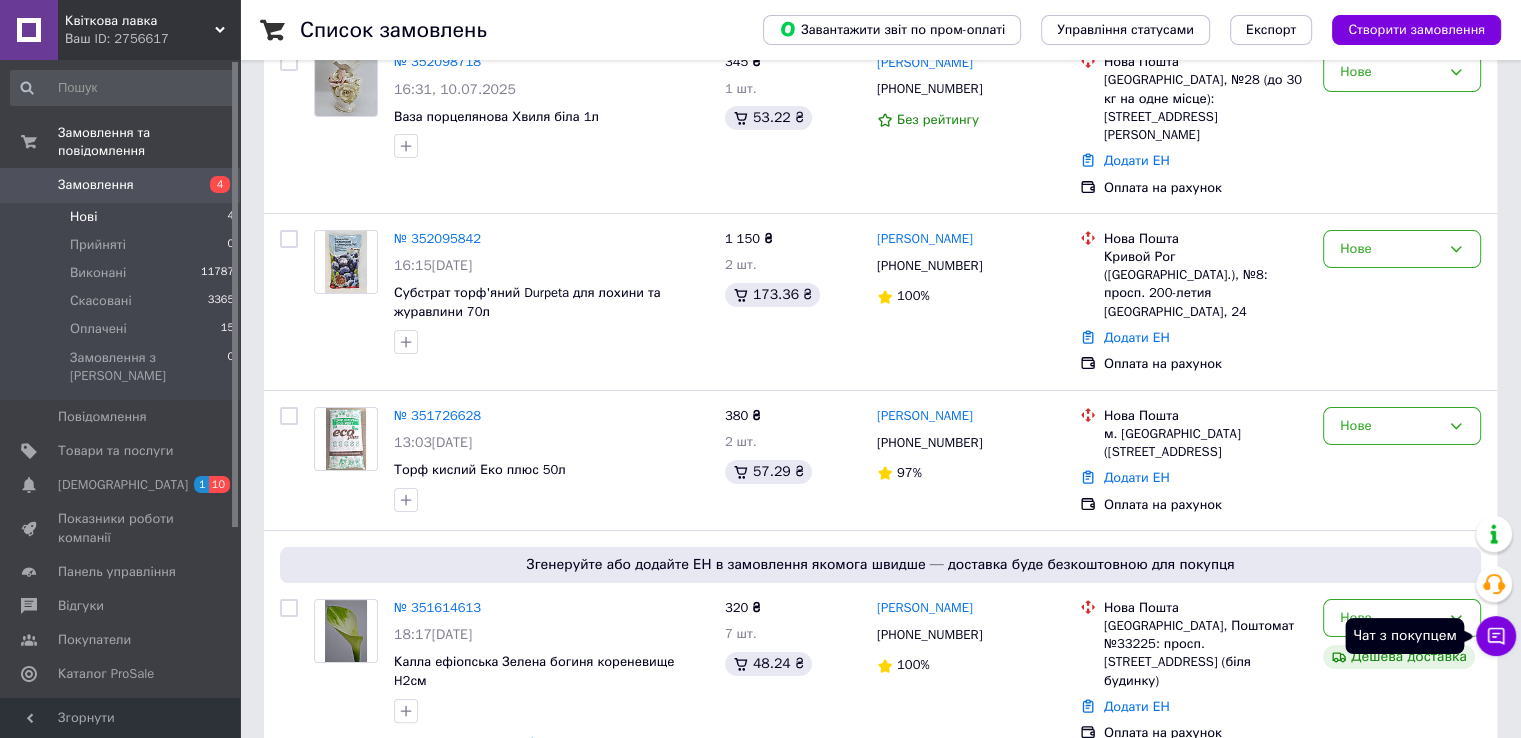 click 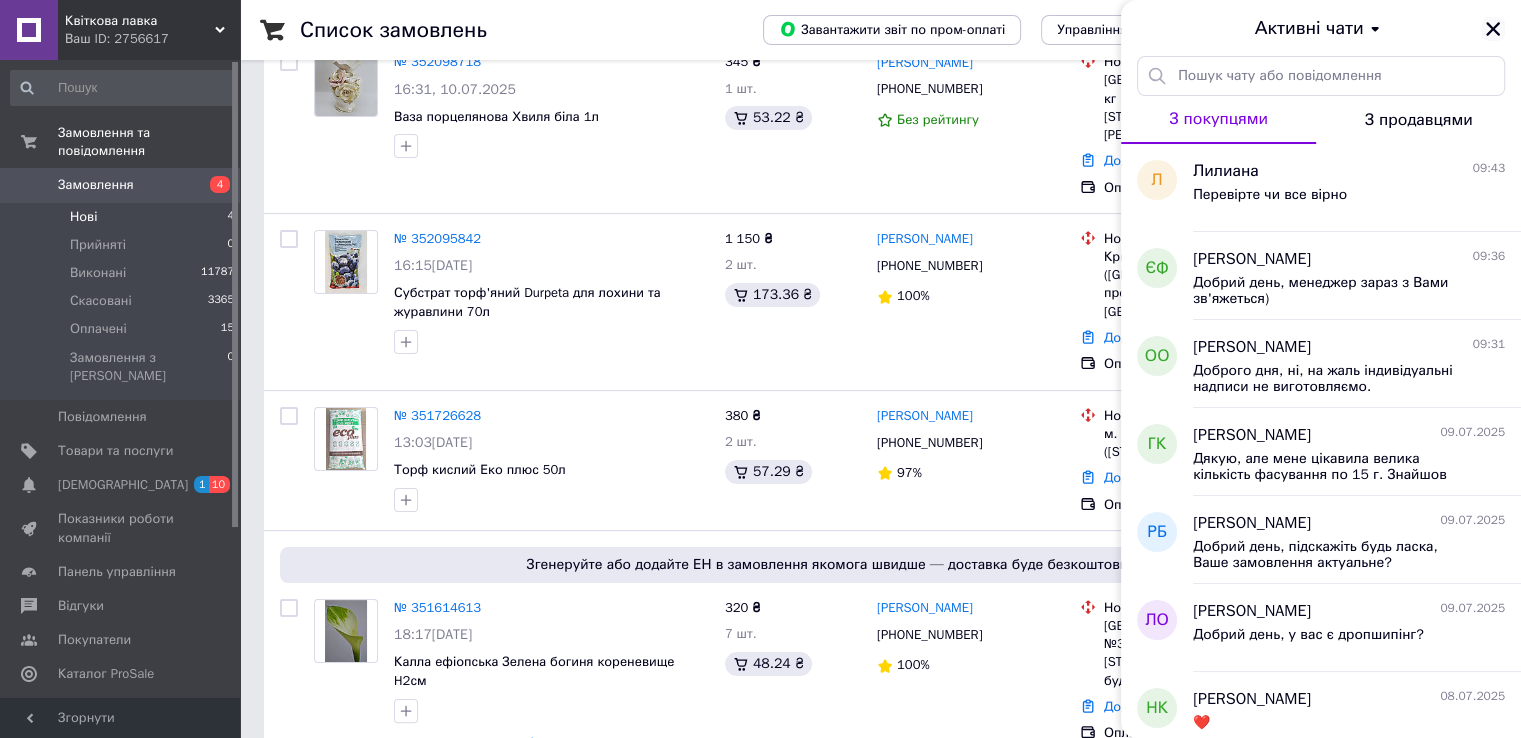 click 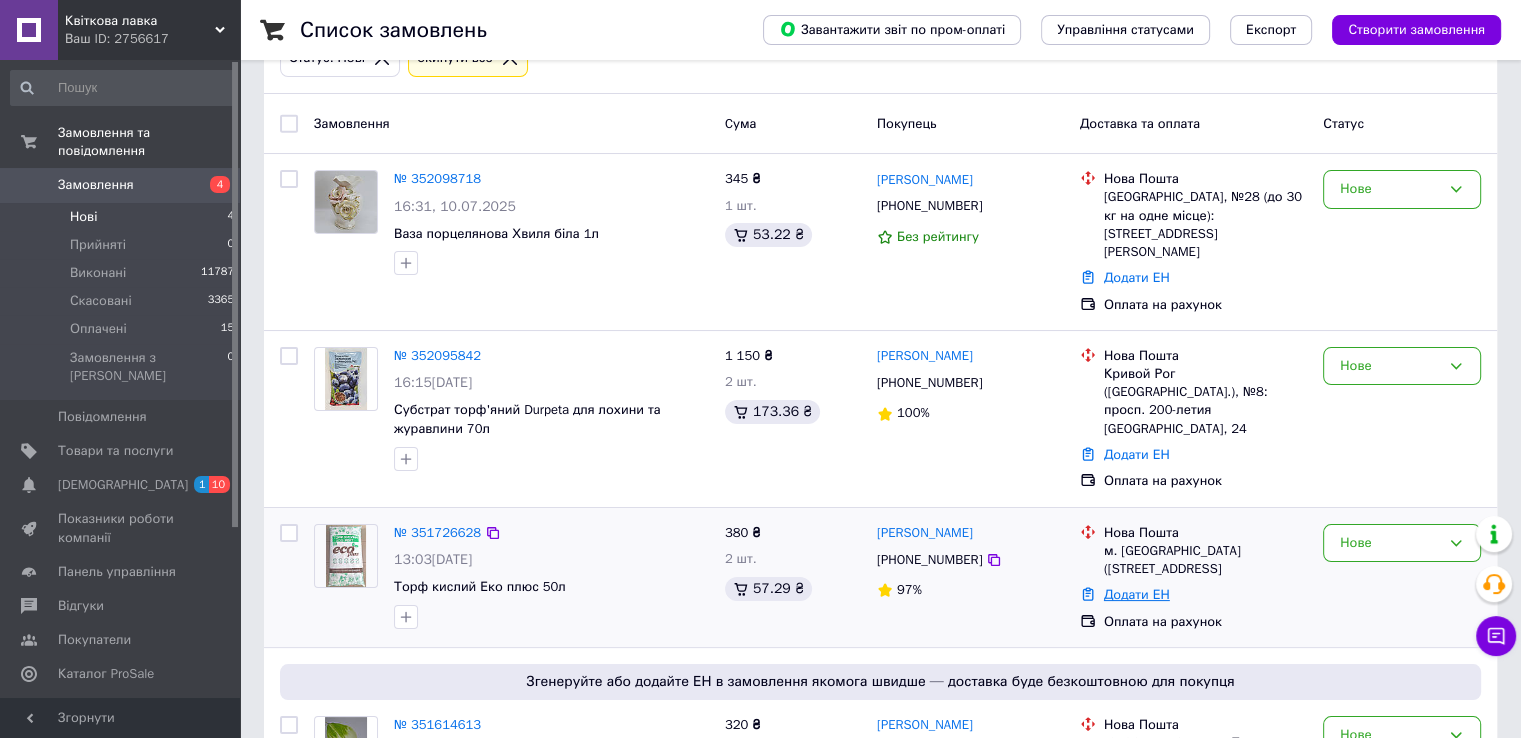 scroll, scrollTop: 250, scrollLeft: 0, axis: vertical 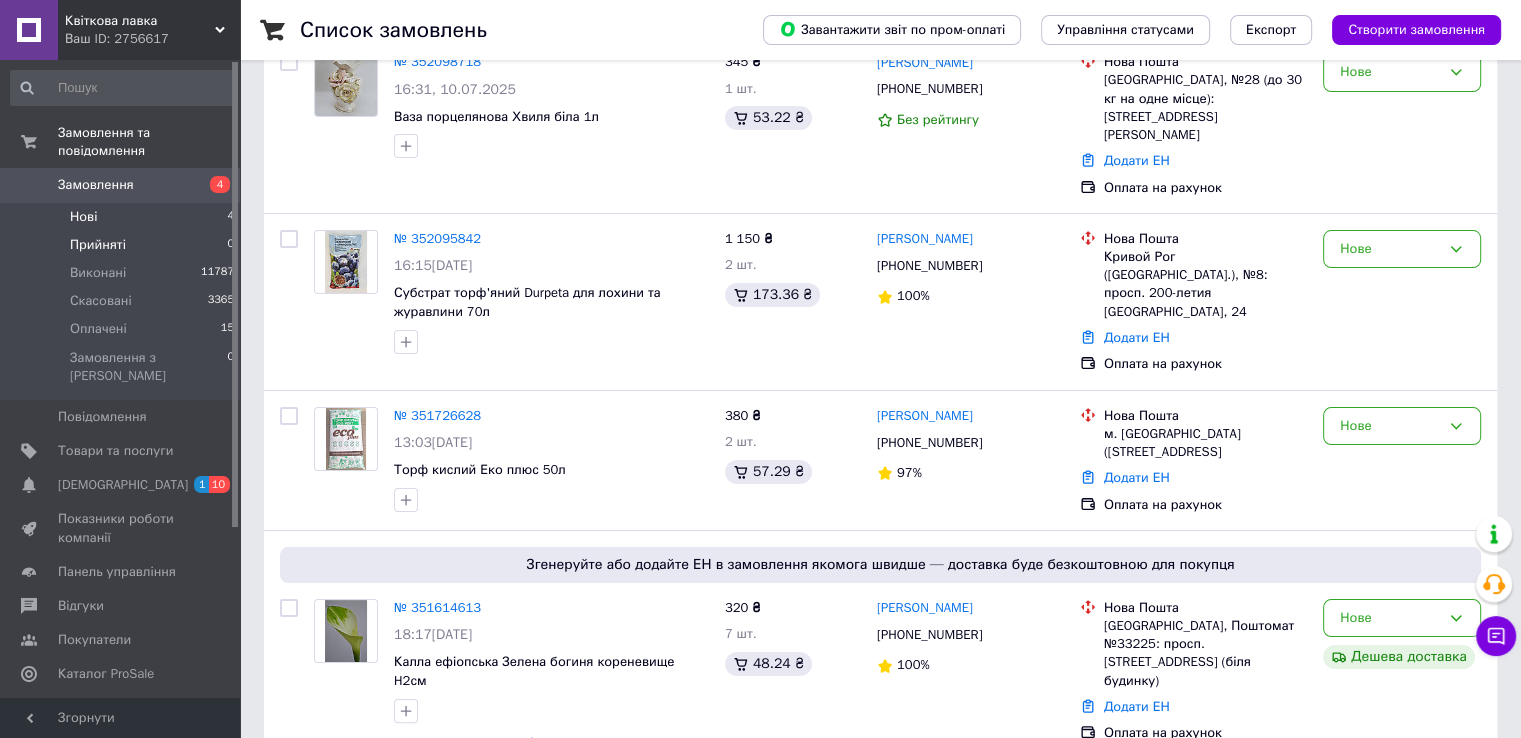 click on "Прийняті 0" at bounding box center [123, 245] 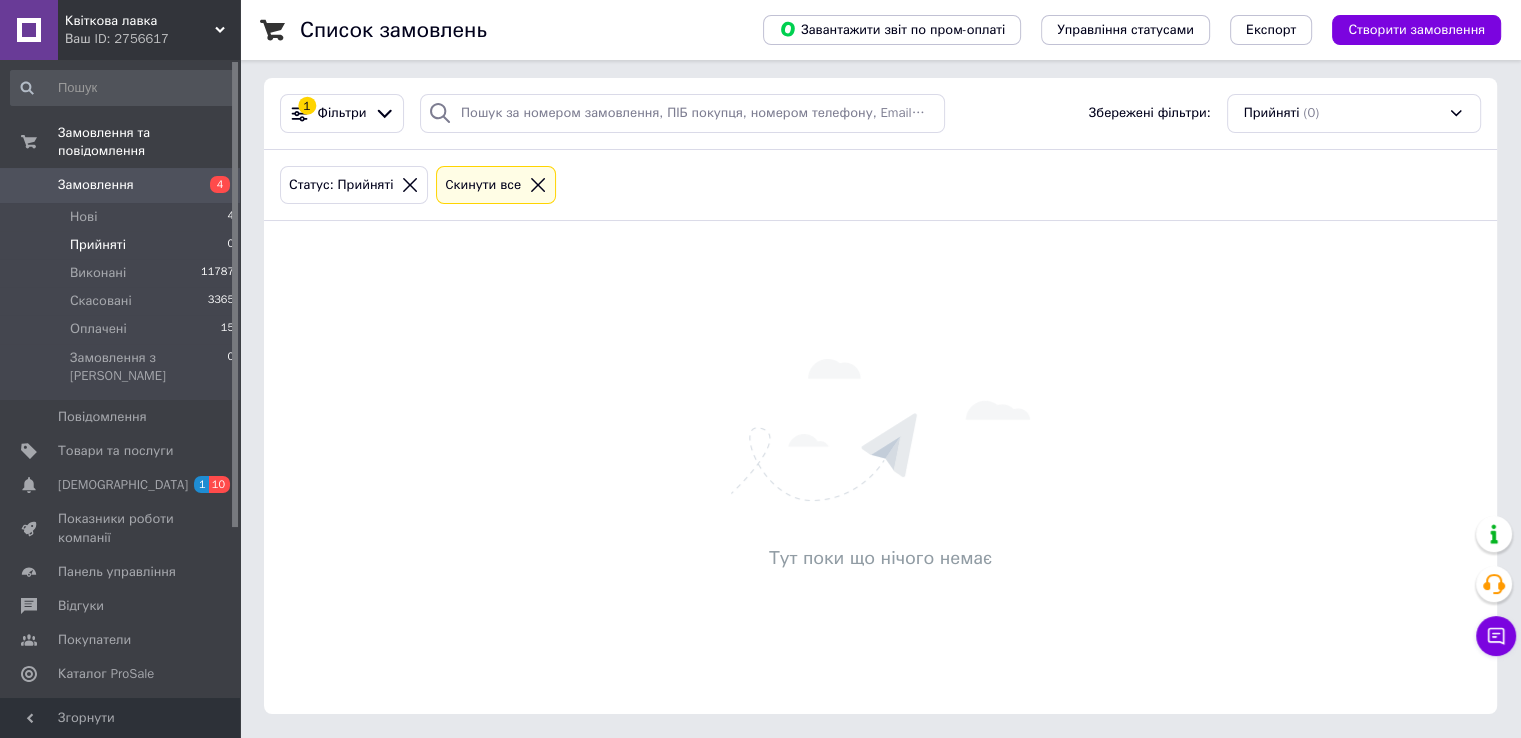 scroll, scrollTop: 0, scrollLeft: 0, axis: both 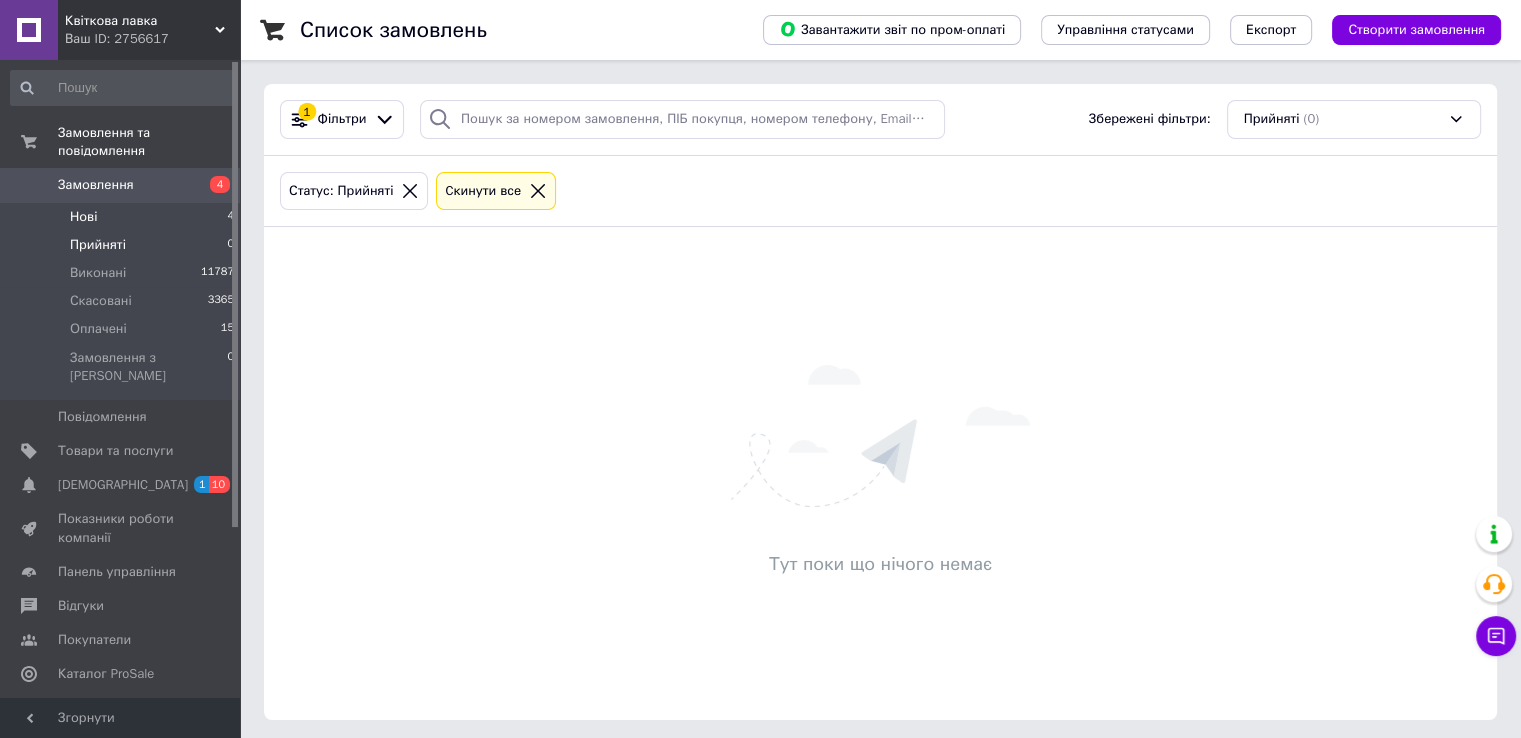 click on "Нові 4" at bounding box center [123, 217] 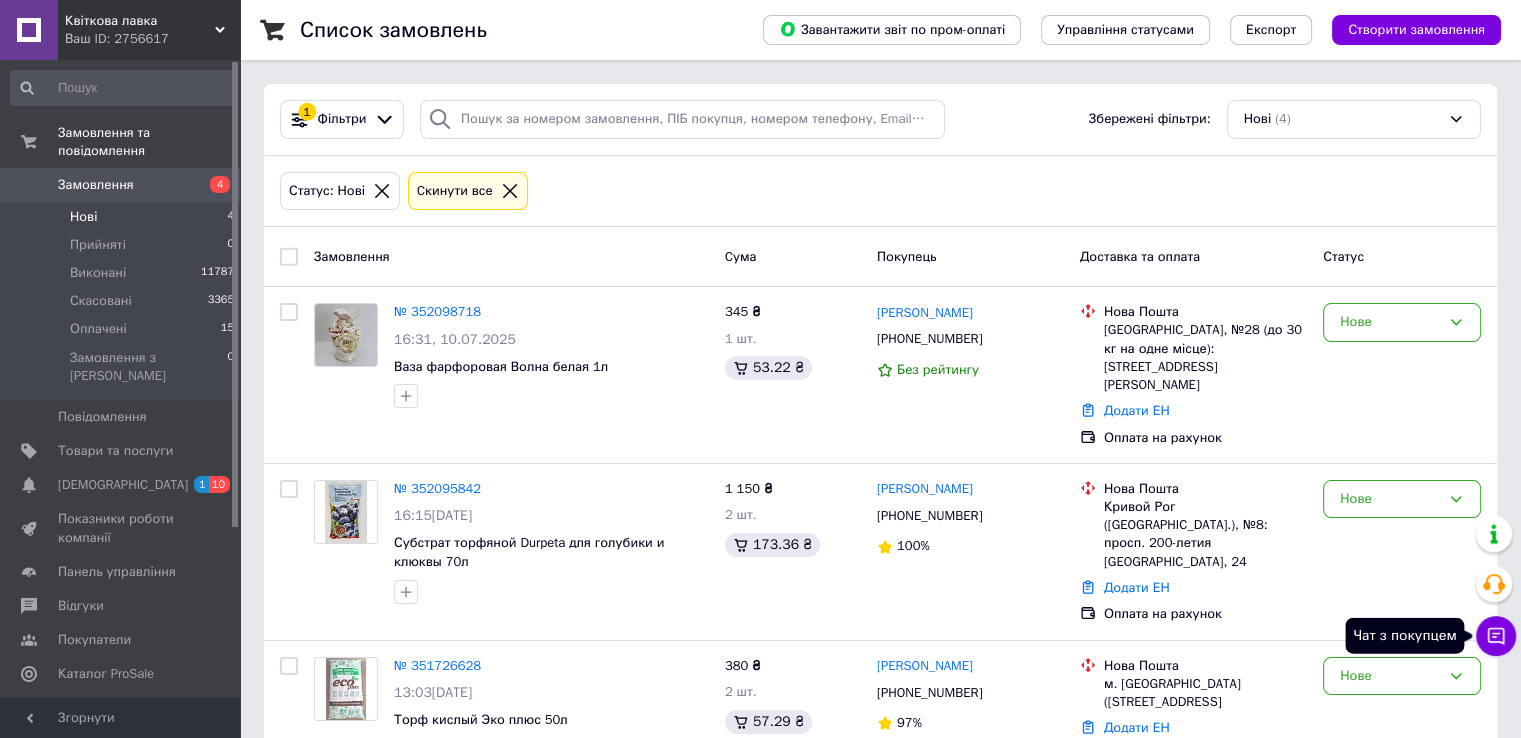 click 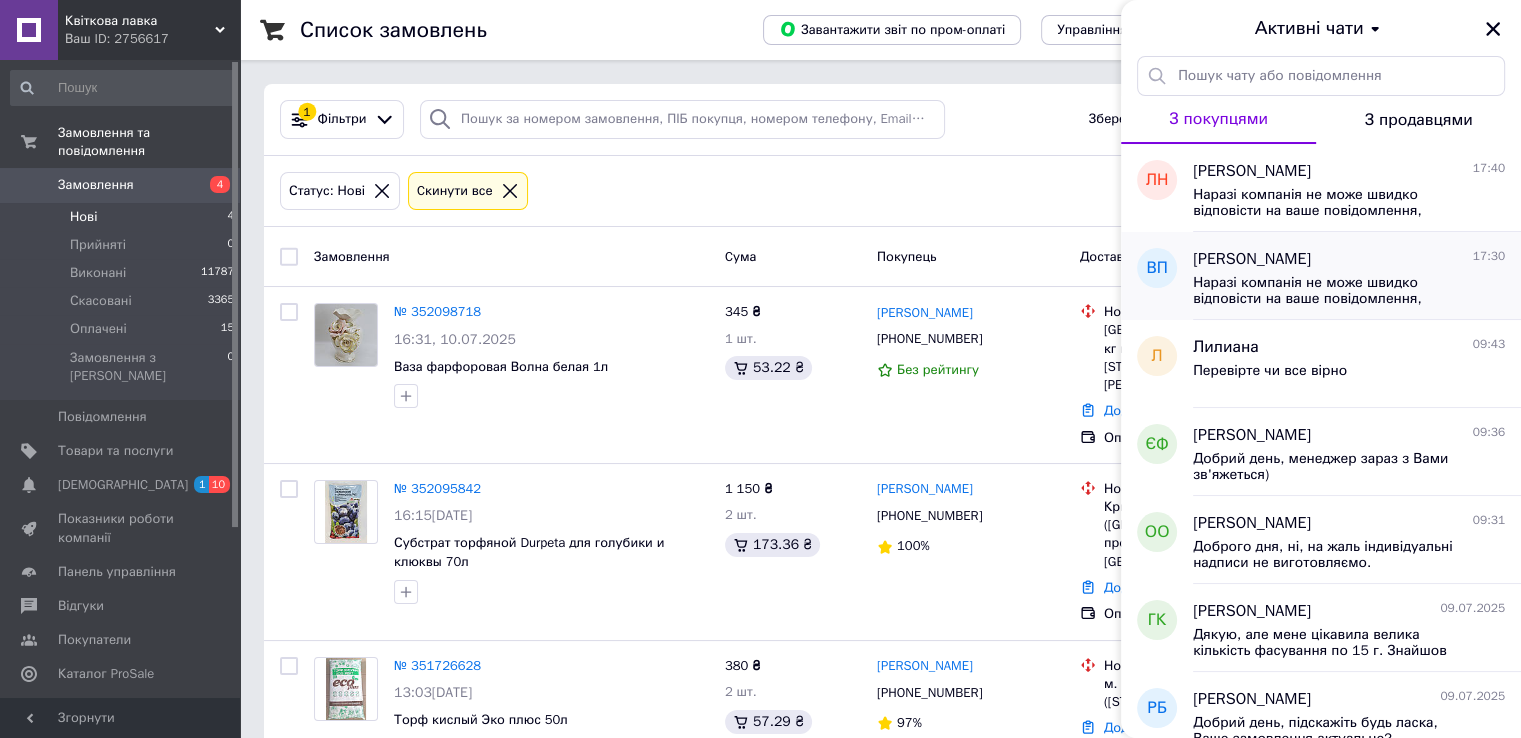 click on "Наразі компанія не може швидко відповісти на ваше повідомлення, оскільки за її графіком роботи зараз не робочий час. Компанія відповість вам найближчим часом. Напишіть номер телефону, щоб компанія швидше зв'язалася з вами." at bounding box center (1335, 291) 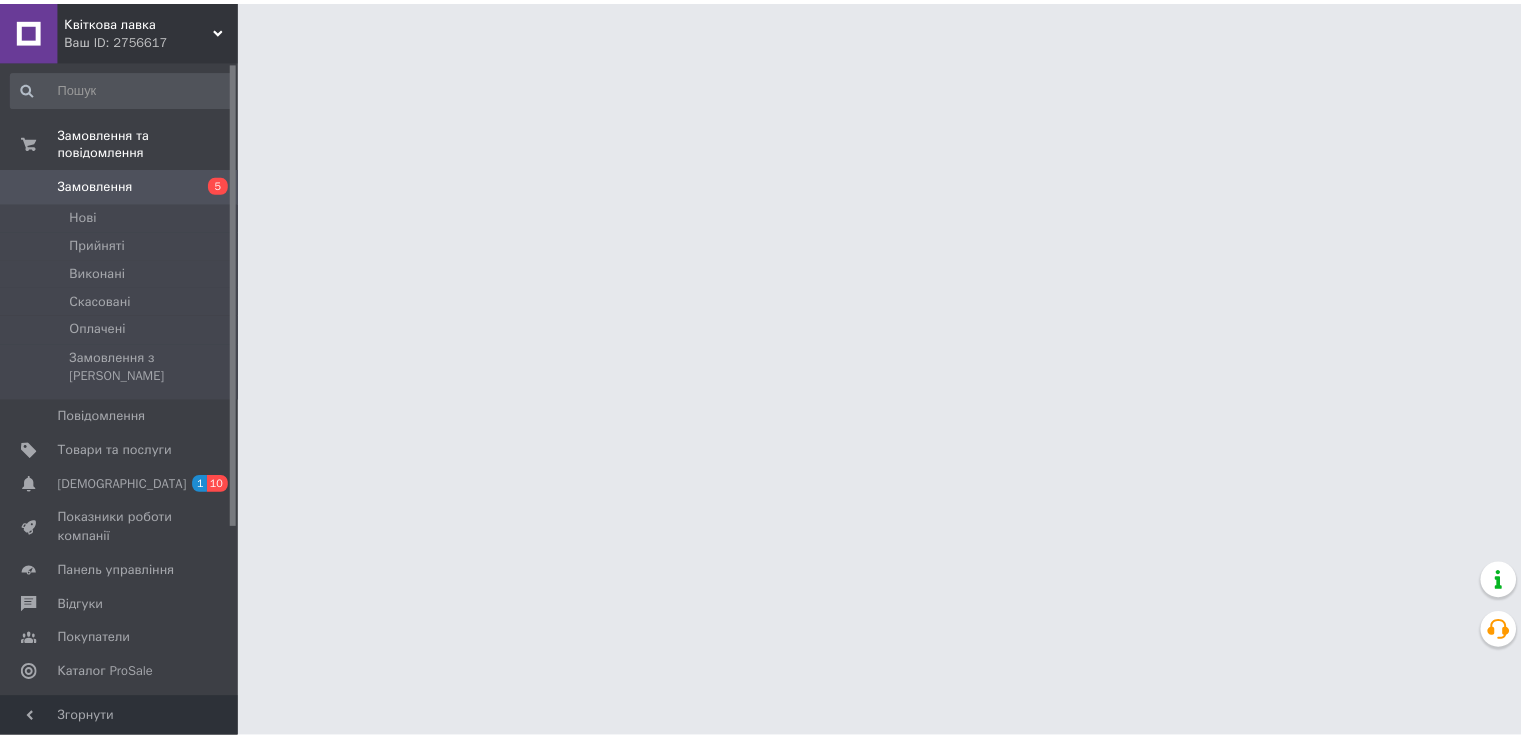 scroll, scrollTop: 0, scrollLeft: 0, axis: both 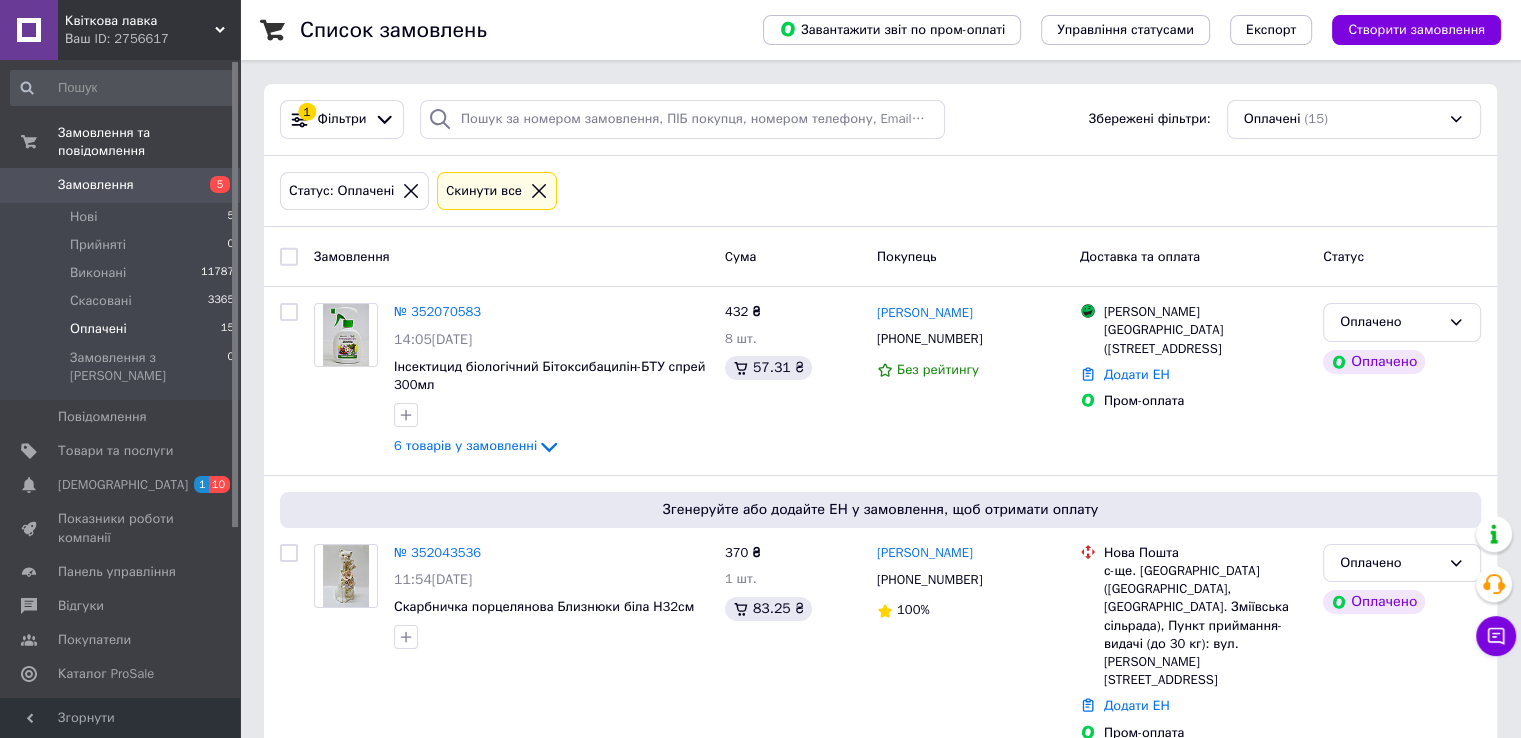 click on "Чат з покупцем Тех підтримка
Чат з покупцем" at bounding box center (1496, 586) 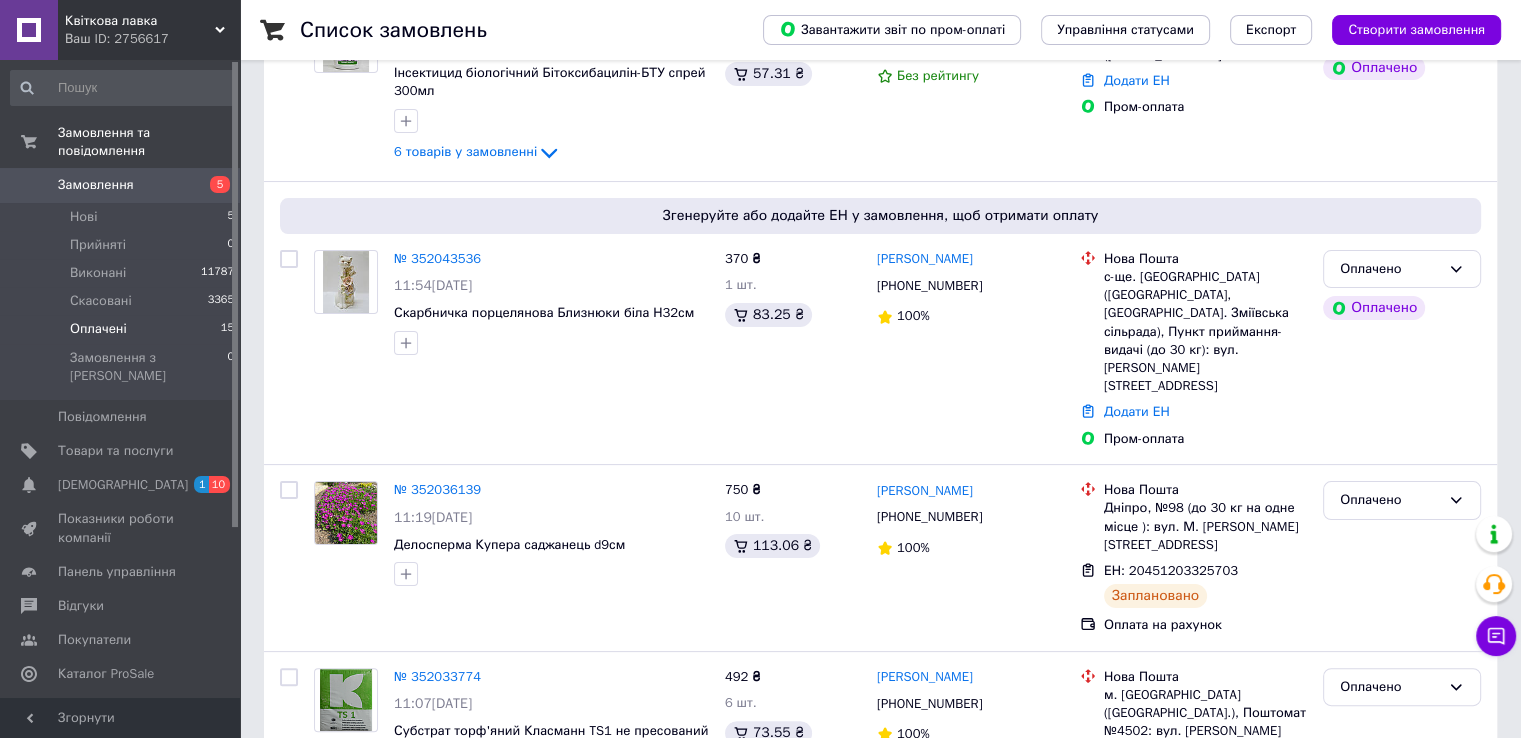 scroll, scrollTop: 300, scrollLeft: 0, axis: vertical 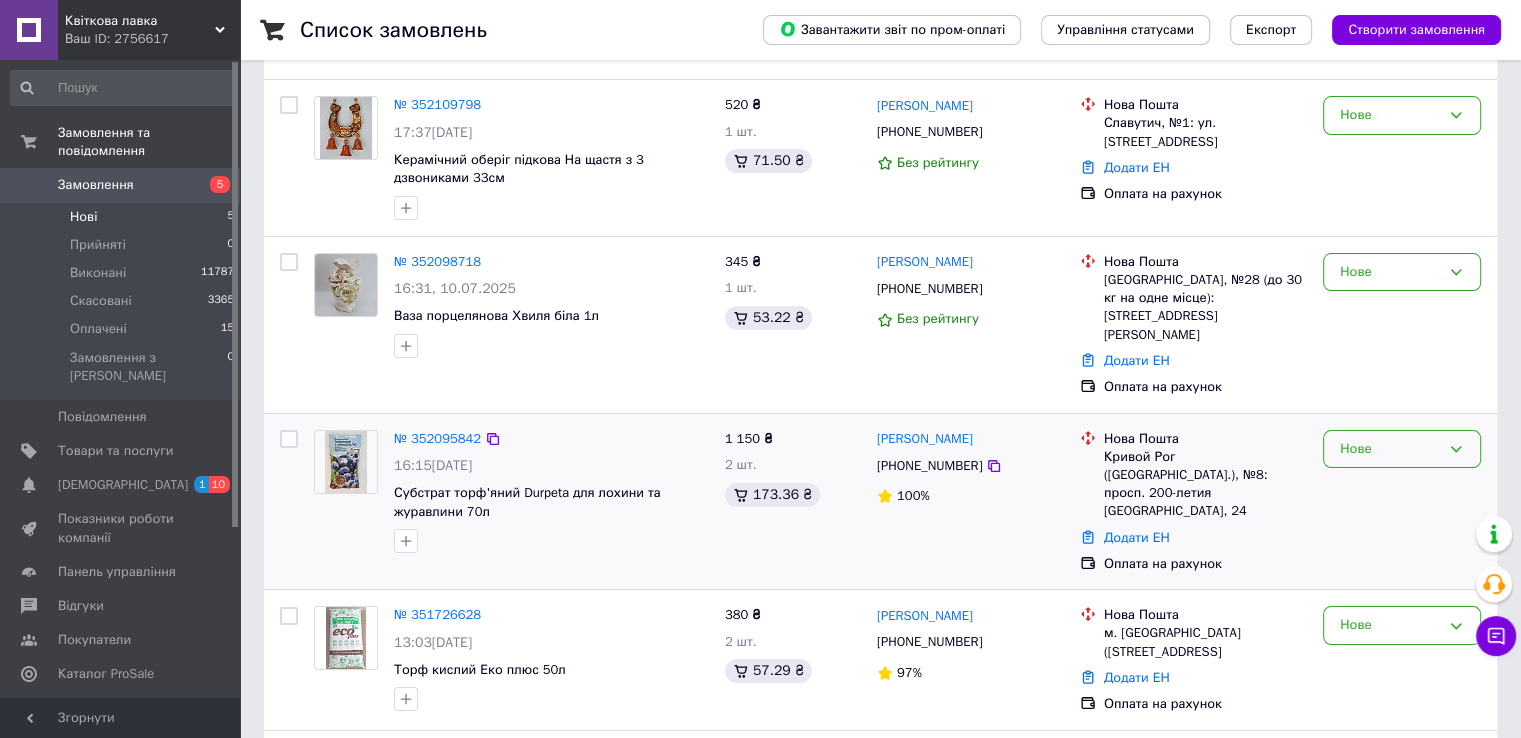 click on "Нове" at bounding box center [1390, 449] 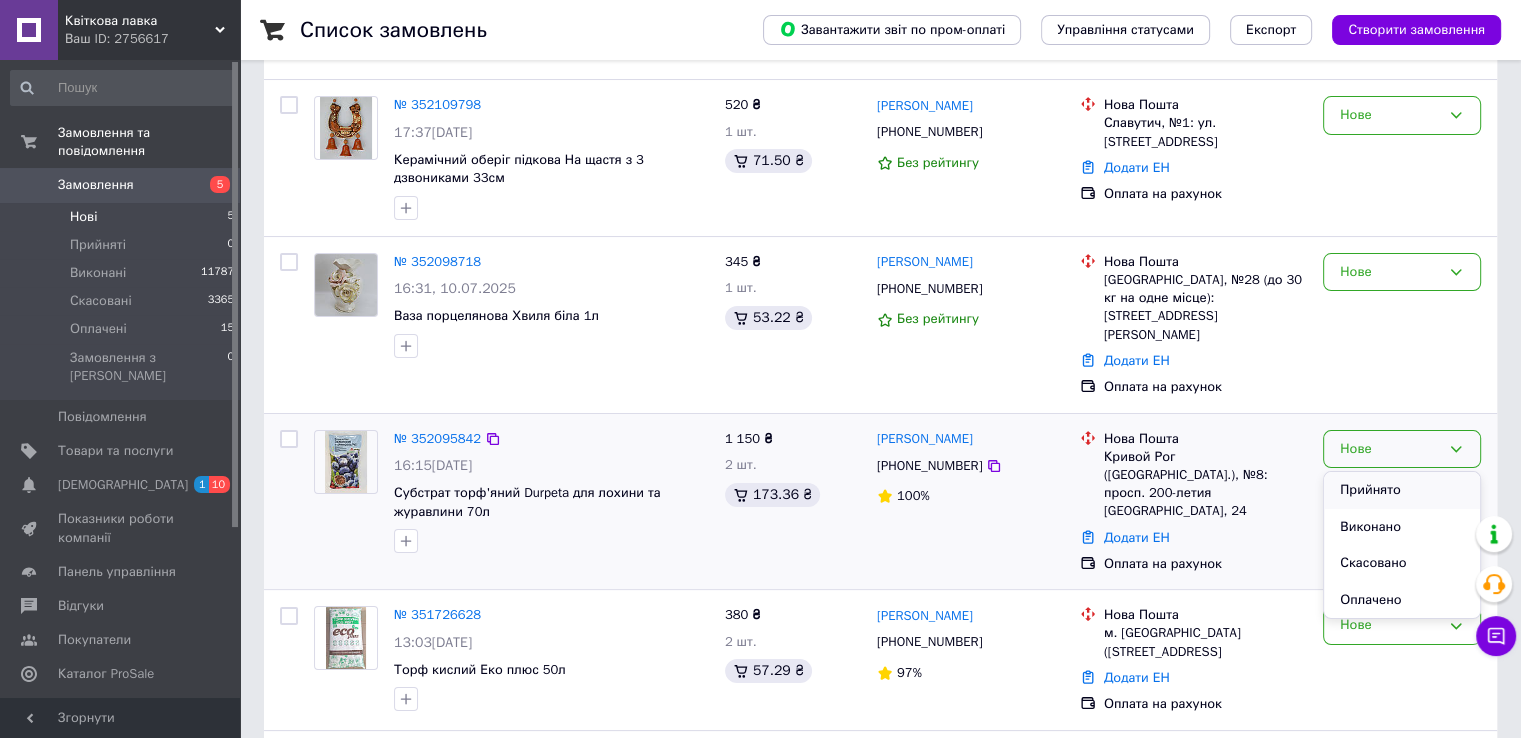 click on "Прийнято" at bounding box center (1402, 490) 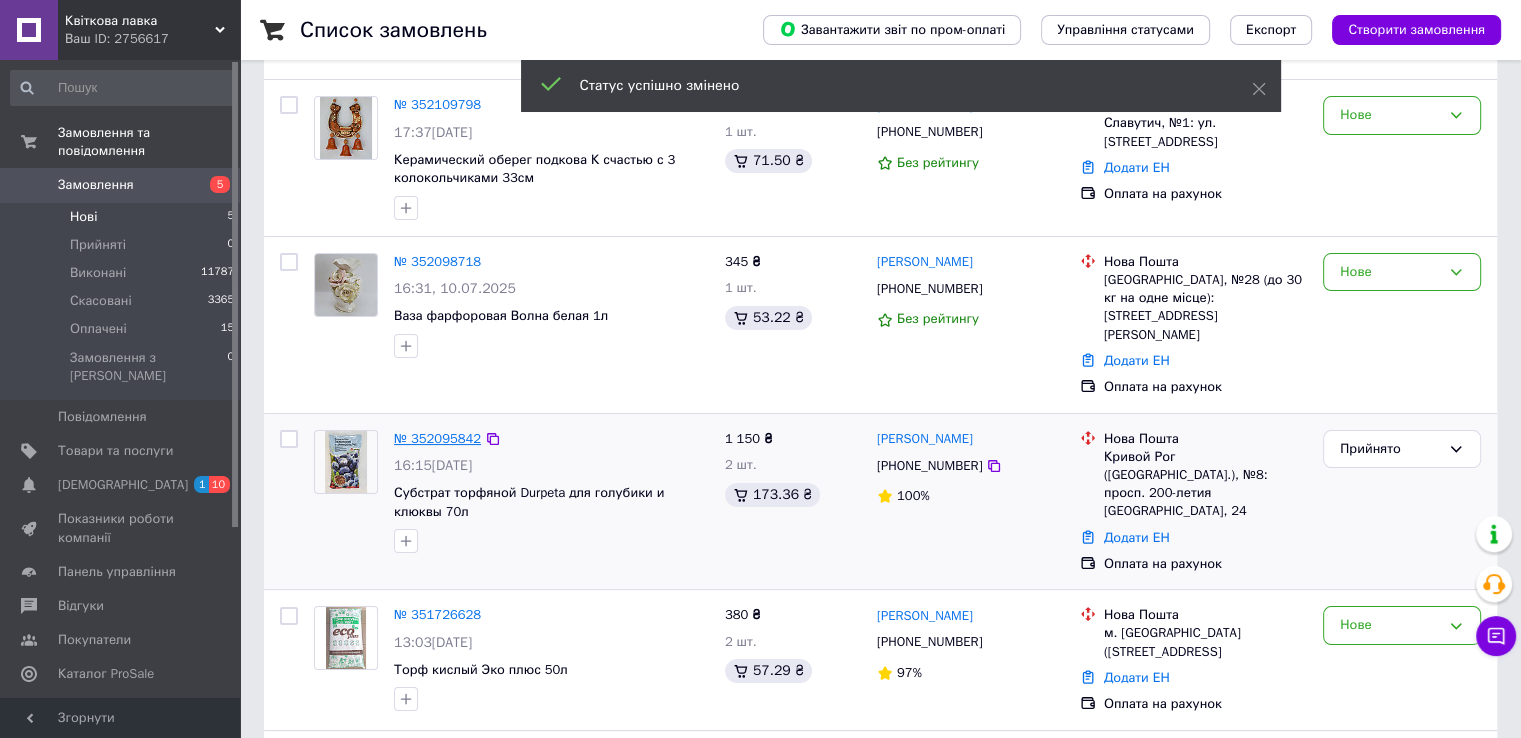 drag, startPoint x: 435, startPoint y: 414, endPoint x: 409, endPoint y: 420, distance: 26.683329 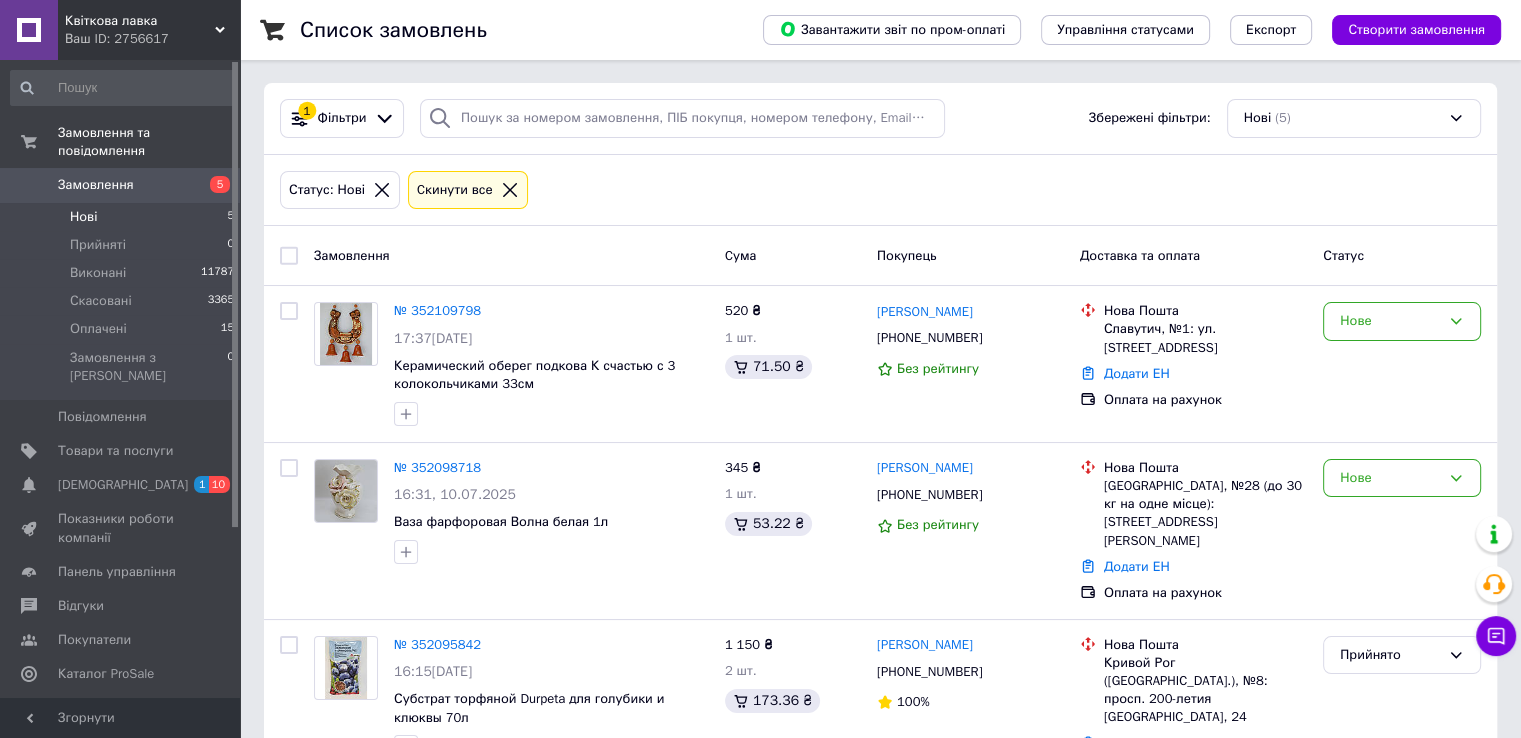 scroll, scrollTop: 0, scrollLeft: 0, axis: both 